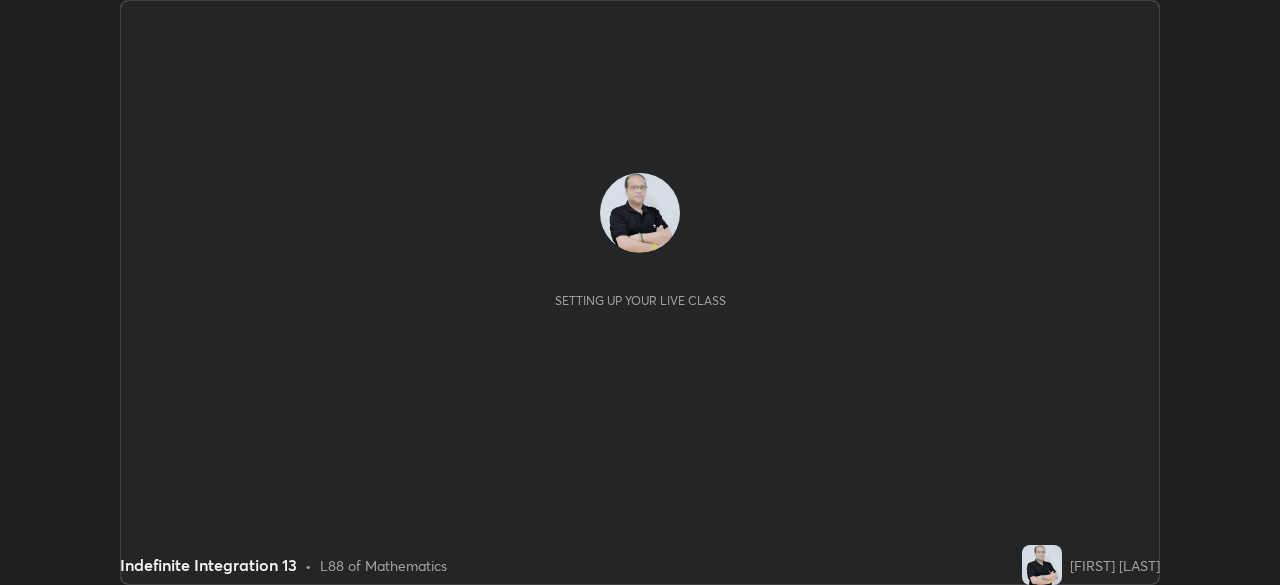 scroll, scrollTop: 0, scrollLeft: 0, axis: both 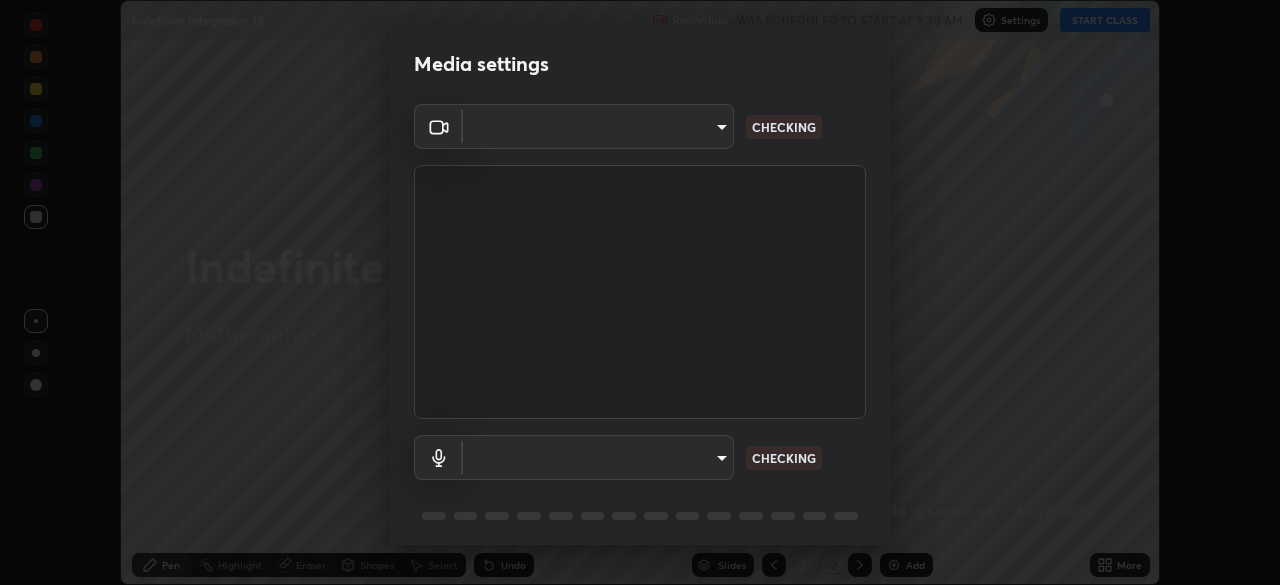 type on "683b9e622d2d25b5c57f9792f59a233711fb71fda5f9e247a72ff104aaa2f12c" 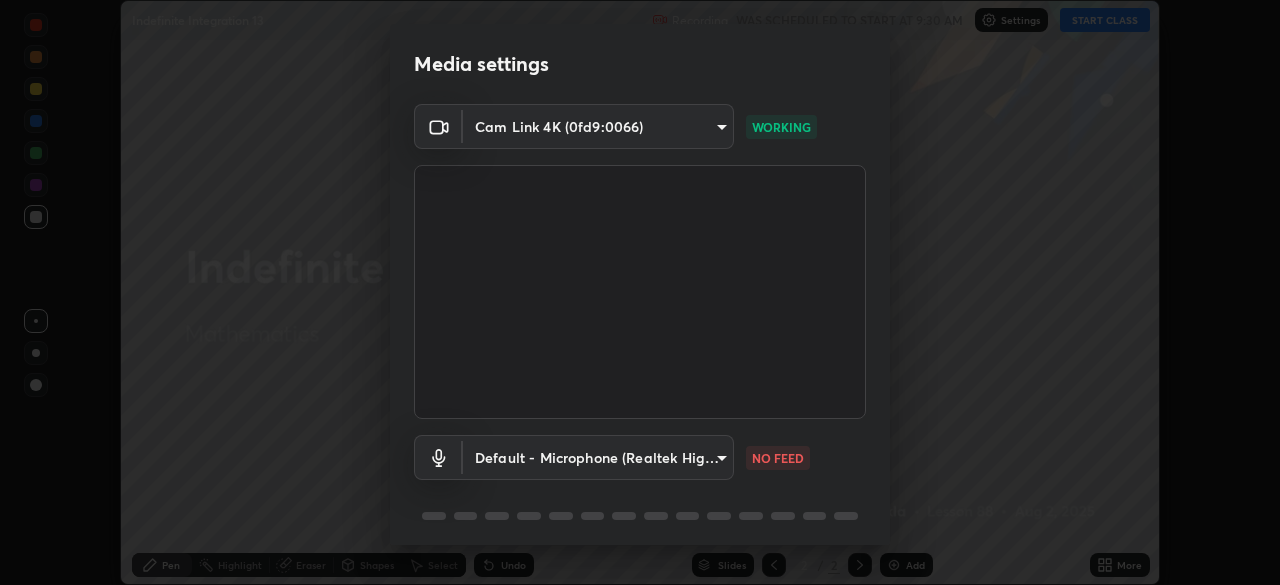 scroll, scrollTop: 71, scrollLeft: 0, axis: vertical 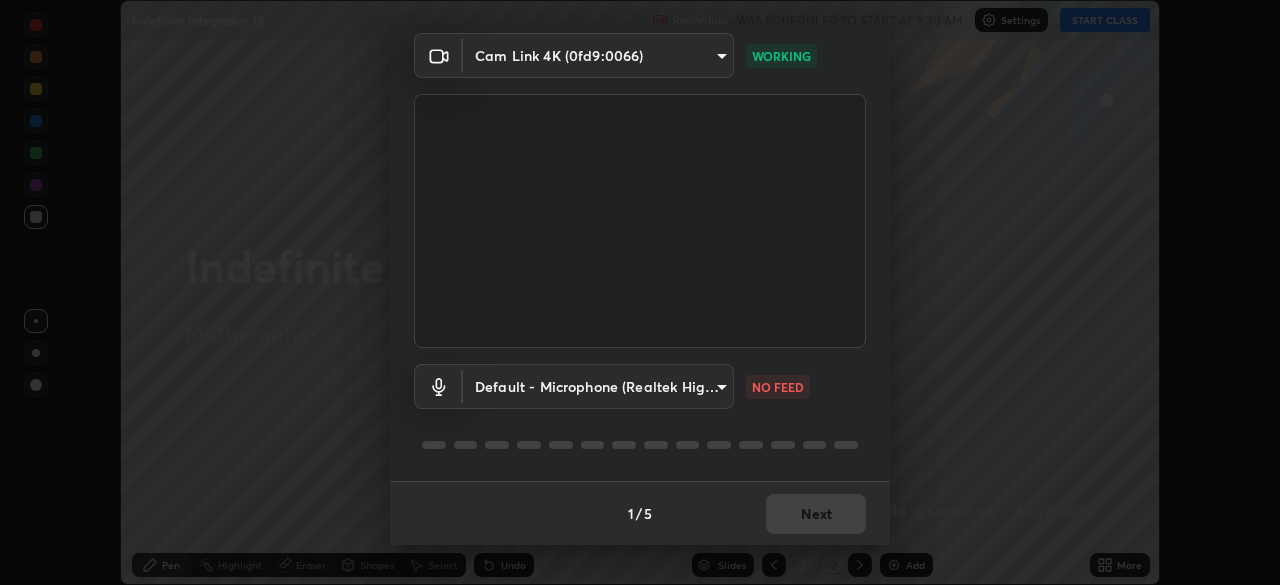 click on "Erase all Indefinite Integration 13 Recording WAS SCHEDULED TO START AT  9:30 AM Settings START CLASS Setting up your live class Indefinite Integration 13 • L88 of Mathematics [FIRST] [LAST] Pen Highlight Eraser Shapes Select Undo Slides 2 / 2 Add More No doubts shared Encourage your learners to ask a doubt for better clarity Report an issue Reason for reporting Buffering Chat not working Audio - Video sync issue Educator video quality low ​ Attach an image Report Media settings Cam Link 4K (0fd9:0066) [HASH] WORKING Default - Microphone (Realtek High Definition Audio) default NO FEED 1 / 5 Next" at bounding box center [640, 292] 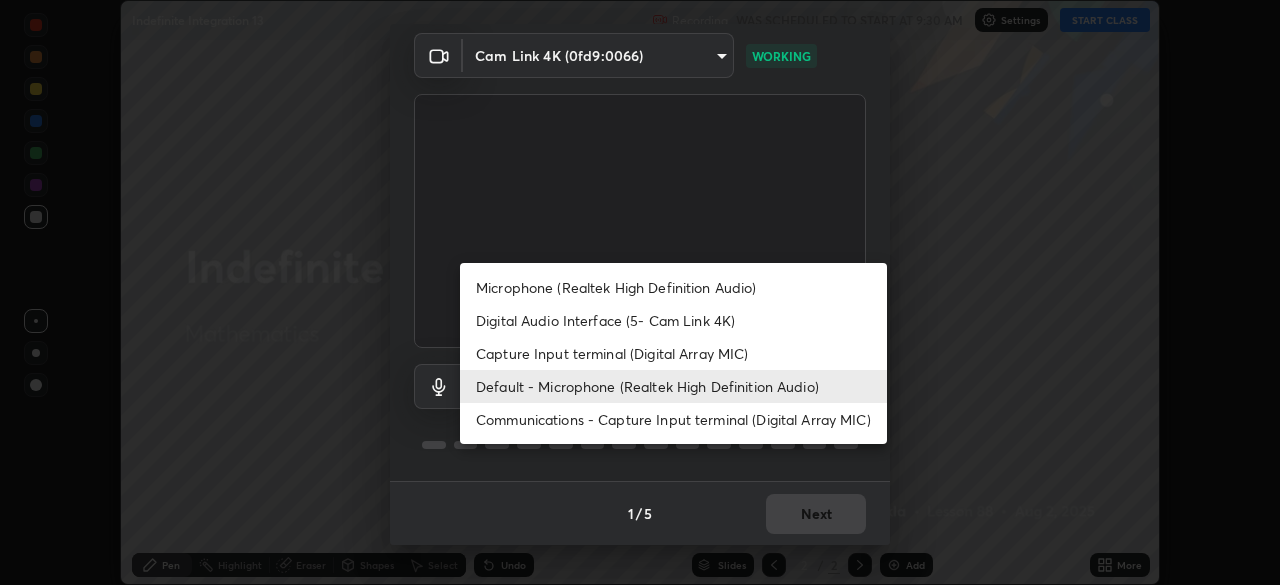 click on "Microphone (Realtek High Definition Audio)" at bounding box center [673, 287] 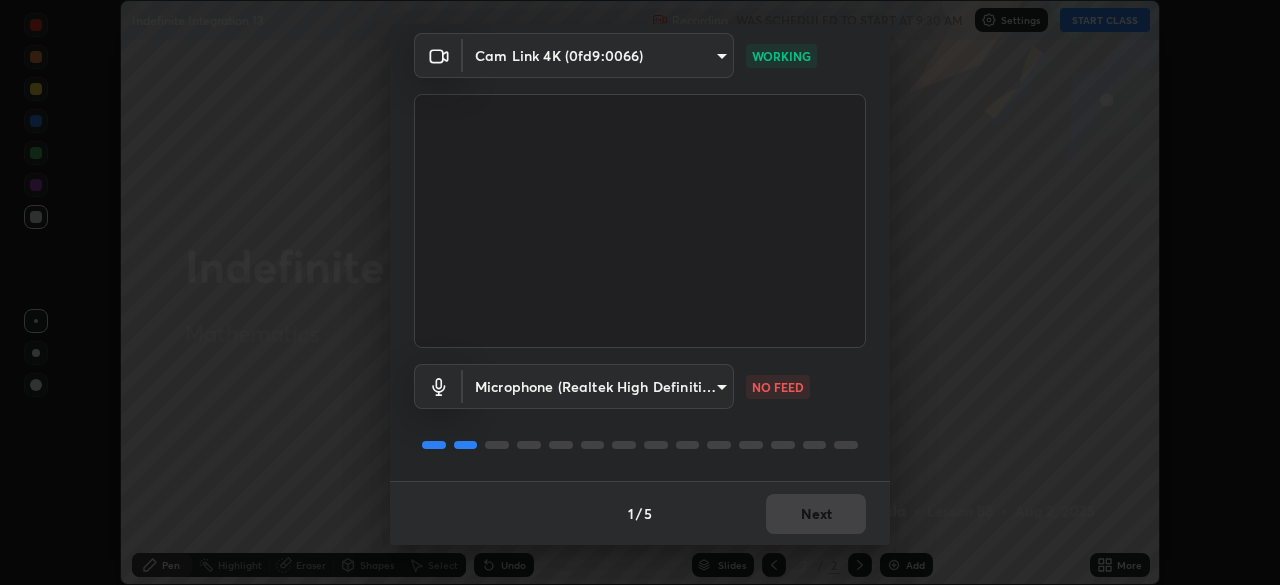 click on "Erase all Indefinite Integration 13 Recording WAS SCHEDULED TO START AT  9:30 AM Settings START CLASS Setting up your live class Indefinite Integration 13 • L88 of Mathematics [FIRST] [LAST] Pen Highlight Eraser Shapes Select Undo Slides 2 / 2 Add More No doubts shared Encourage your learners to ask a doubt for better clarity Report an issue Reason for reporting Buffering Chat not working Audio - Video sync issue Educator video quality low ​ Attach an image Report Media settings Cam Link 4K (0fd9:0066) [HASH] WORKING Microphone (Realtek High Definition Audio) [HASH] NO FEED 1 / 5 Next" at bounding box center (640, 292) 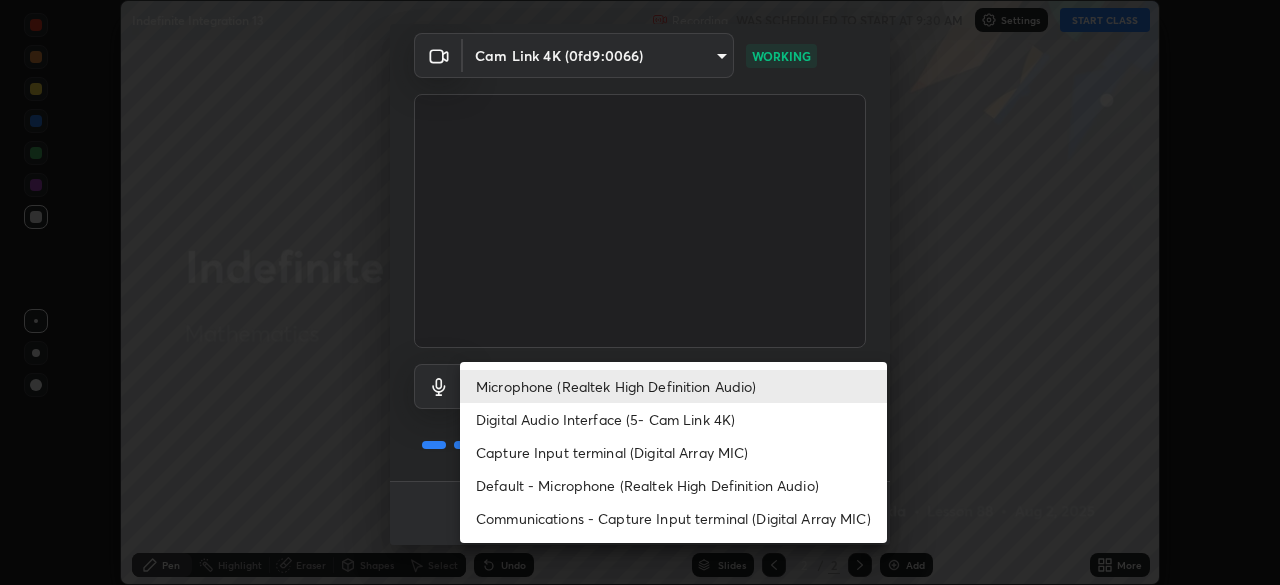 click on "Digital Audio Interface (5- Cam Link 4K)" at bounding box center (673, 419) 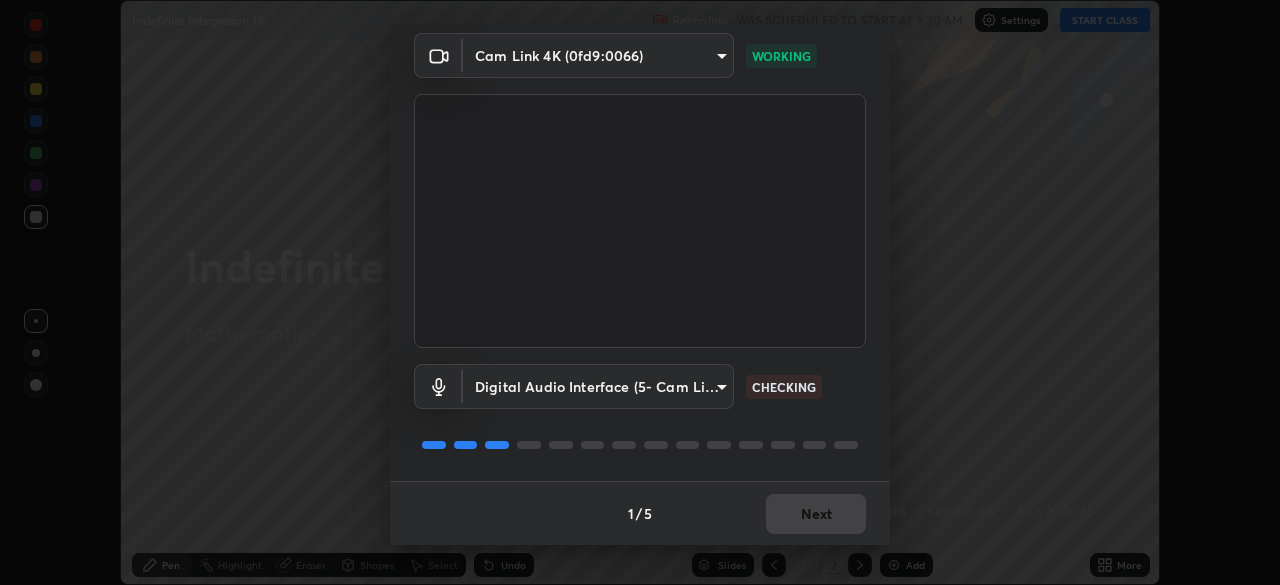click on "Erase all Indefinite Integration 13 Recording WAS SCHEDULED TO START AT  9:30 AM Settings START CLASS Setting up your live class Indefinite Integration 13 • L88 of Mathematics [FIRST] [LAST] Pen Highlight Eraser Shapes Select Undo Slides 2 / 2 Add More No doubts shared Encourage your learners to ask a doubt for better clarity Report an issue Reason for reporting Buffering Chat not working Audio - Video sync issue Educator video quality low ​ Attach an image Report Media settings Cam Link 4K (0fd9:0066) [HASH] WORKING Digital Audio Interface (5- Cam Link 4K) [HASH] CHECKING 1 / 5 Next" at bounding box center [640, 292] 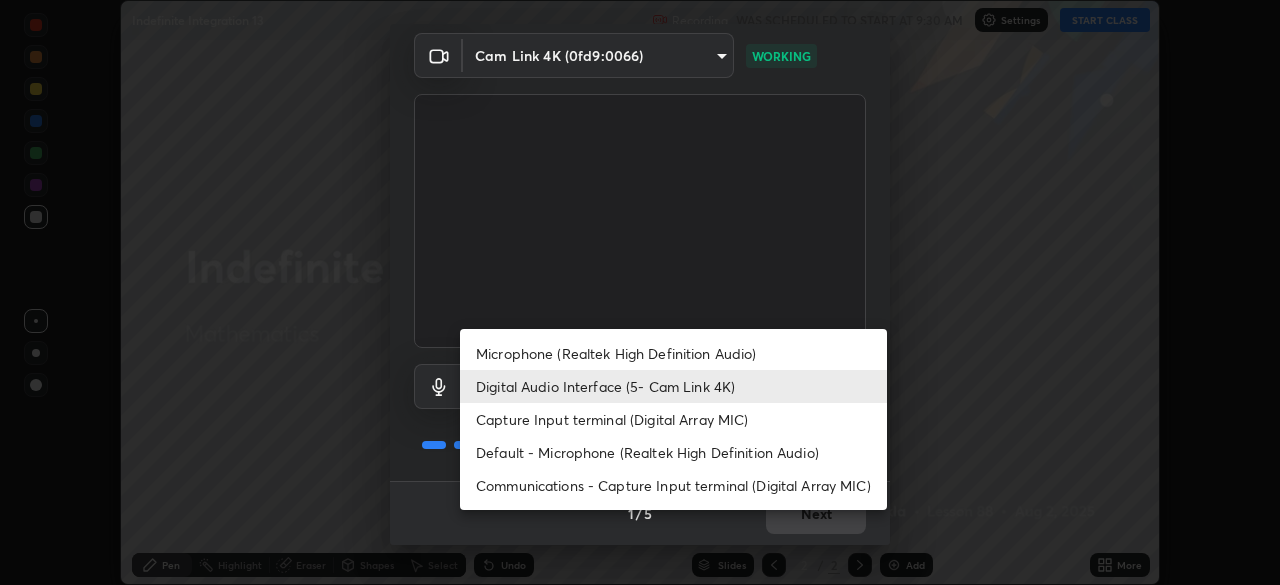 click on "Microphone (Realtek High Definition Audio)" at bounding box center [673, 353] 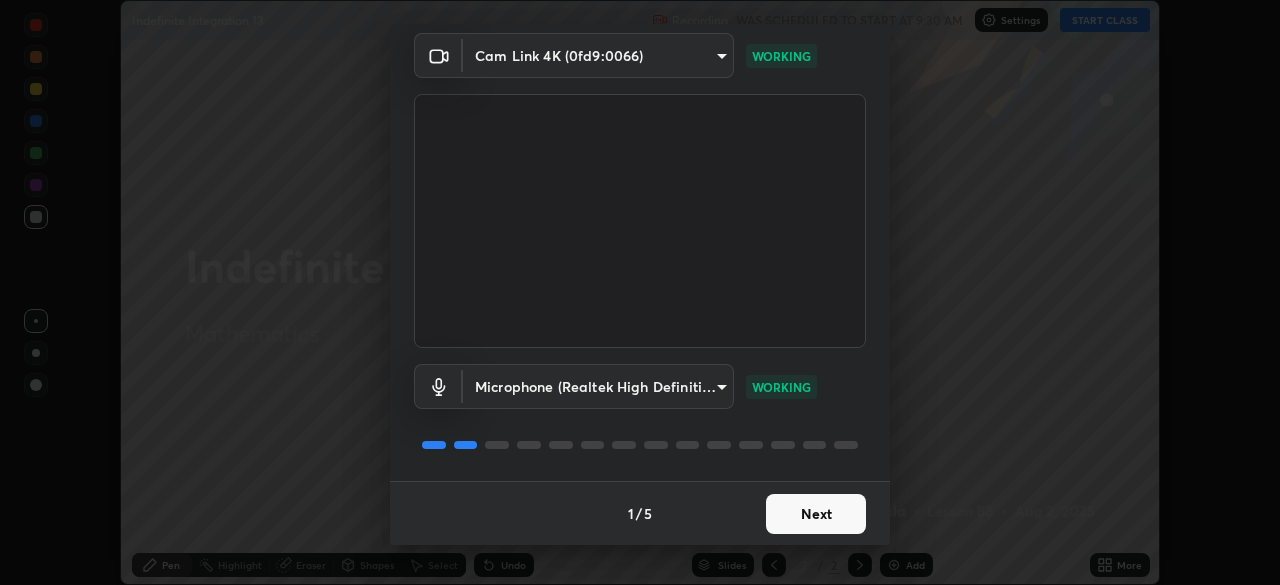 click on "Next" at bounding box center [816, 514] 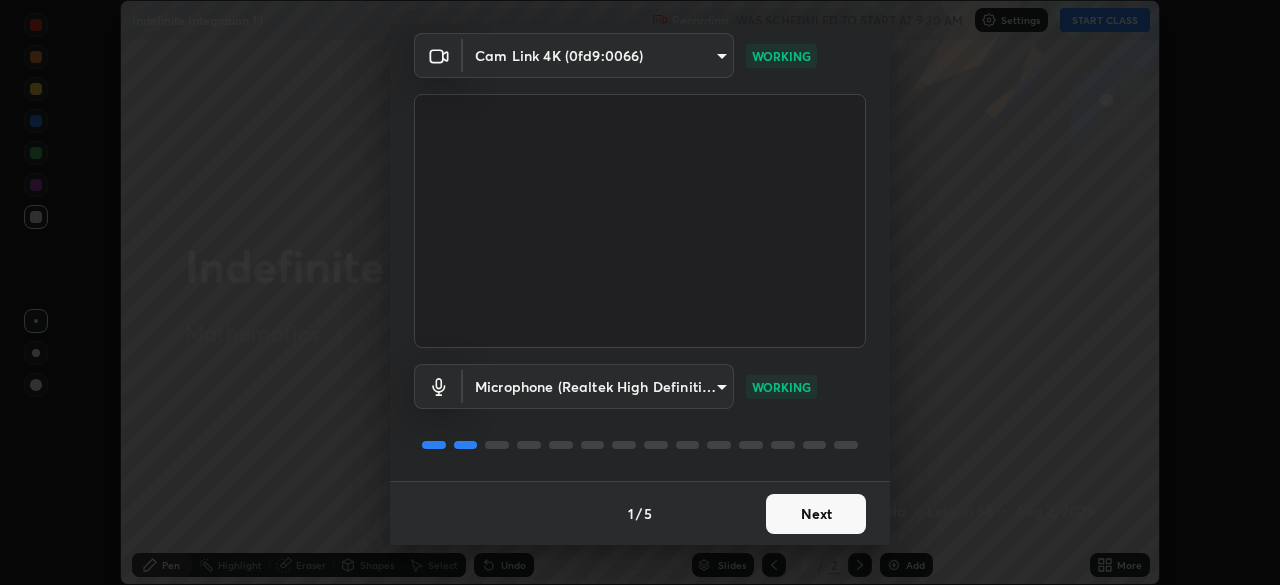 scroll, scrollTop: 0, scrollLeft: 0, axis: both 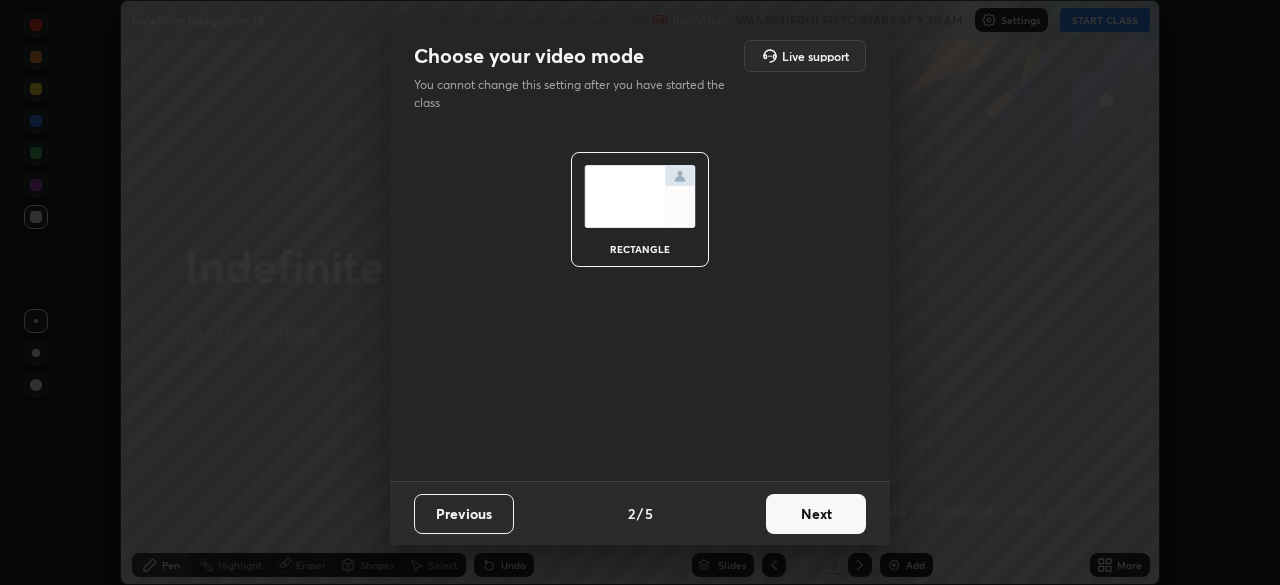 click on "Next" at bounding box center (816, 514) 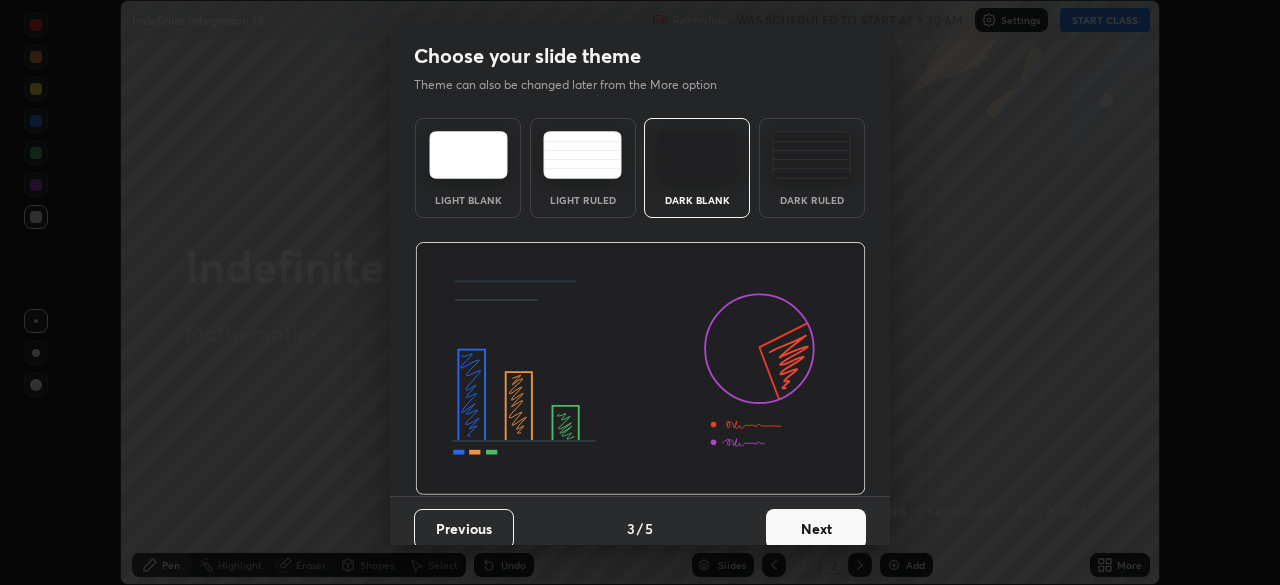 click on "Next" at bounding box center [816, 529] 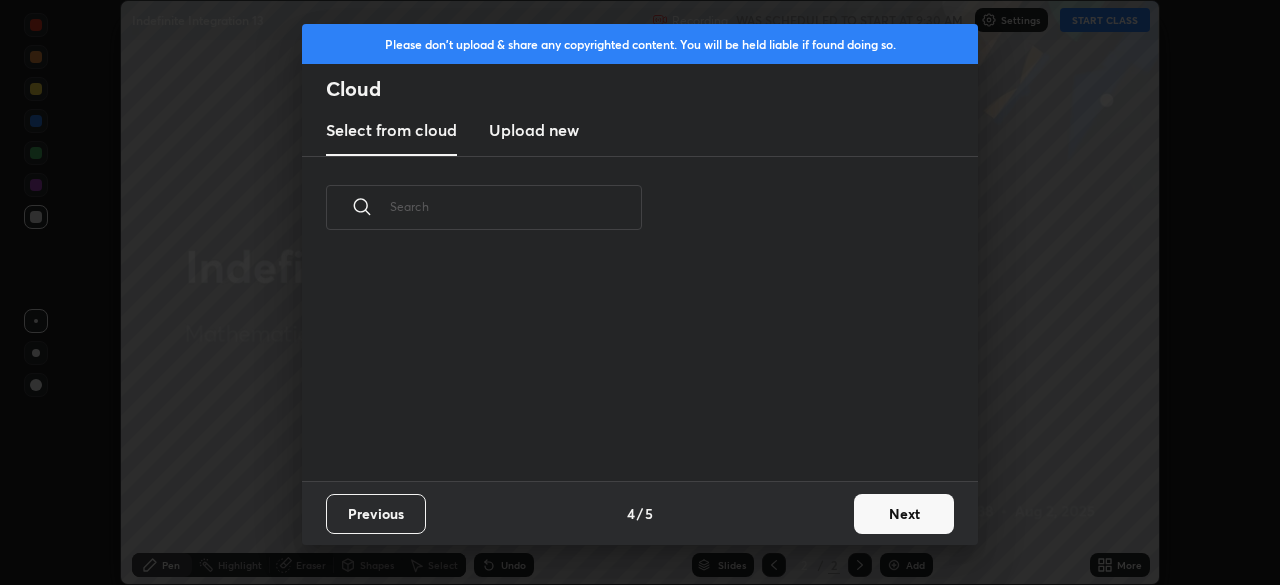click on "Next" at bounding box center [904, 514] 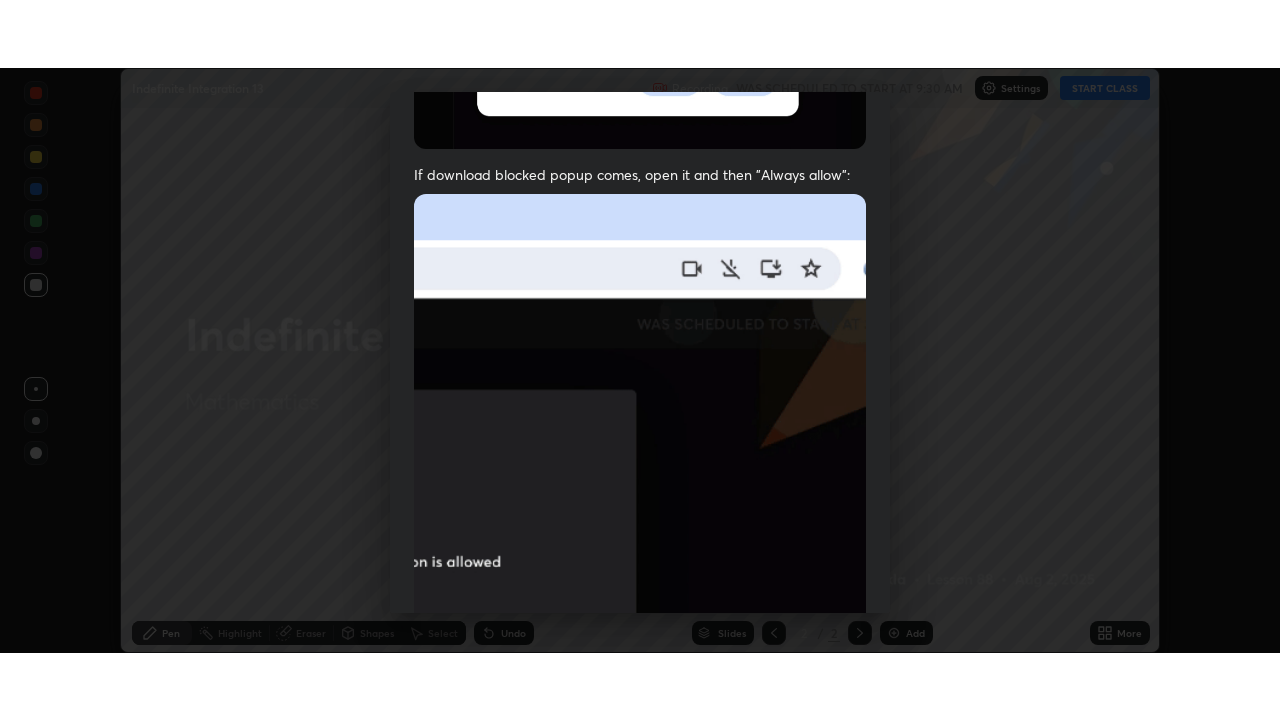 scroll, scrollTop: 479, scrollLeft: 0, axis: vertical 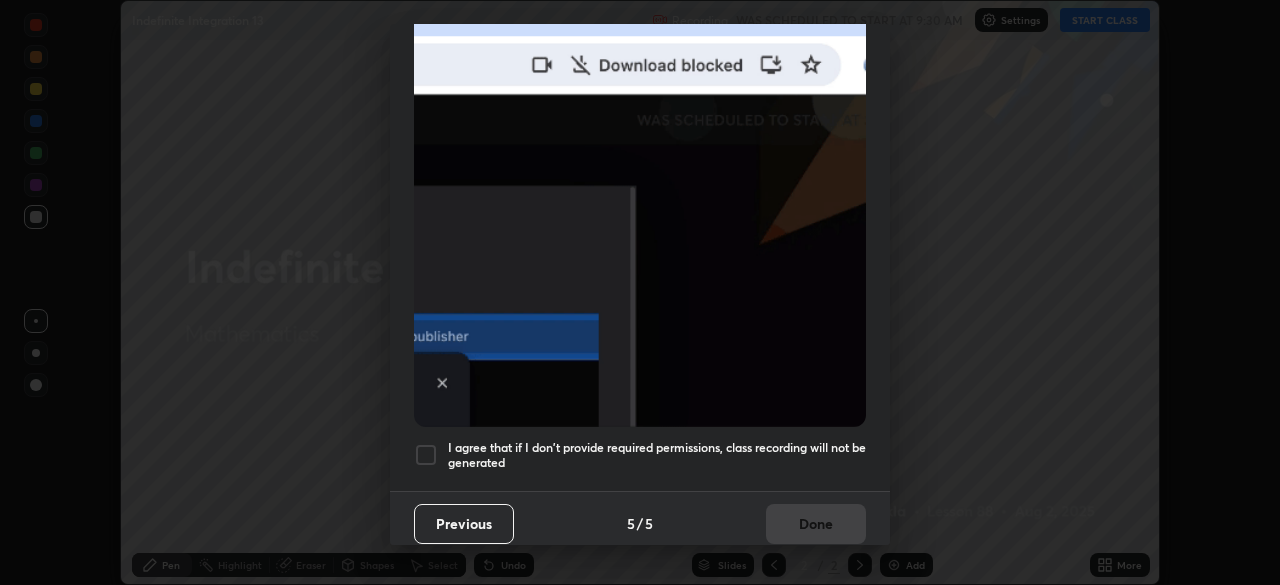 click at bounding box center [426, 455] 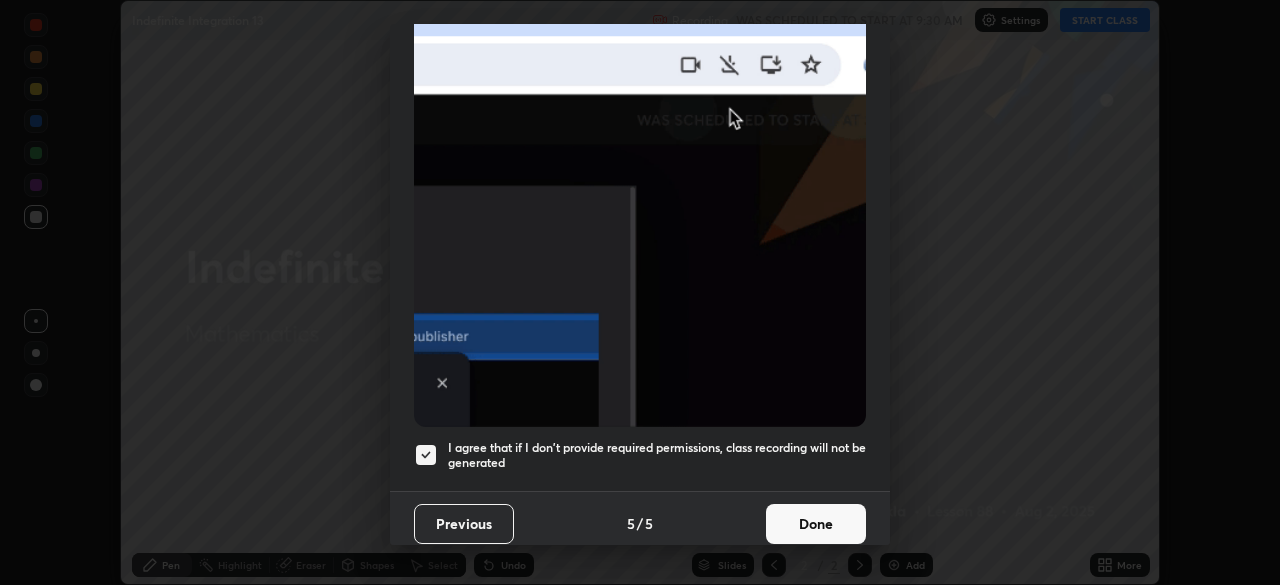 click on "Done" at bounding box center (816, 524) 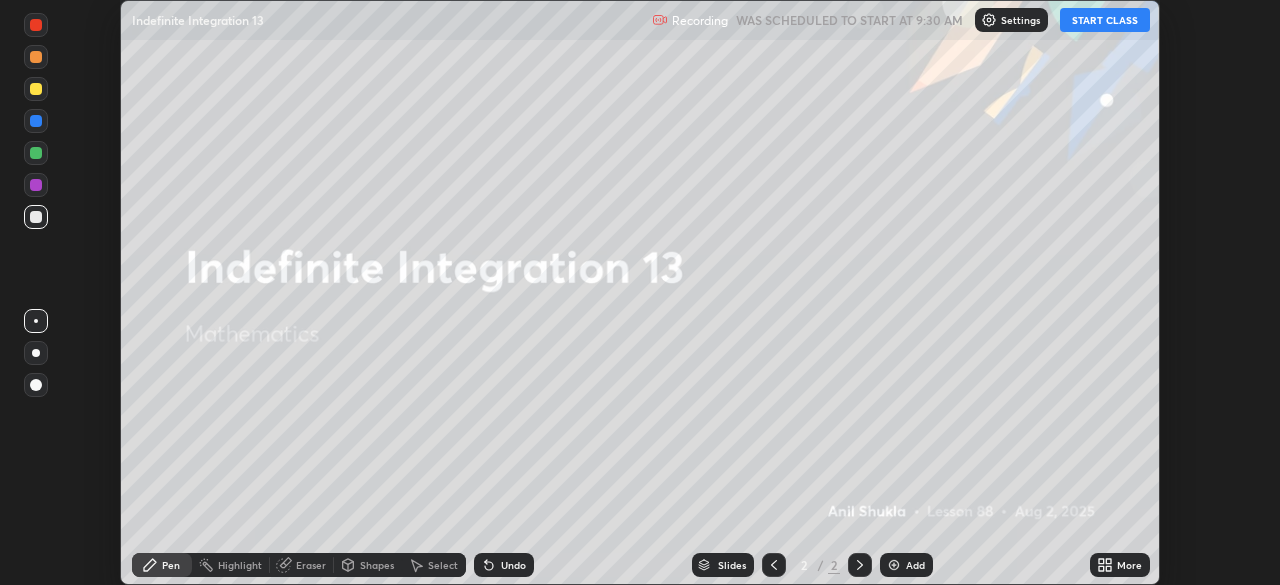 click on "START CLASS" at bounding box center [1105, 20] 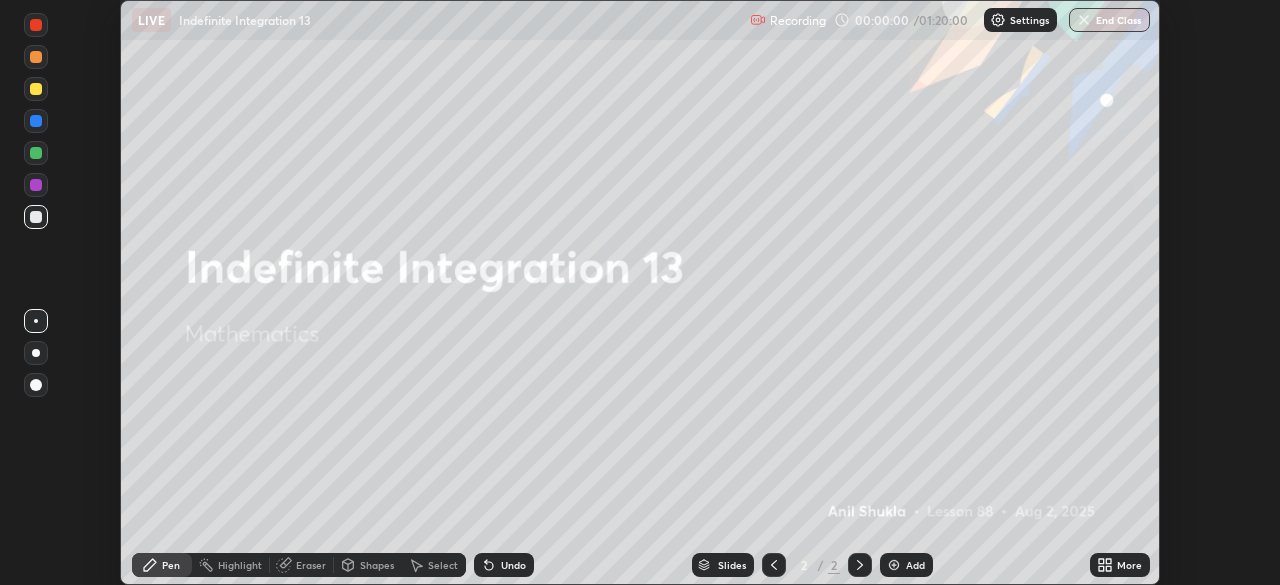 click on "More" at bounding box center [1120, 565] 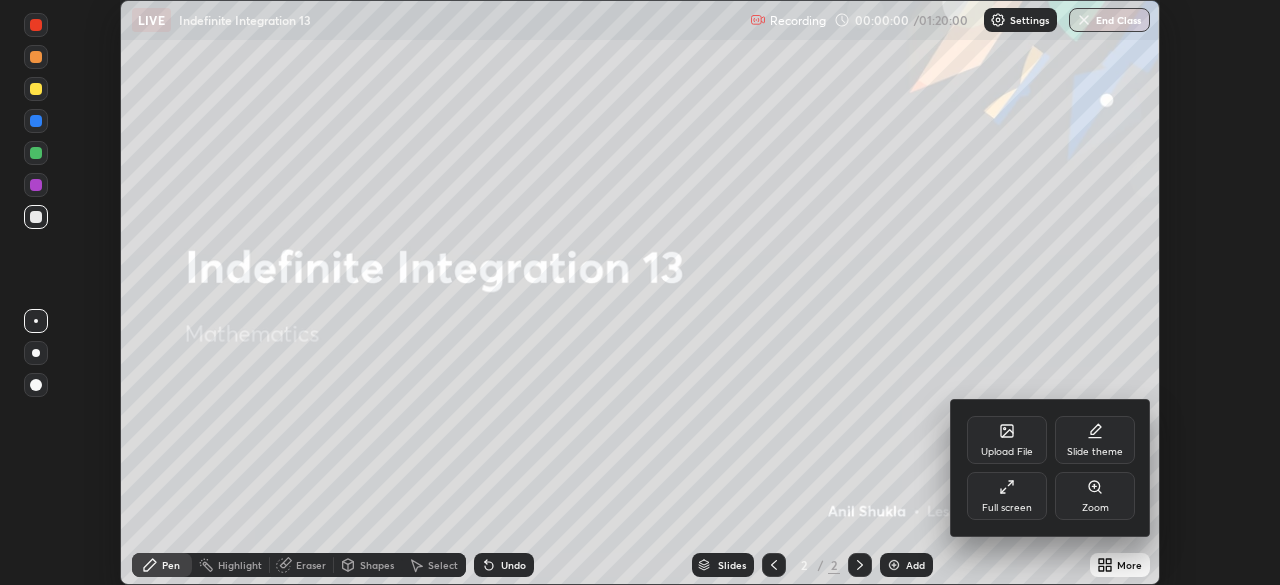 click on "Full screen" at bounding box center (1007, 496) 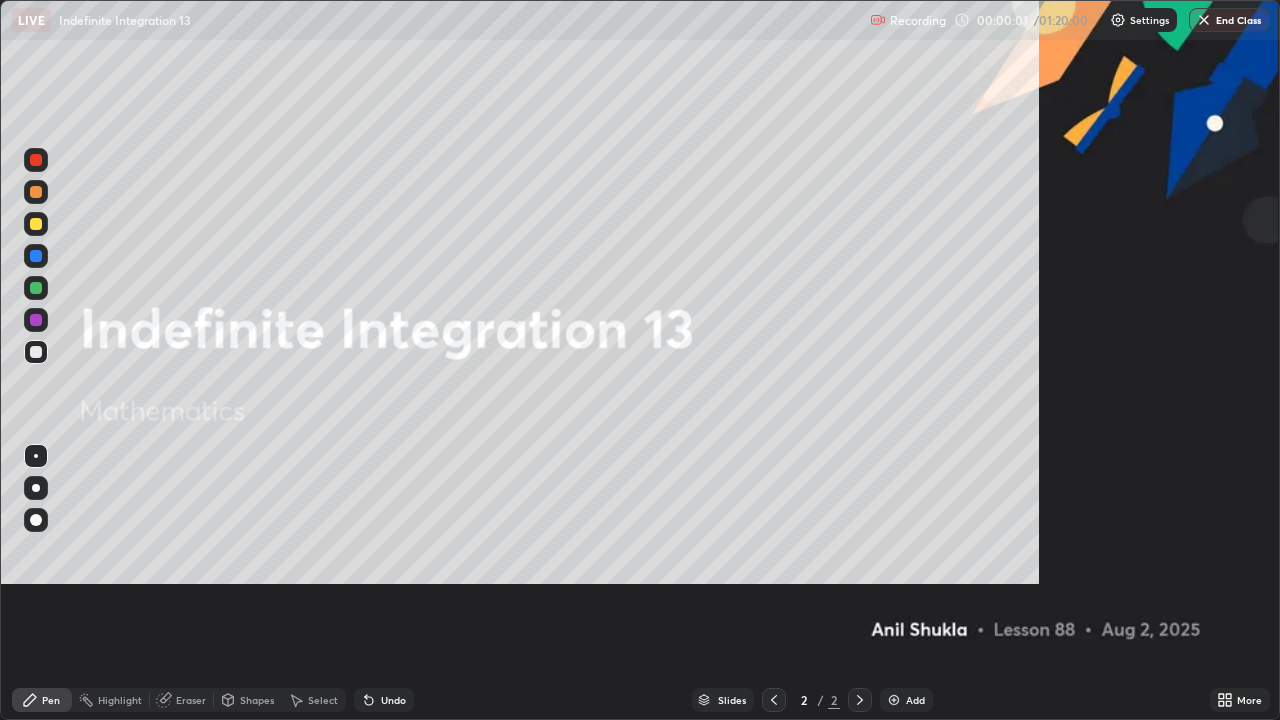 scroll, scrollTop: 99280, scrollLeft: 98720, axis: both 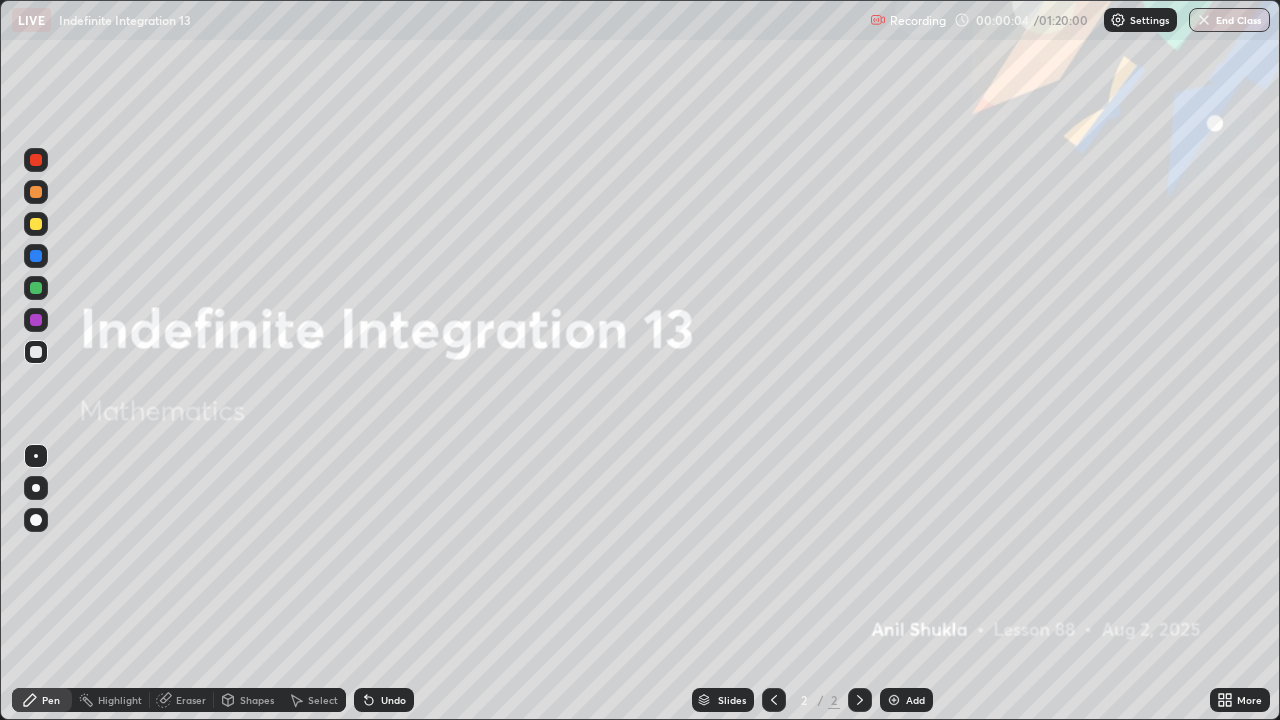 click at bounding box center (36, 224) 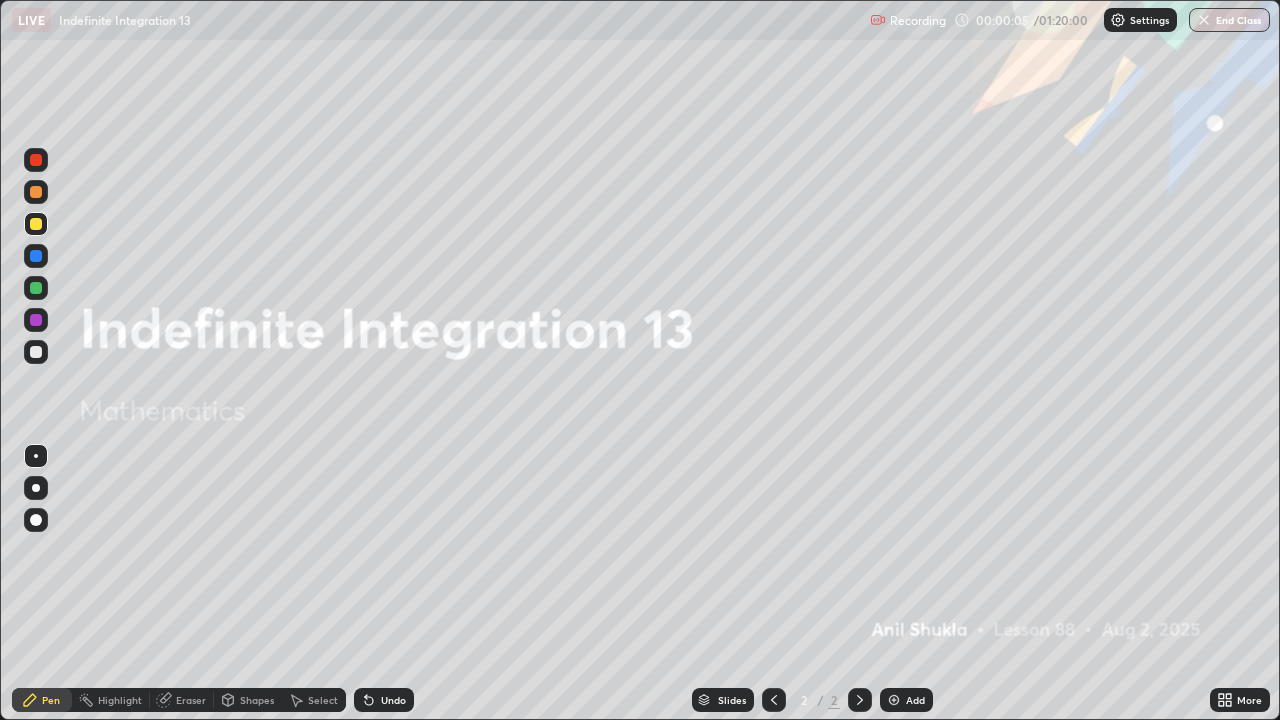 click at bounding box center [36, 488] 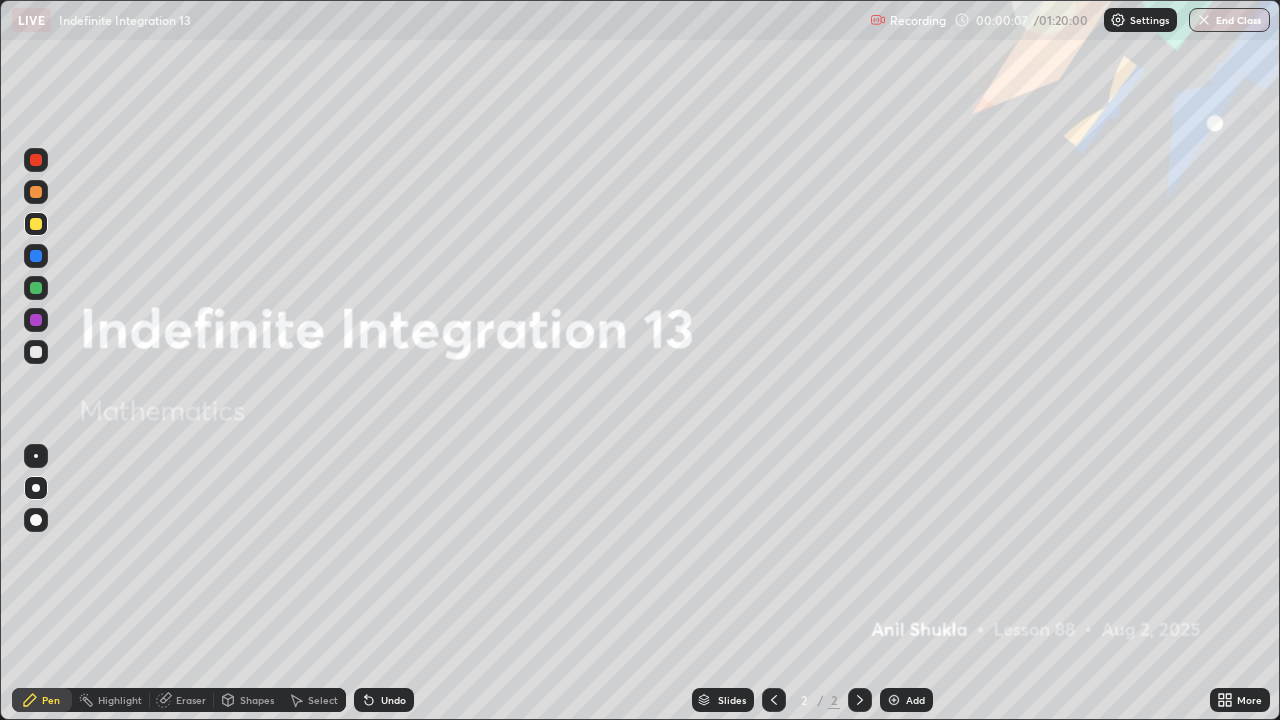 click 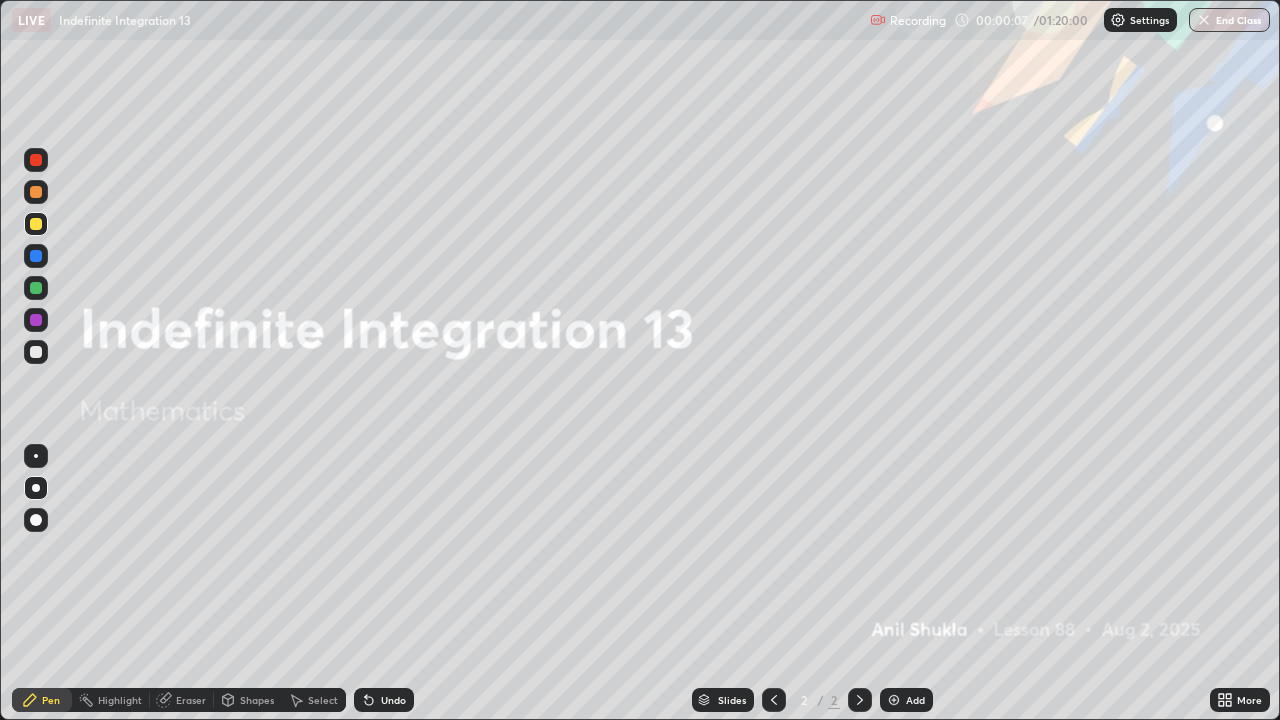 click at bounding box center (894, 700) 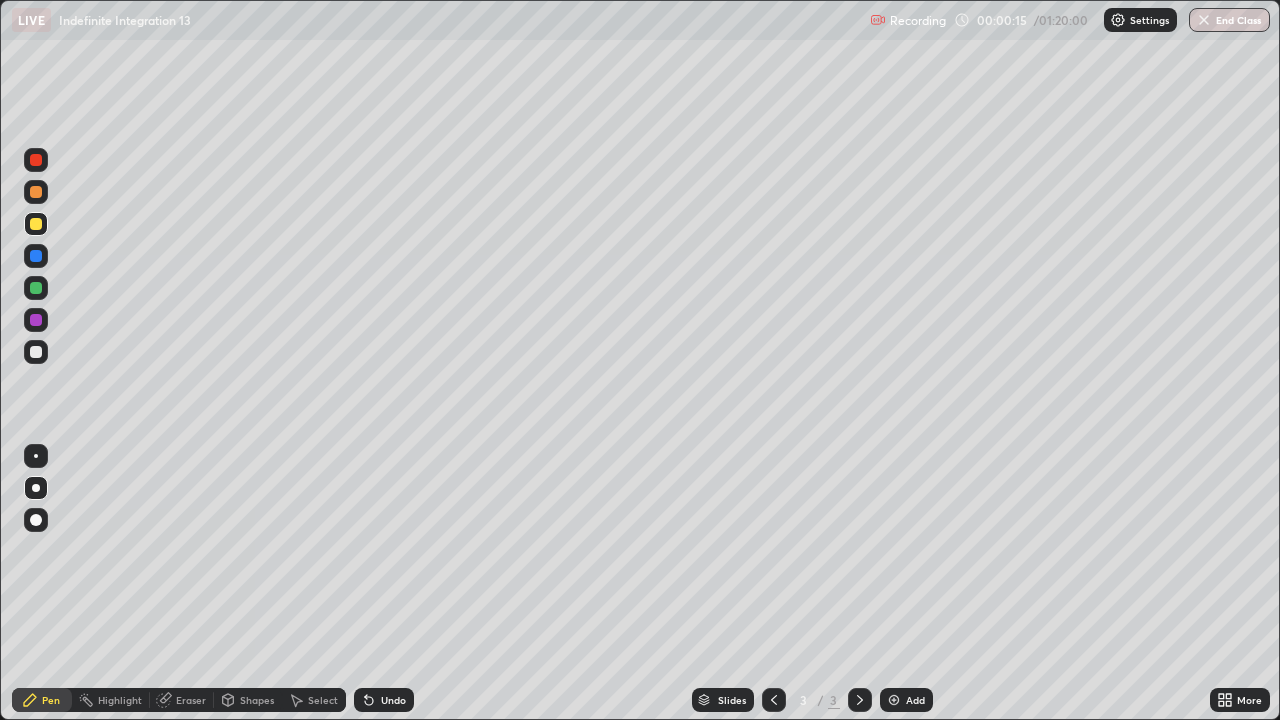 click on "Undo" at bounding box center [393, 700] 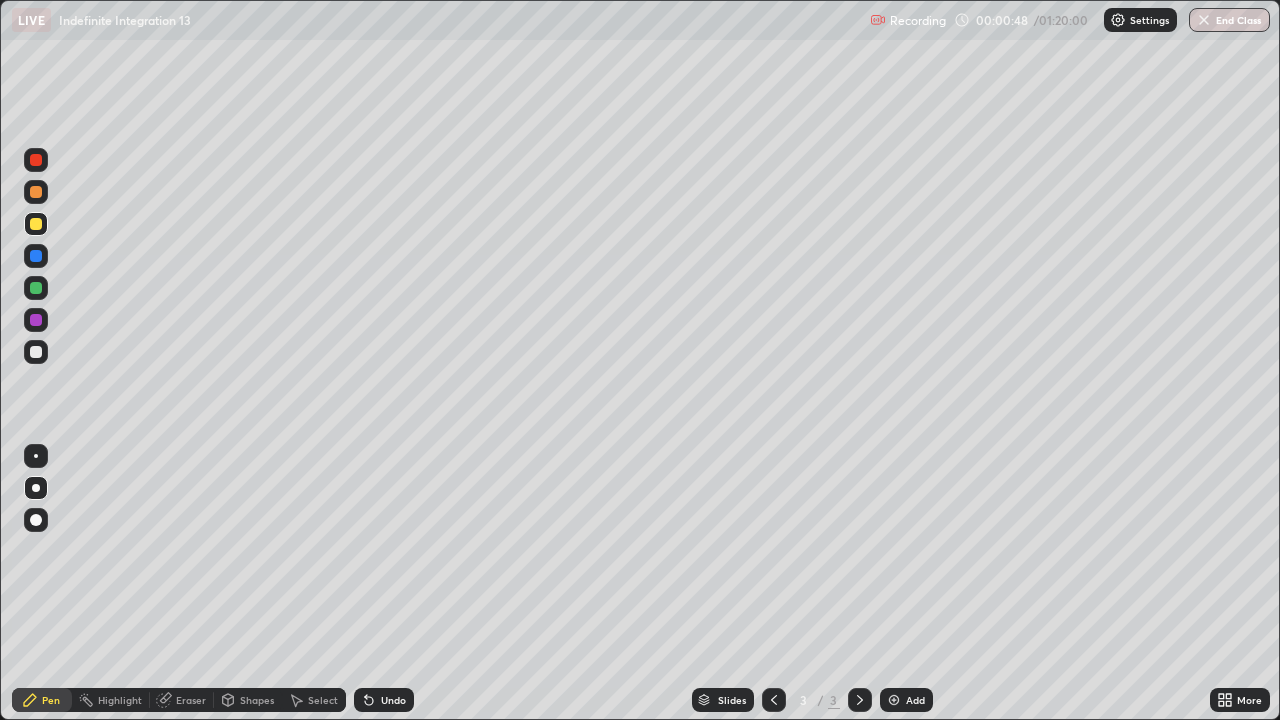 click on "Select" at bounding box center [314, 700] 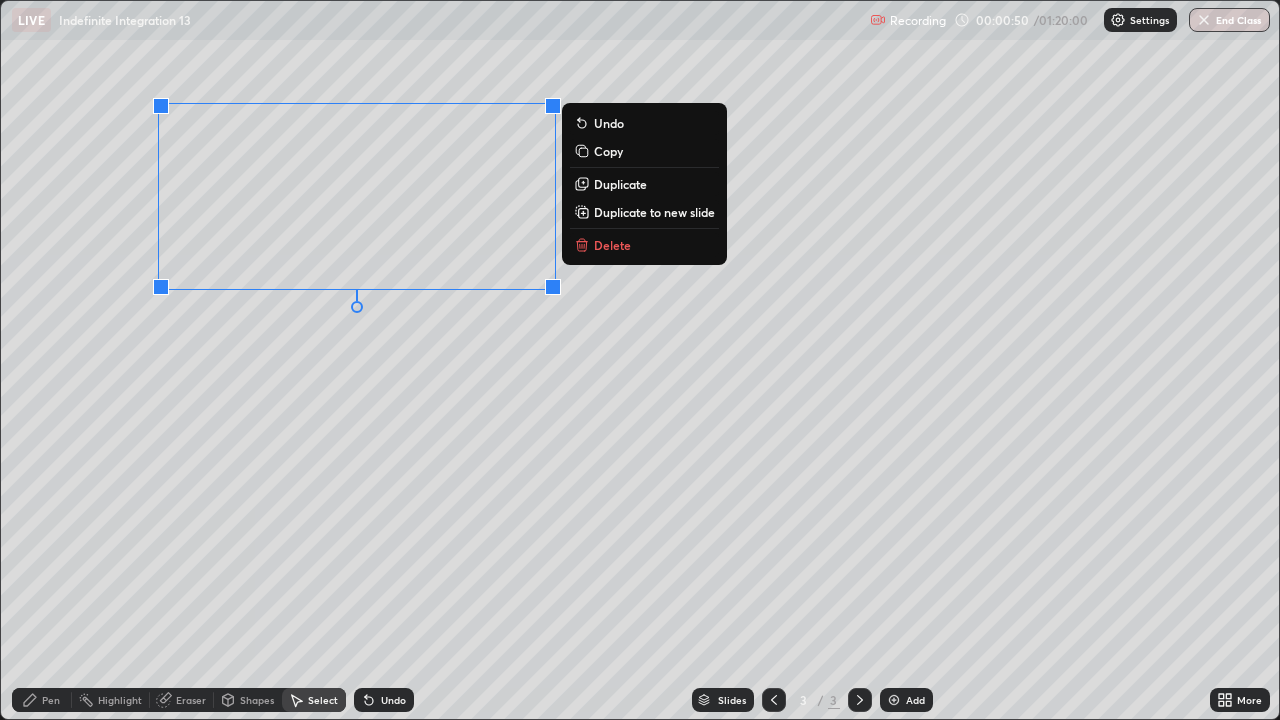 click on "Delete" at bounding box center (644, 245) 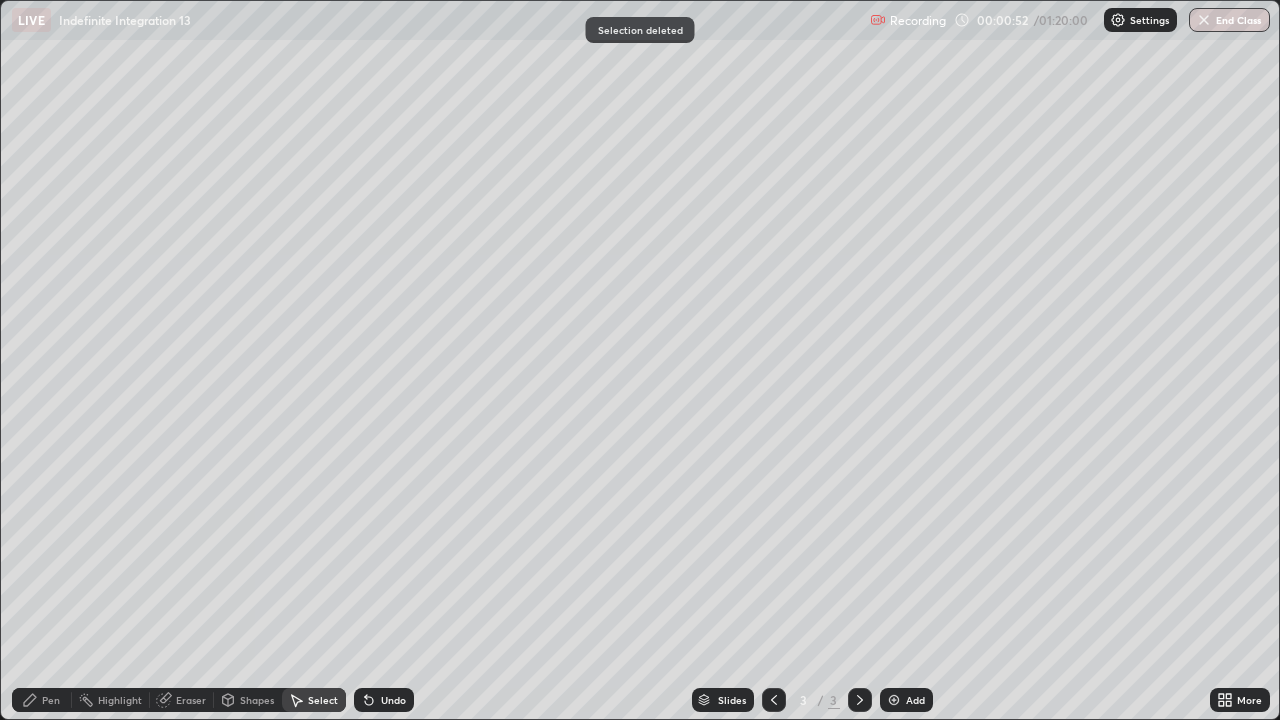 click on "Pen" at bounding box center (51, 700) 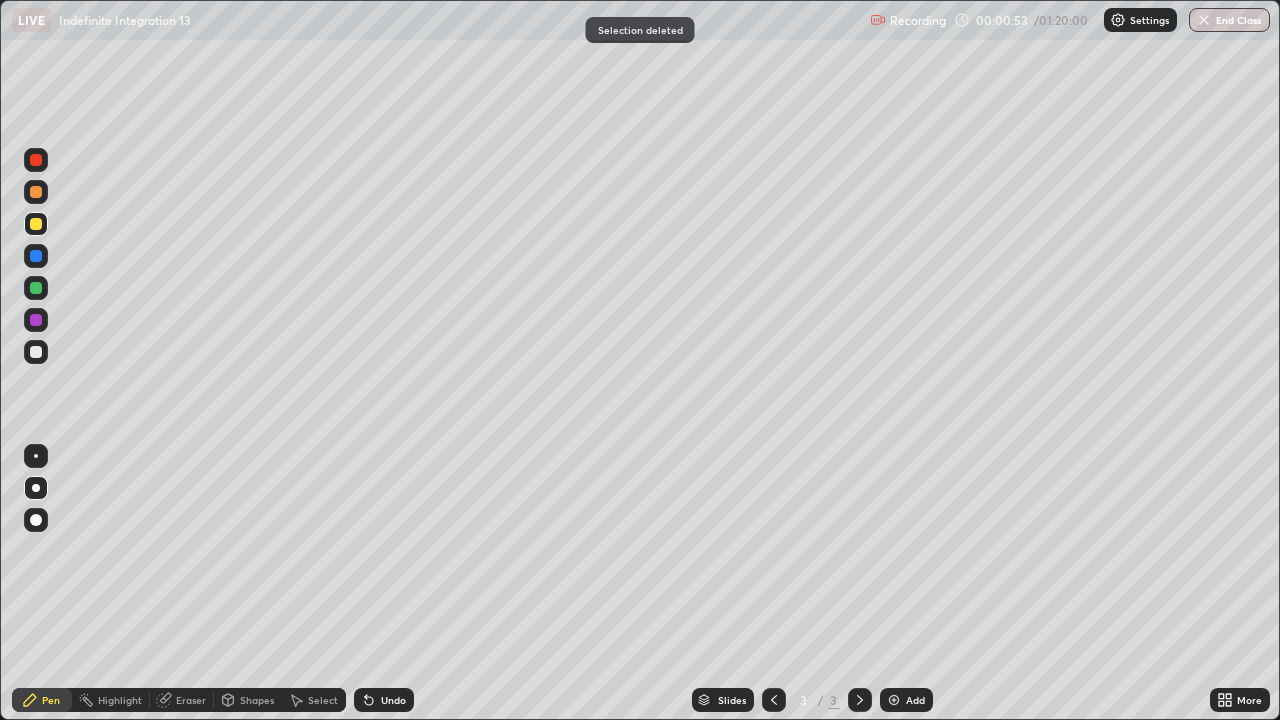 click at bounding box center [36, 224] 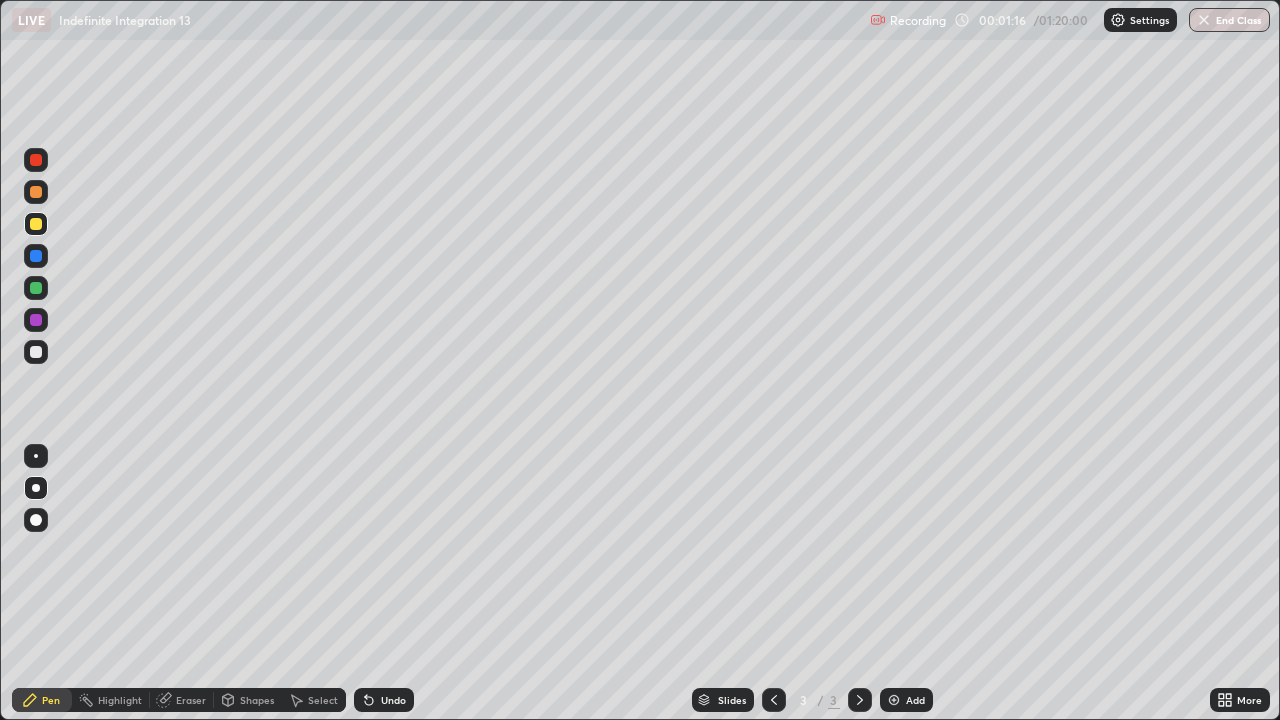 click on "Undo" at bounding box center (384, 700) 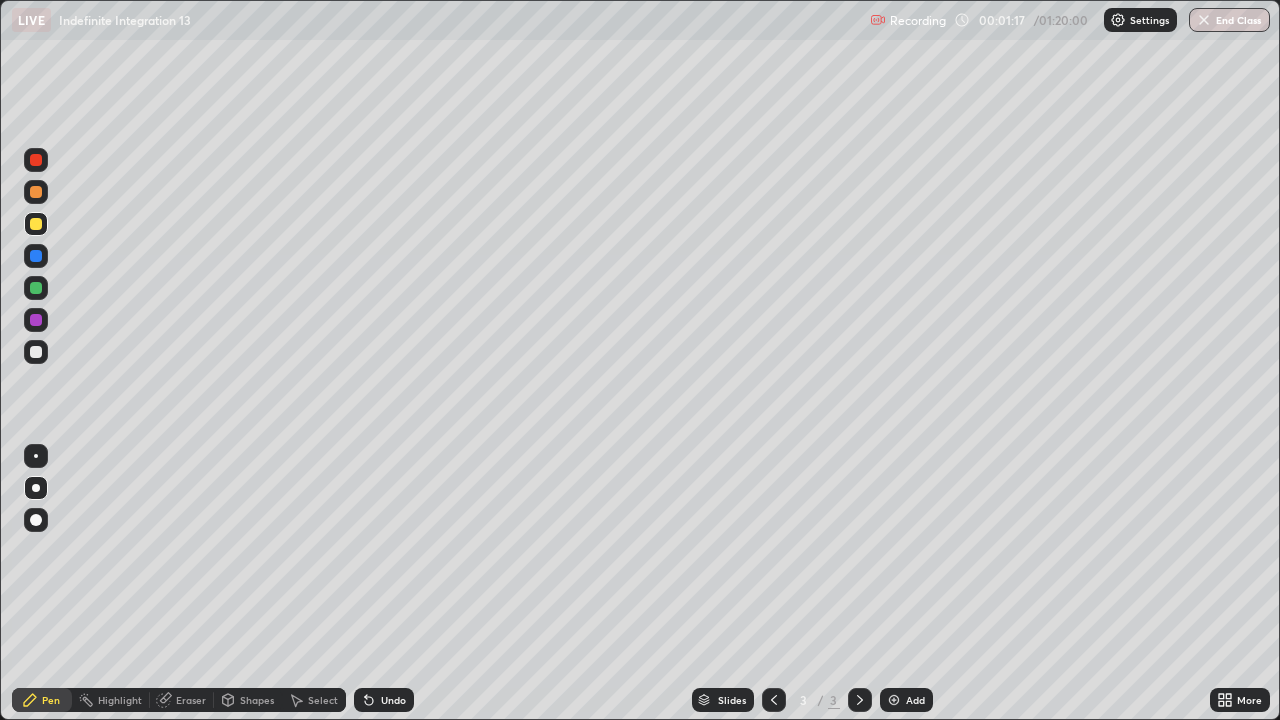 click on "Undo" at bounding box center [393, 700] 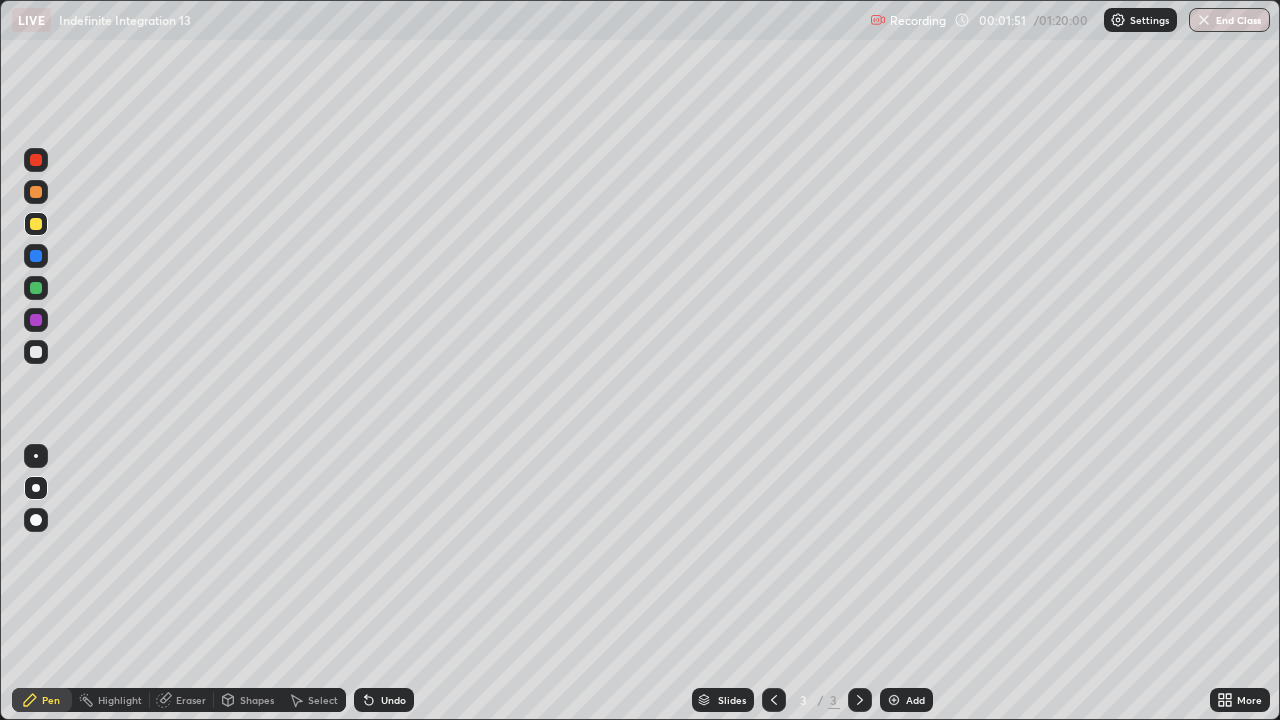 click at bounding box center (36, 352) 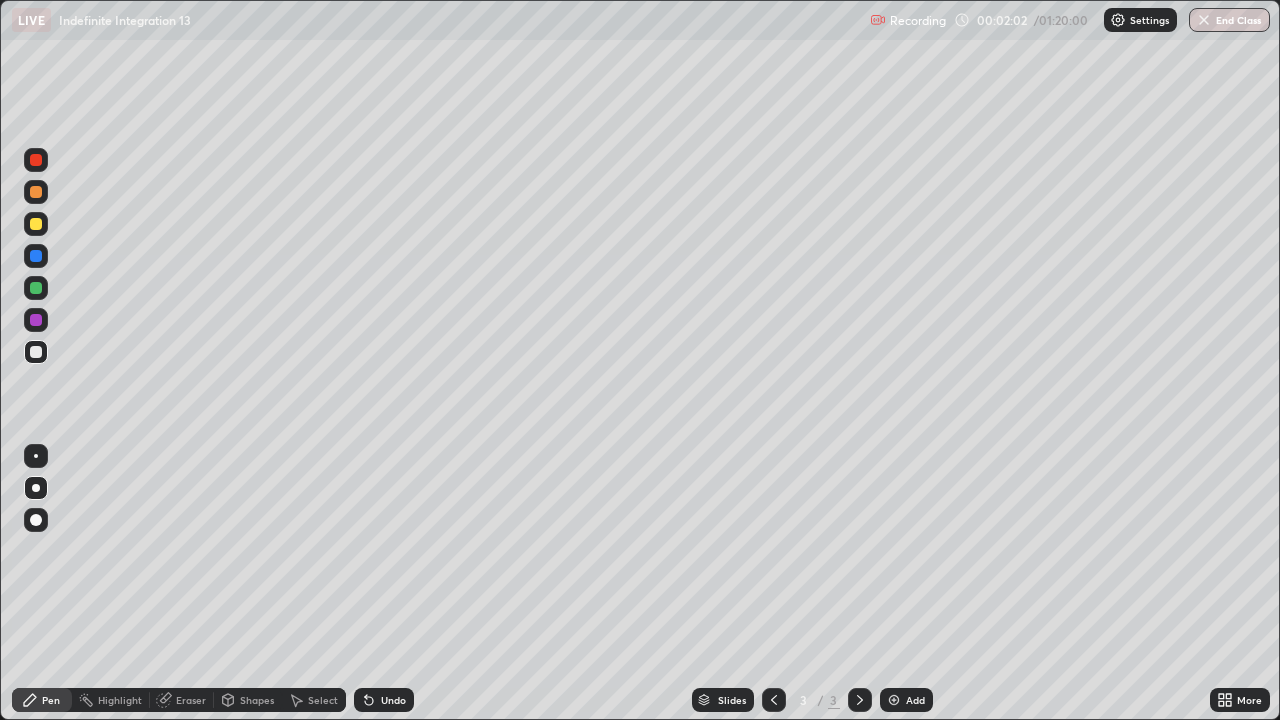 click on "Undo" at bounding box center [393, 700] 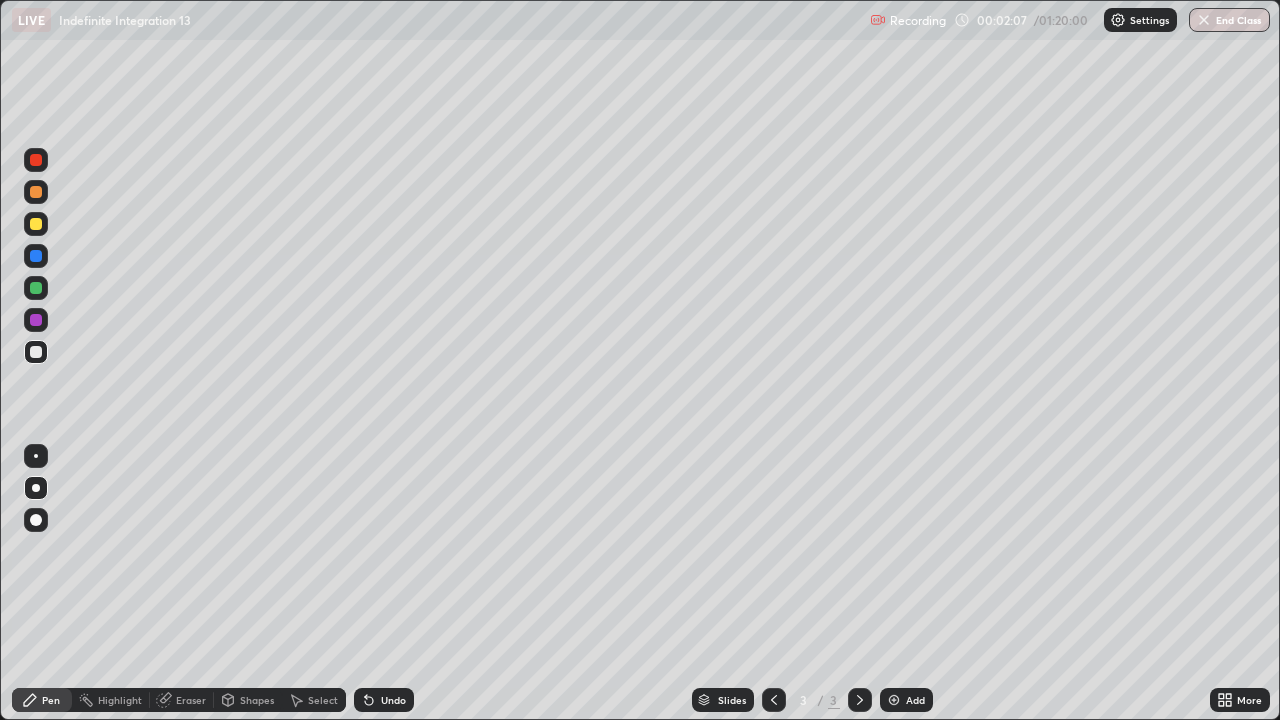 click on "Undo" at bounding box center (393, 700) 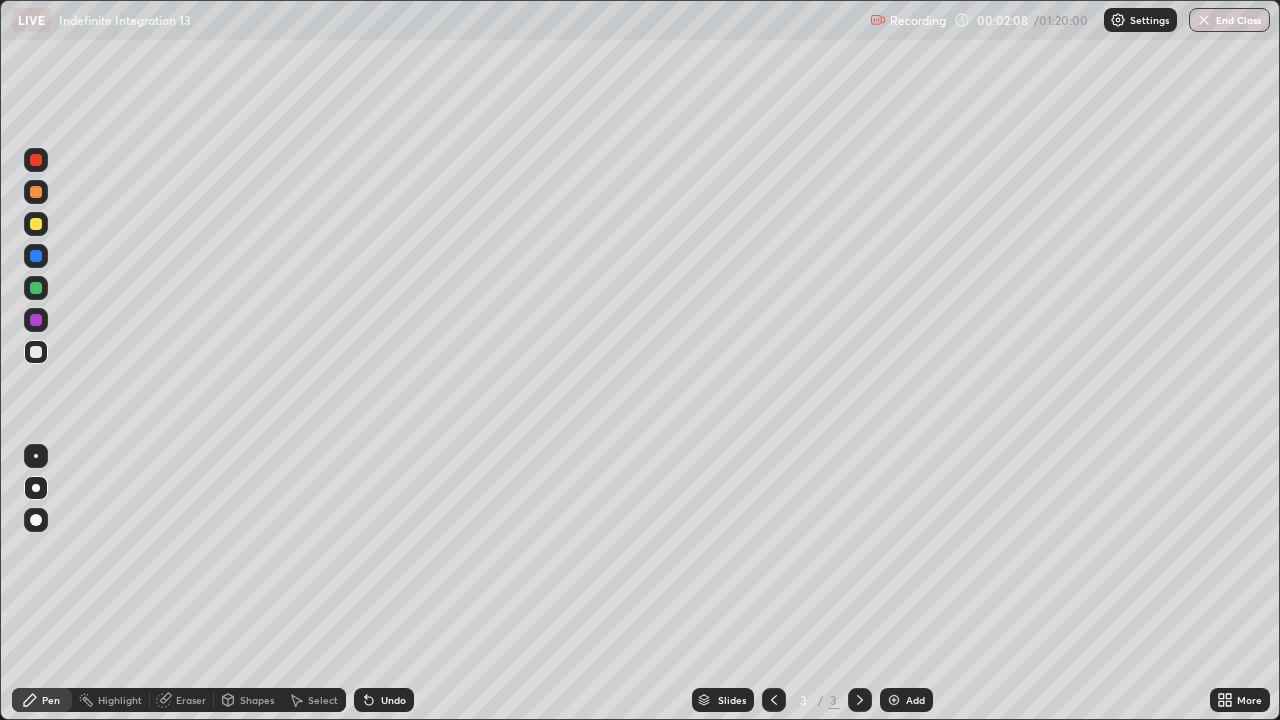 click on "Undo" at bounding box center (393, 700) 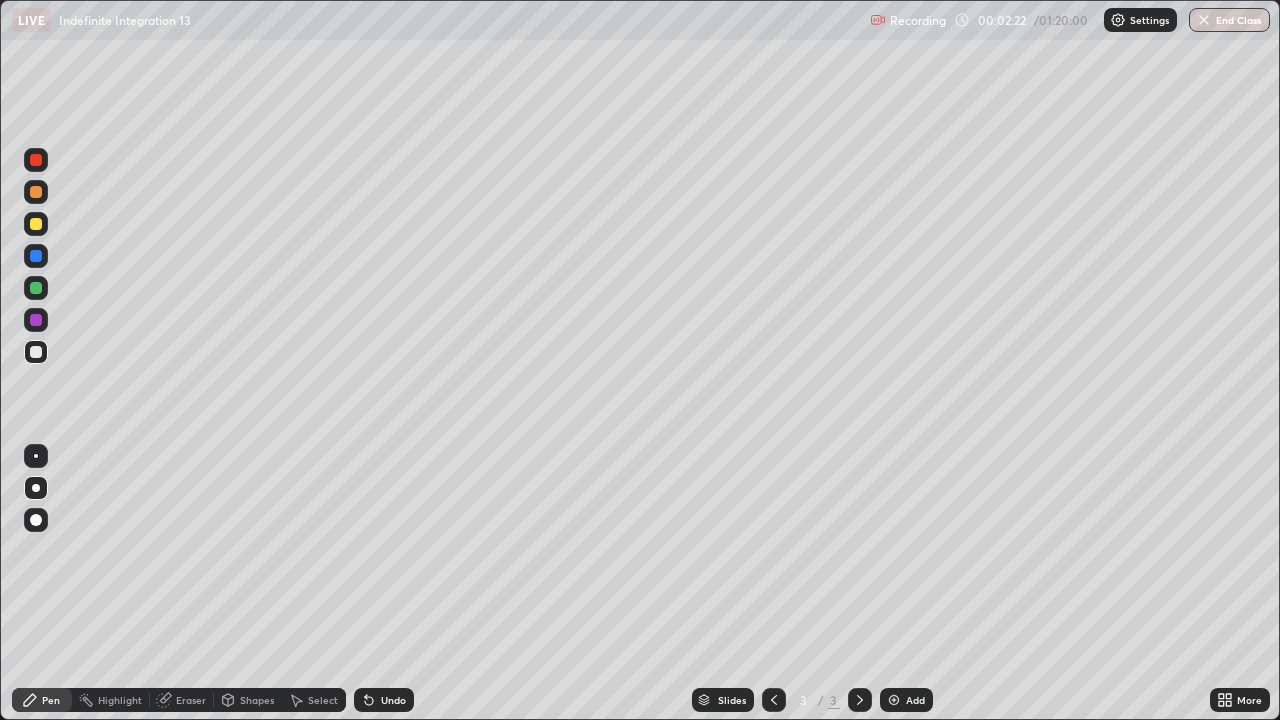 click at bounding box center [36, 320] 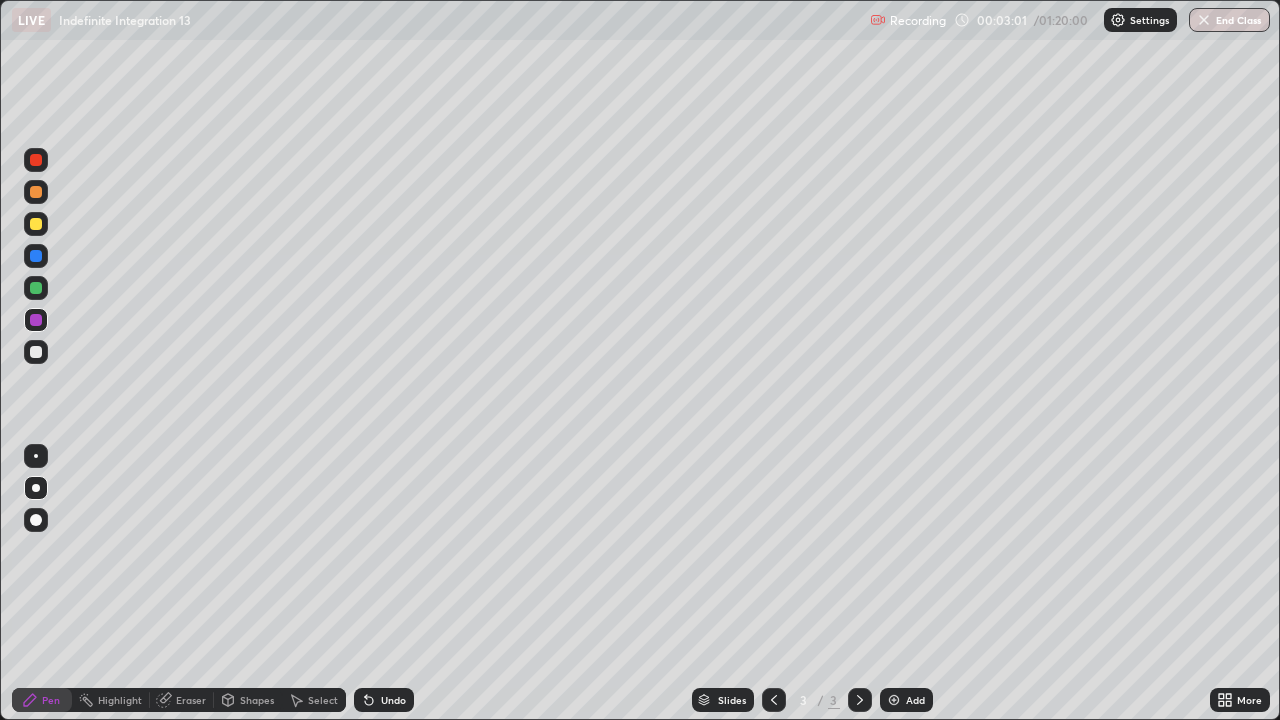 click on "Undo" at bounding box center [393, 700] 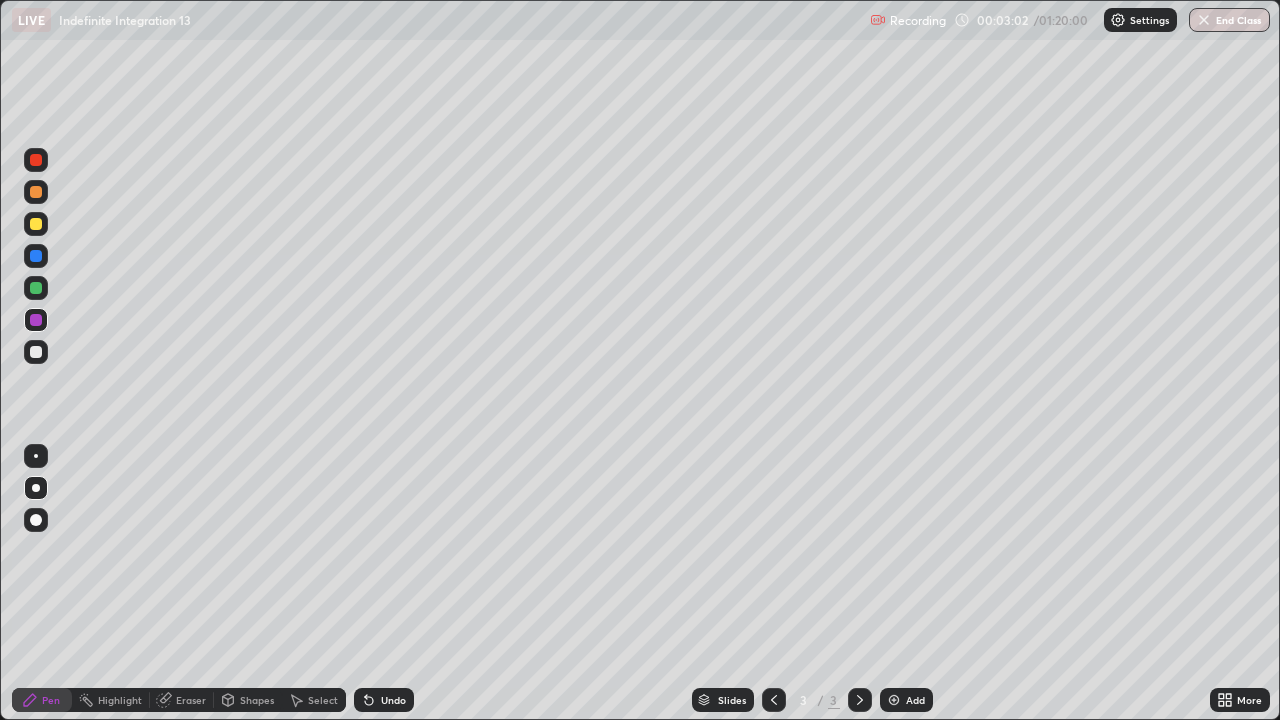 click on "Undo" at bounding box center [393, 700] 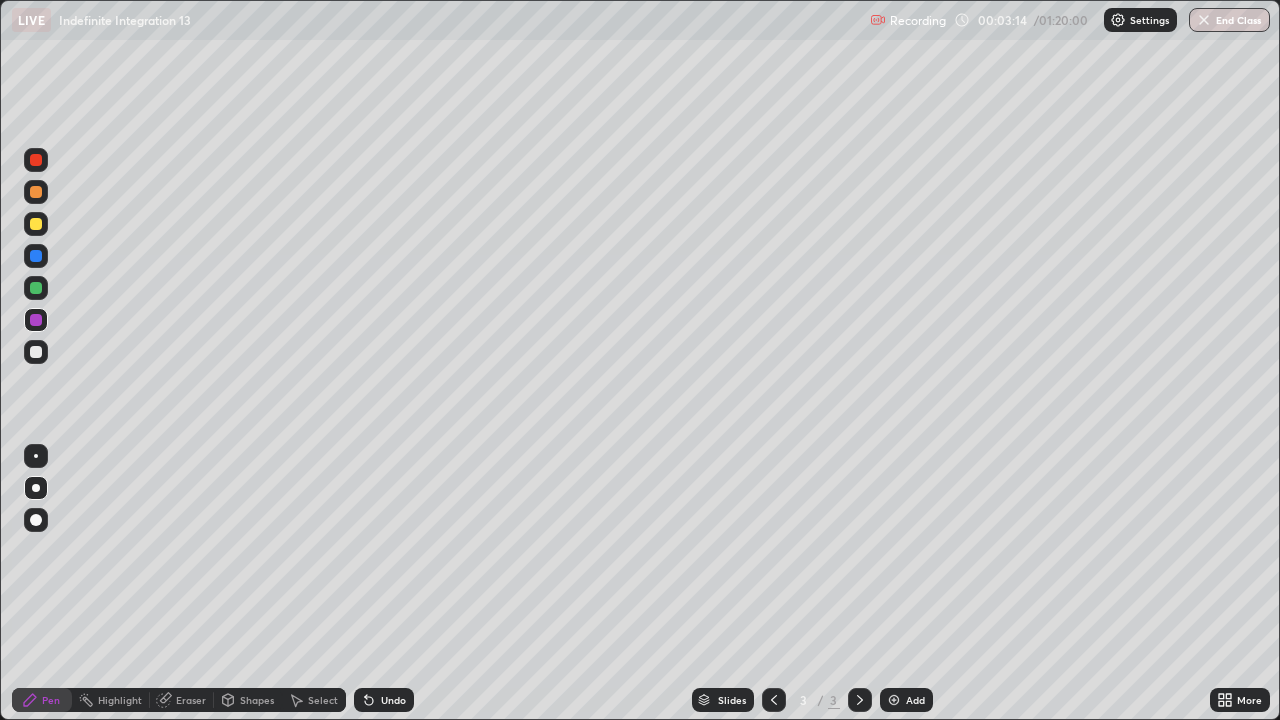 click at bounding box center (36, 288) 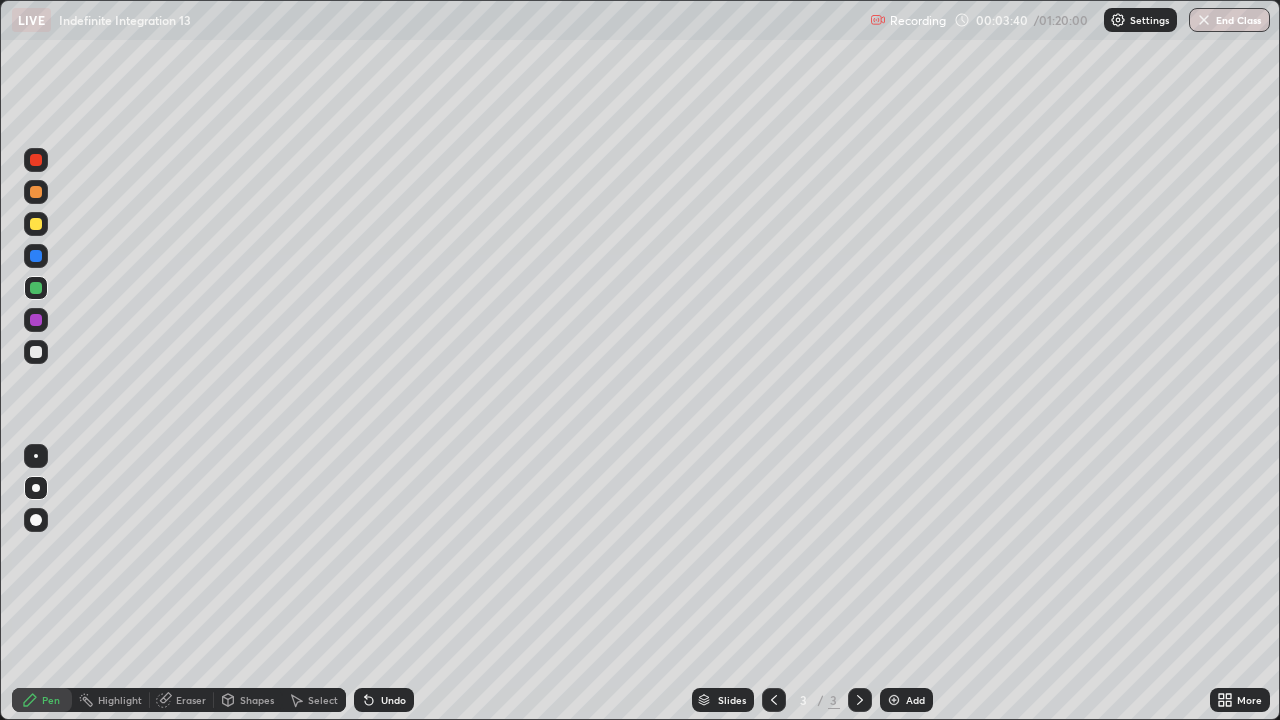 click on "Undo" at bounding box center [393, 700] 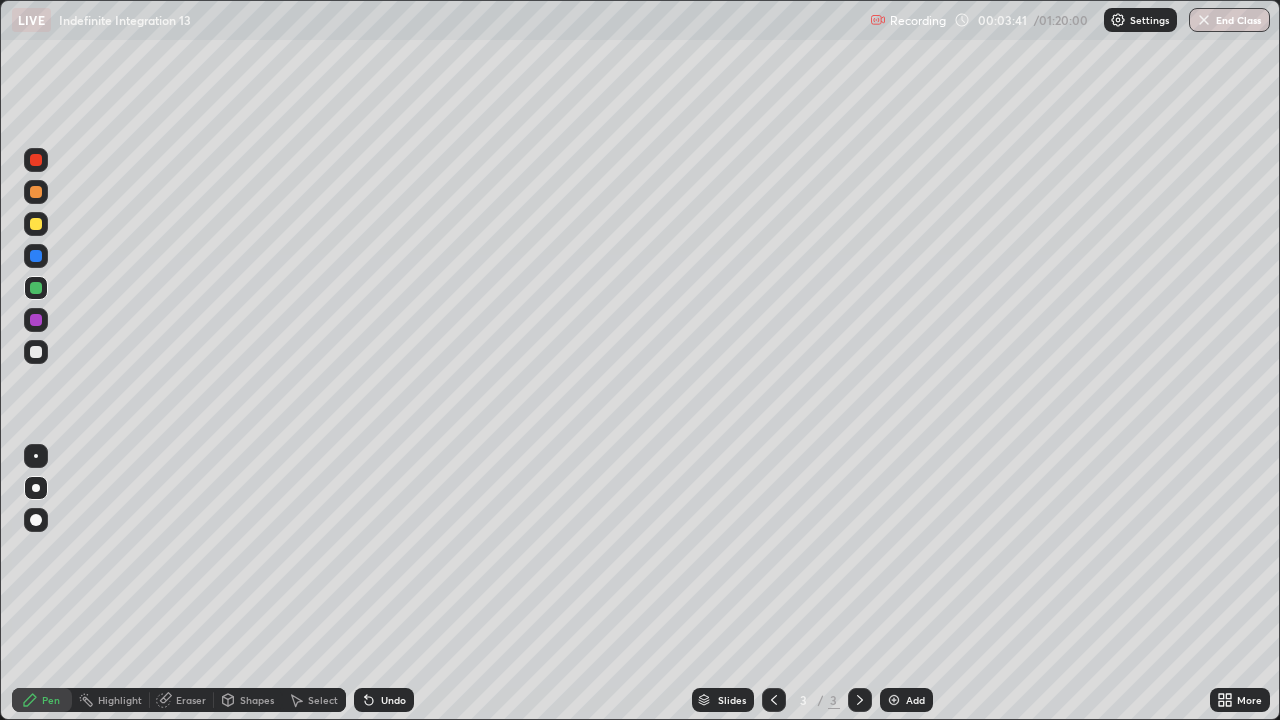 click on "Undo" at bounding box center (384, 700) 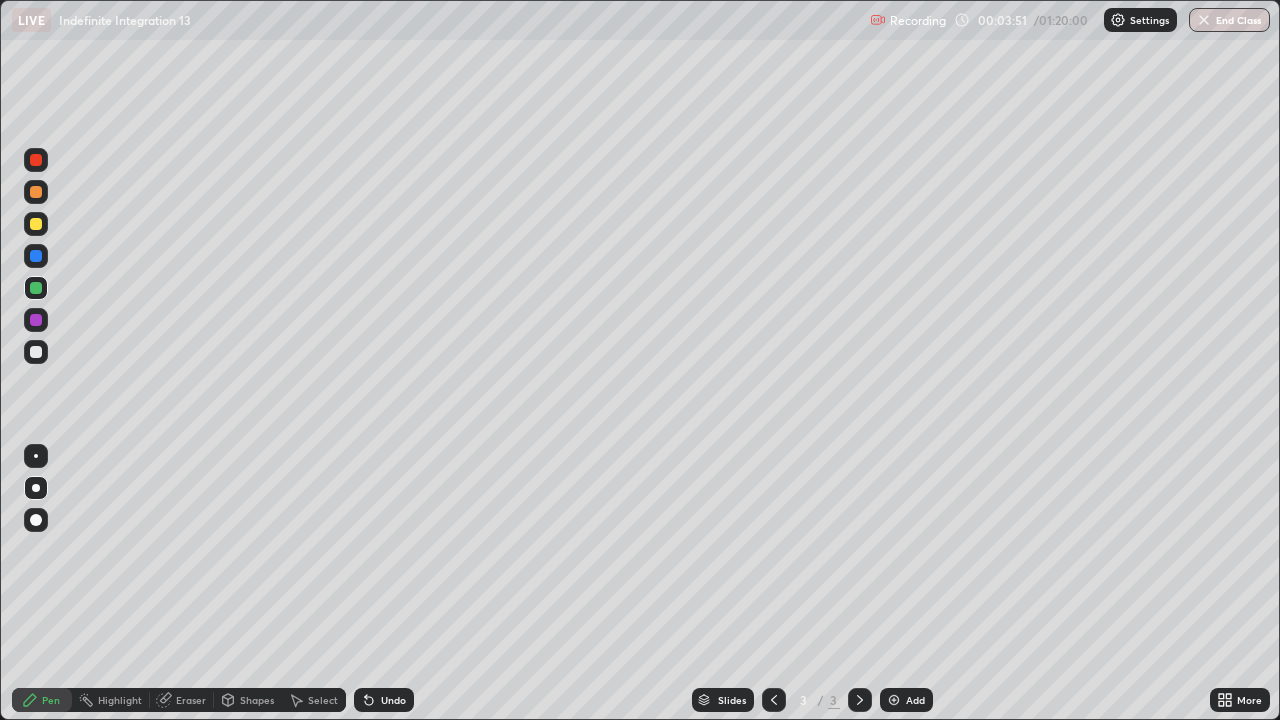 click on "Undo" at bounding box center [393, 700] 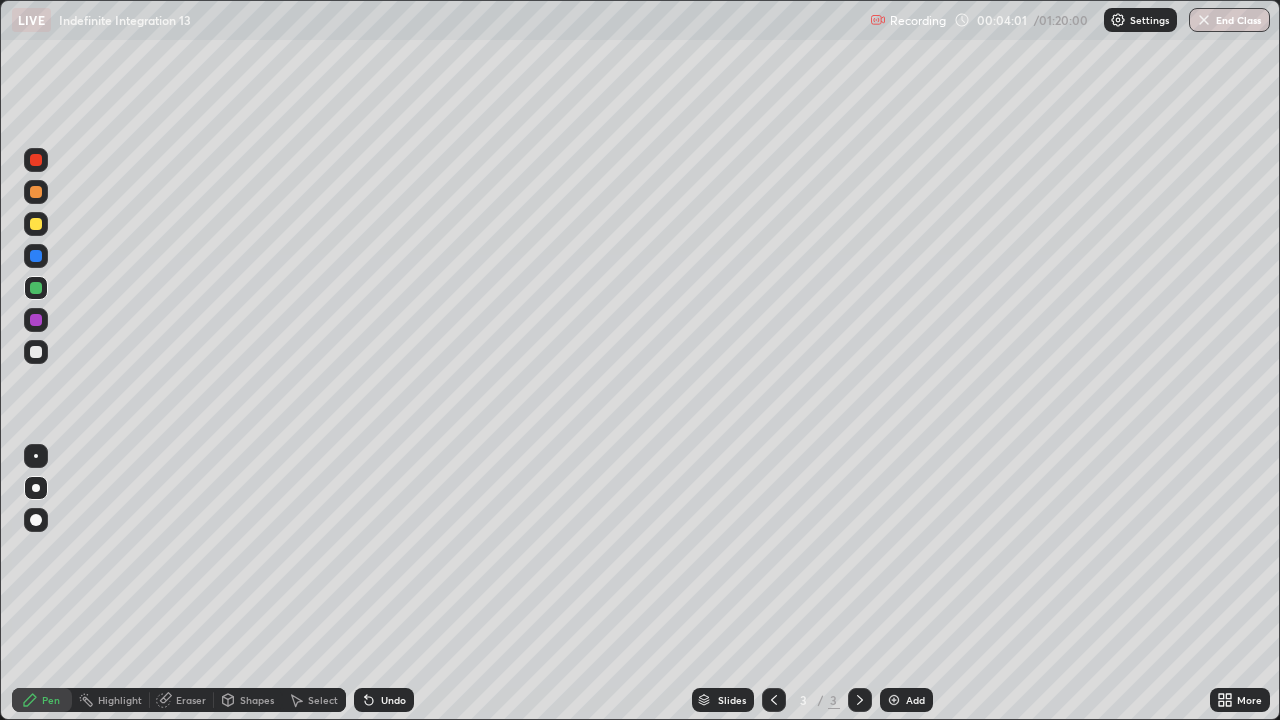 click on "Eraser" at bounding box center [191, 700] 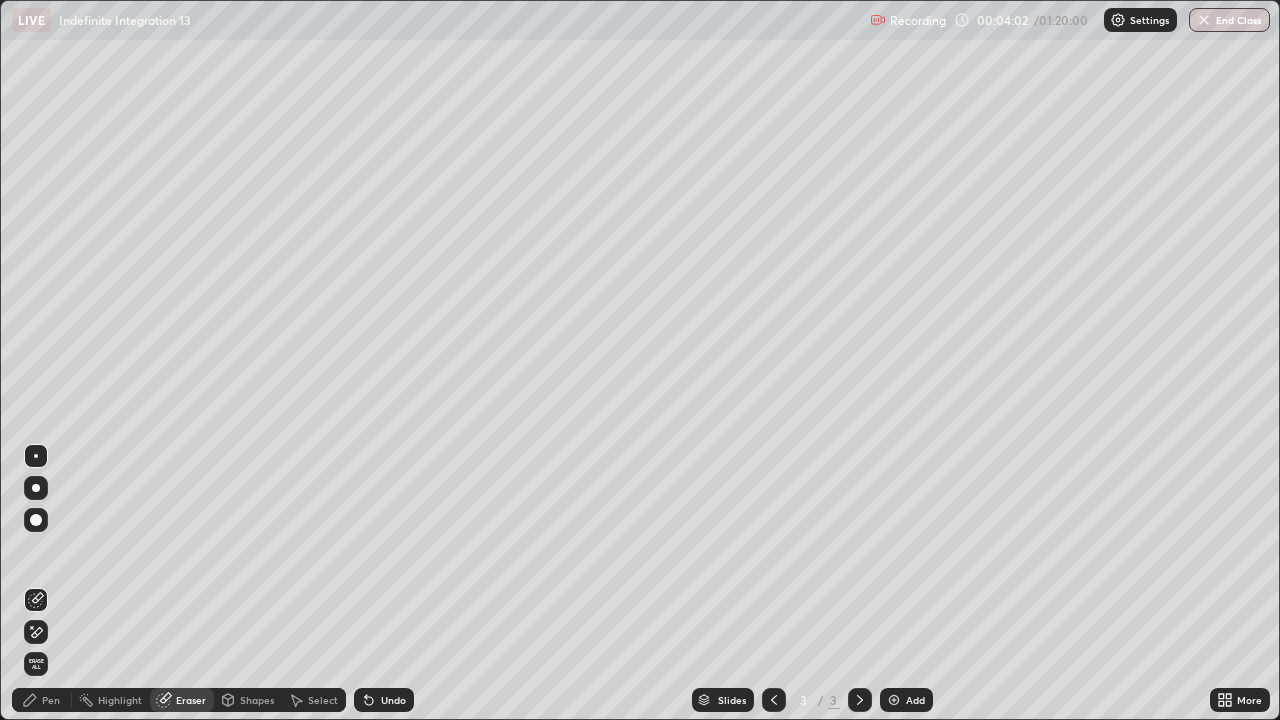 click on "Pen" at bounding box center [51, 700] 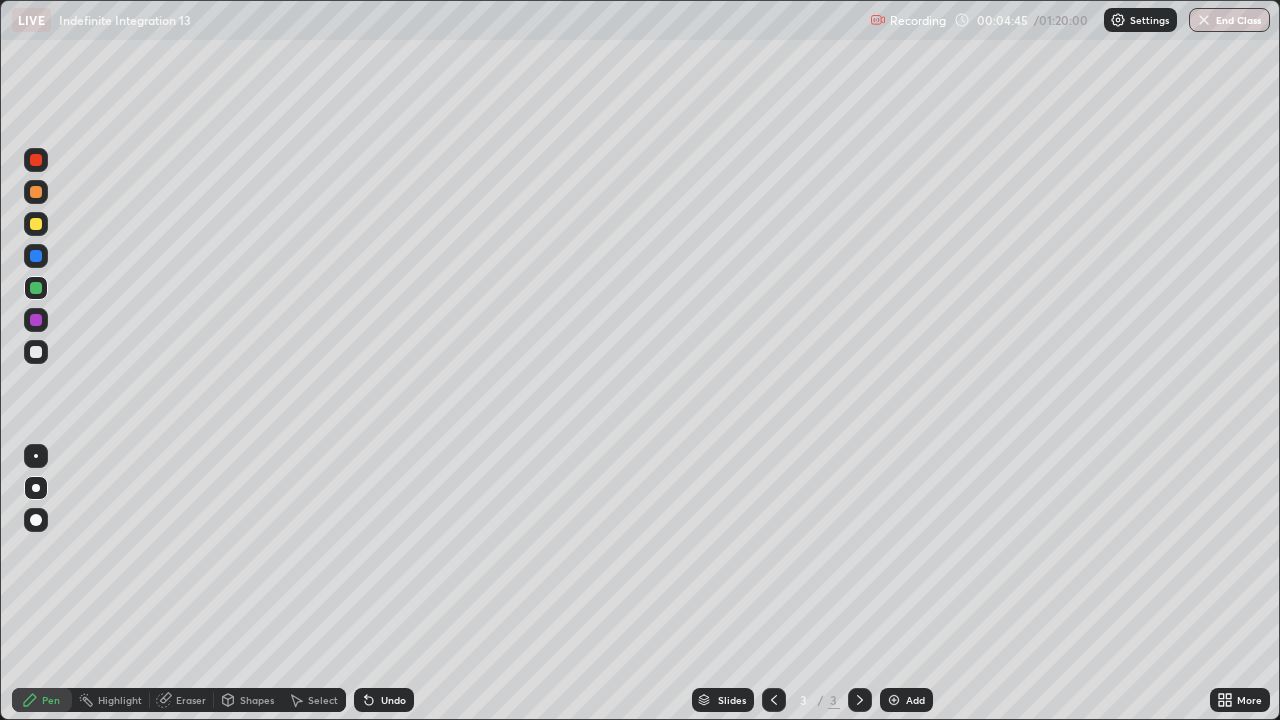 click at bounding box center (36, 352) 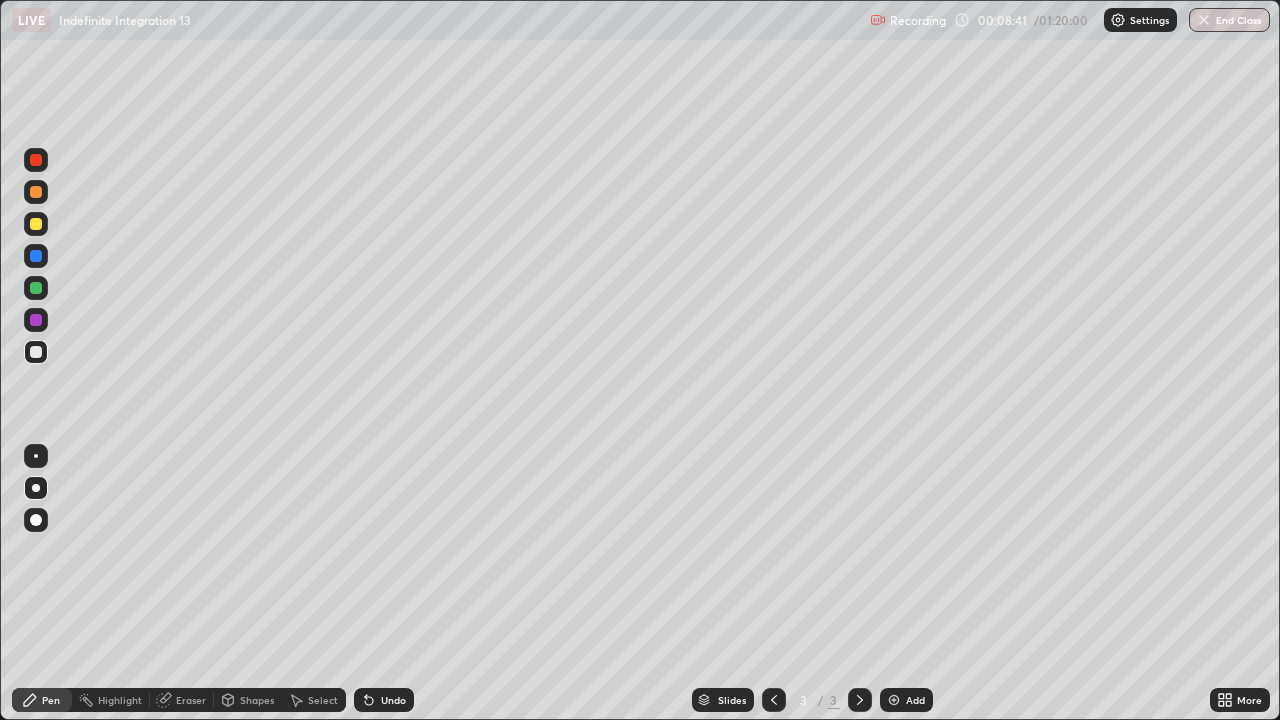 click at bounding box center [36, 288] 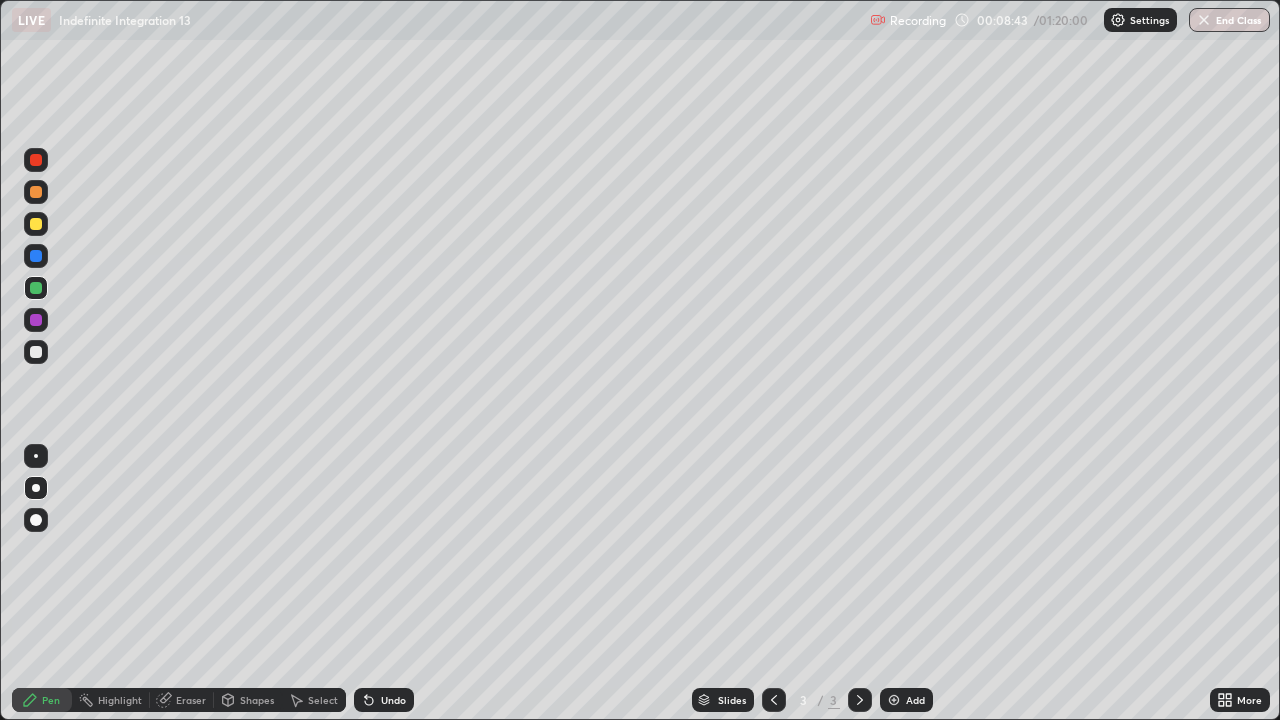 click at bounding box center (36, 160) 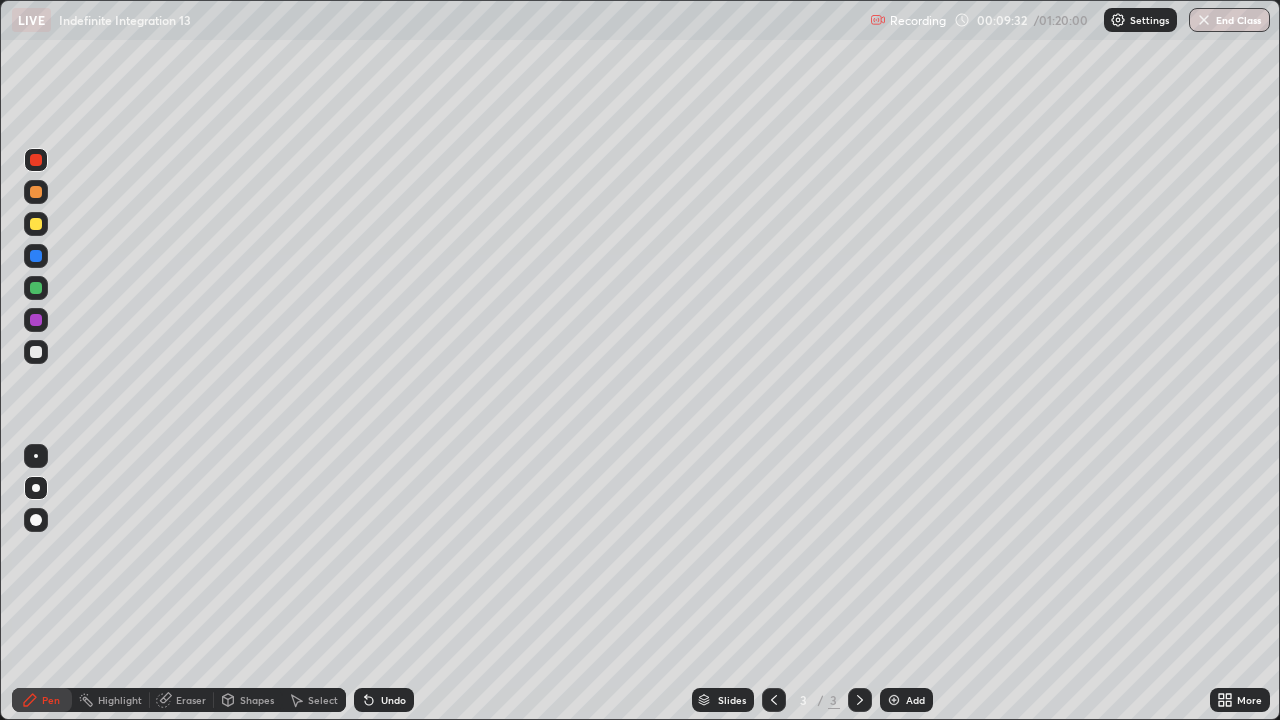 click on "Shapes" at bounding box center [257, 700] 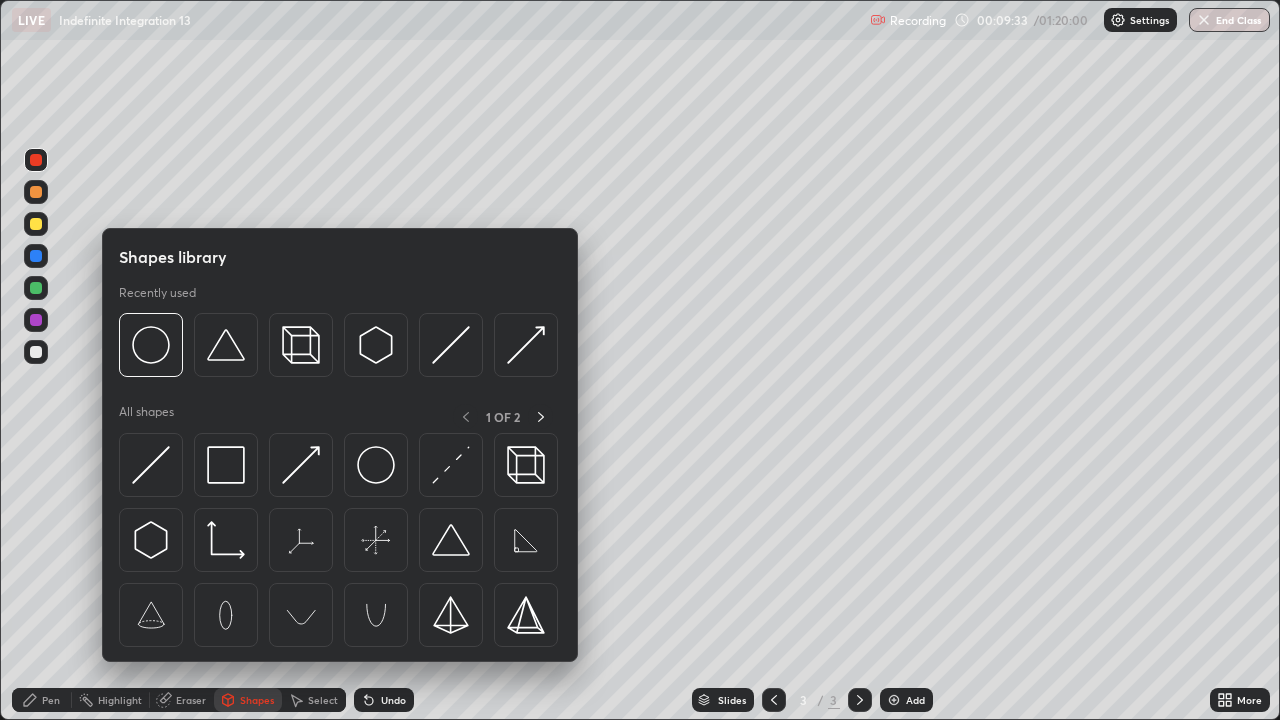 click on "Eraser" at bounding box center (191, 700) 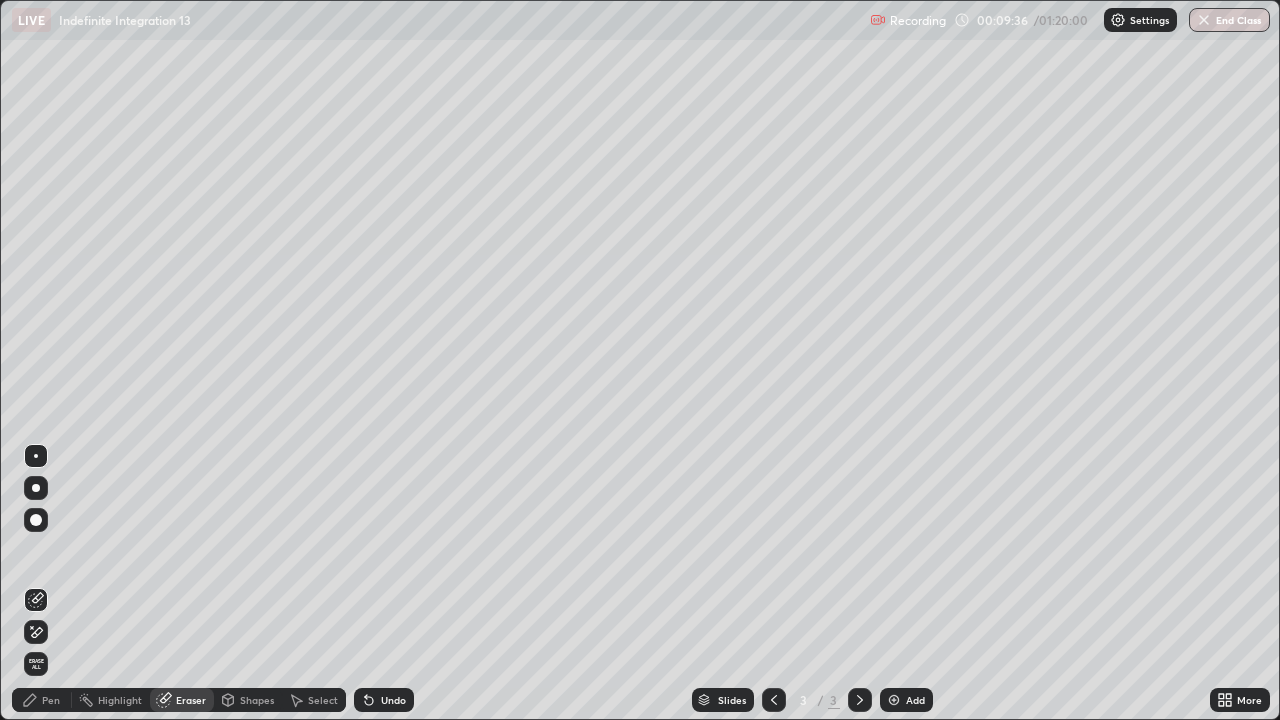 click on "Pen" at bounding box center (51, 700) 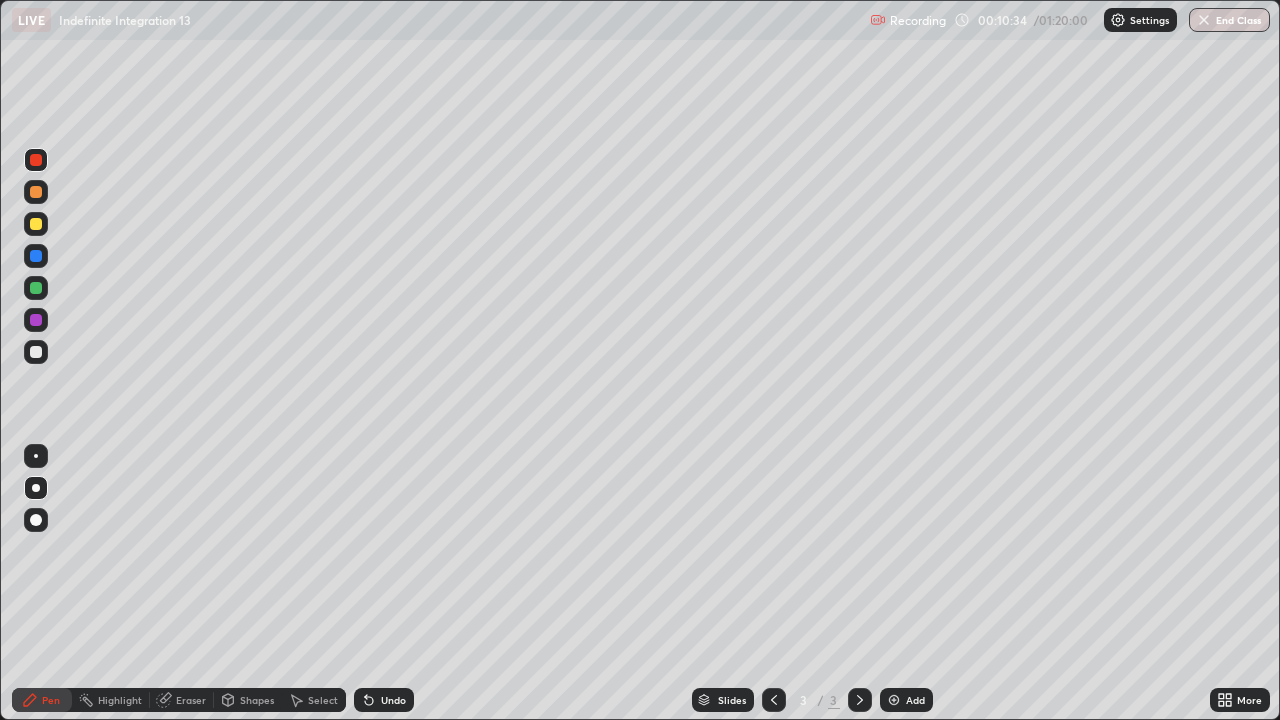 click on "Eraser" at bounding box center (191, 700) 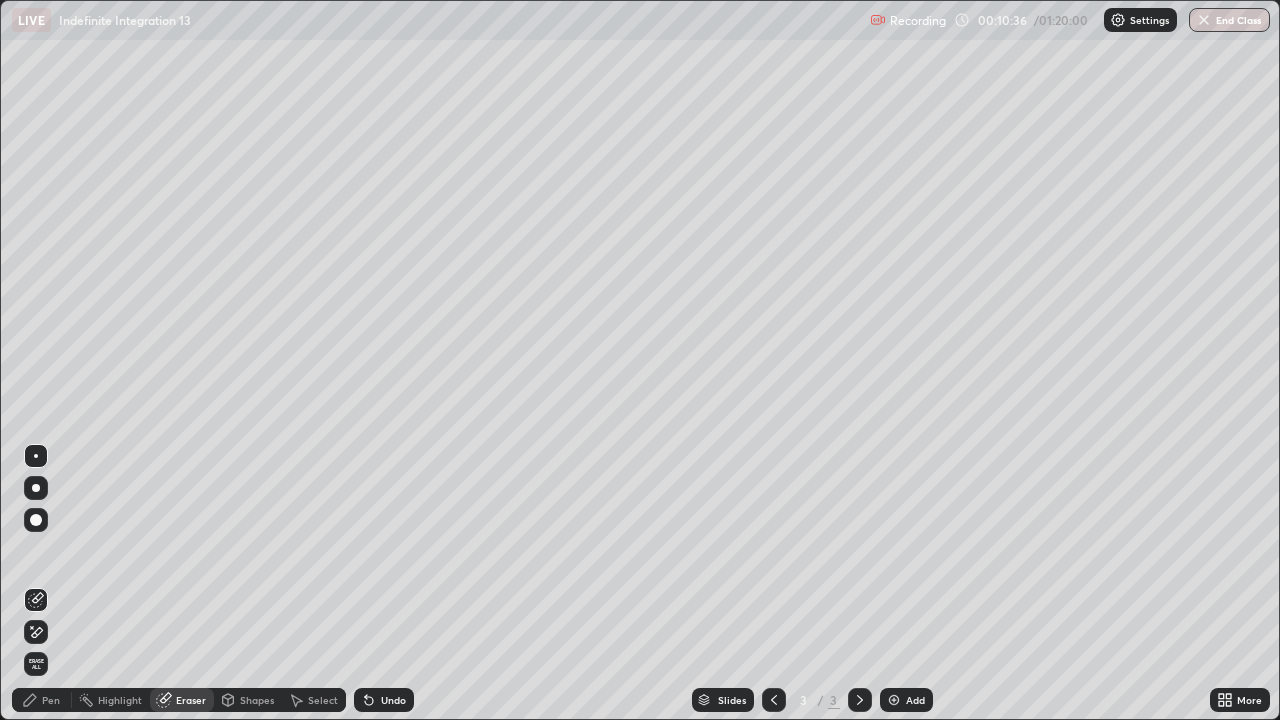 click on "Pen" at bounding box center [51, 700] 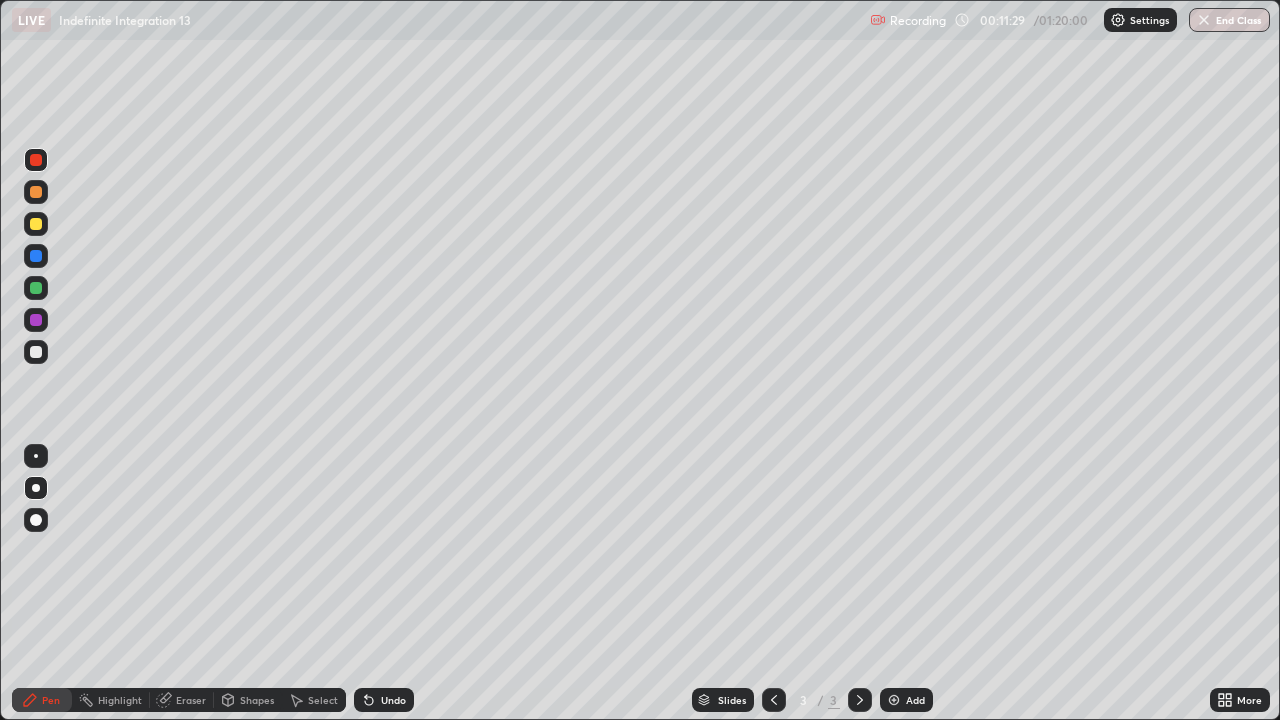click on "Eraser" at bounding box center (182, 700) 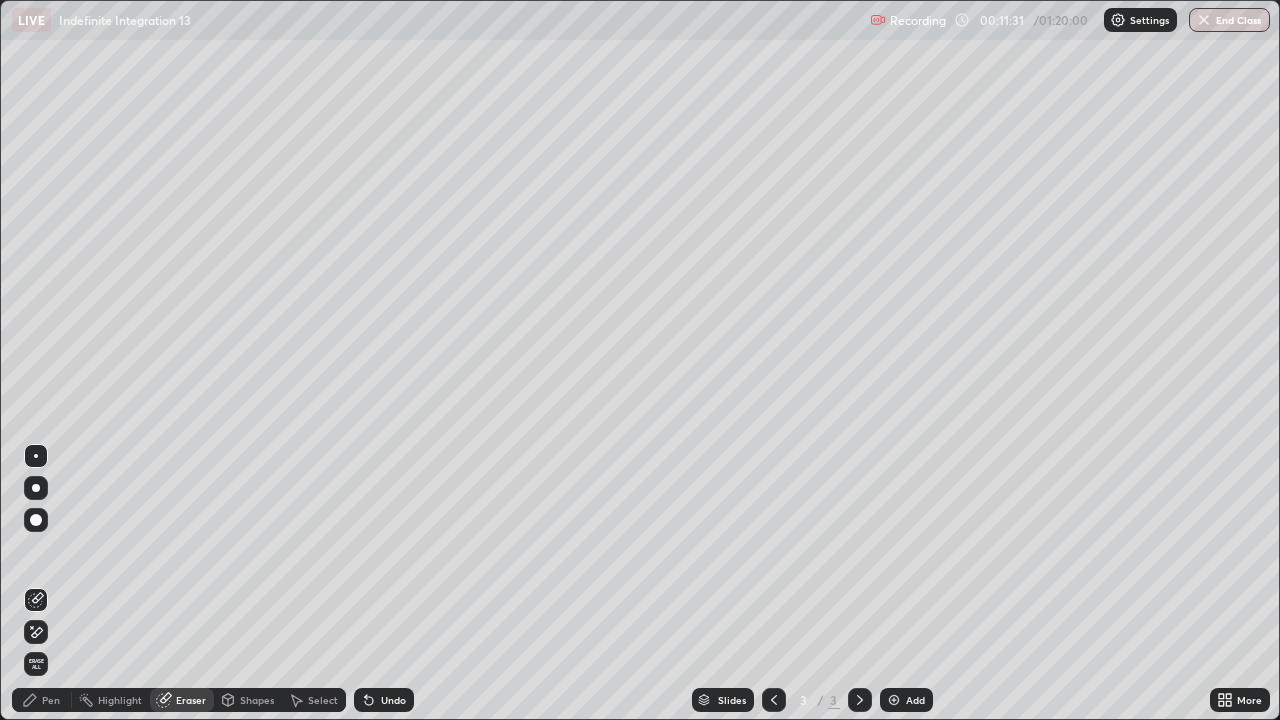 click on "Pen" at bounding box center (51, 700) 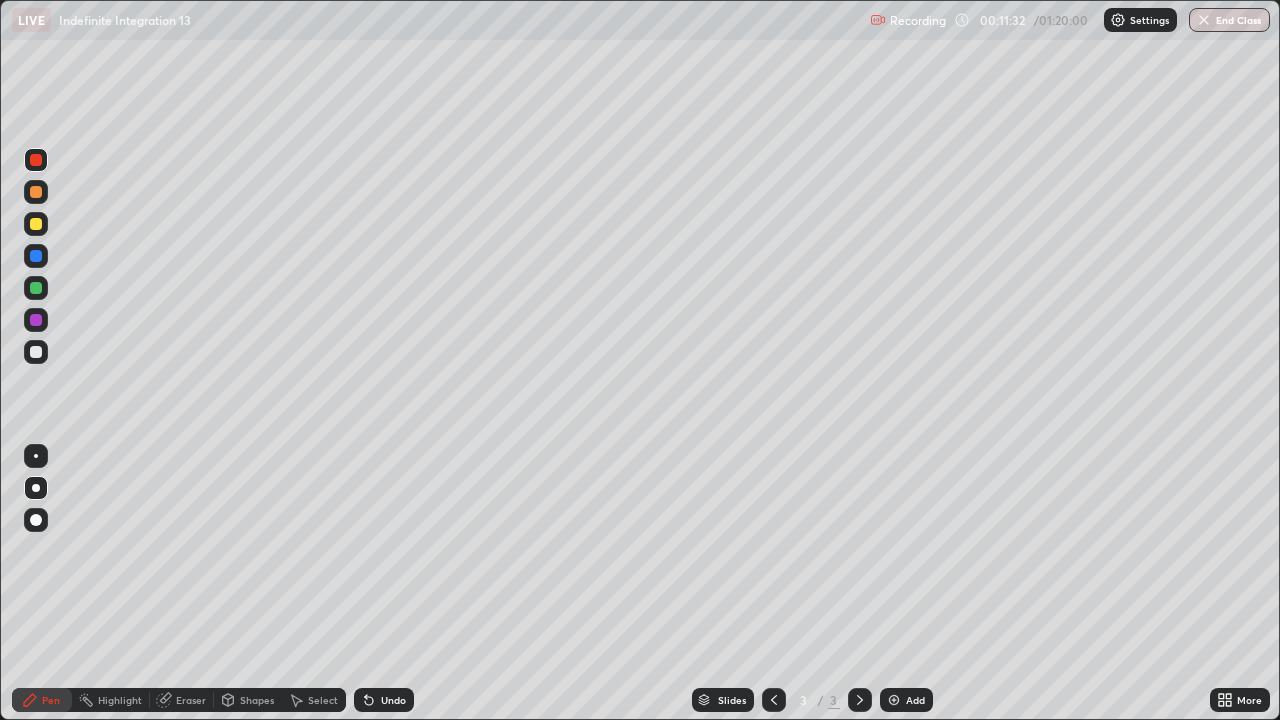 click at bounding box center (36, 352) 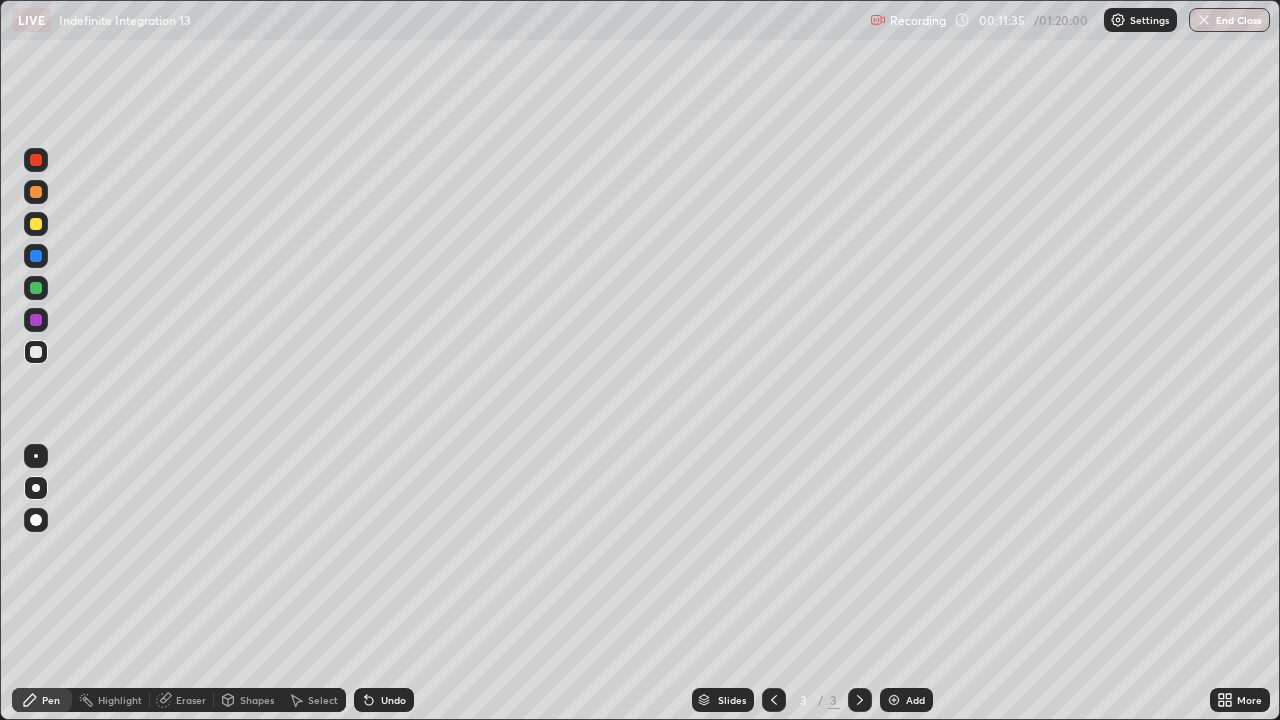click on "Eraser" at bounding box center (191, 700) 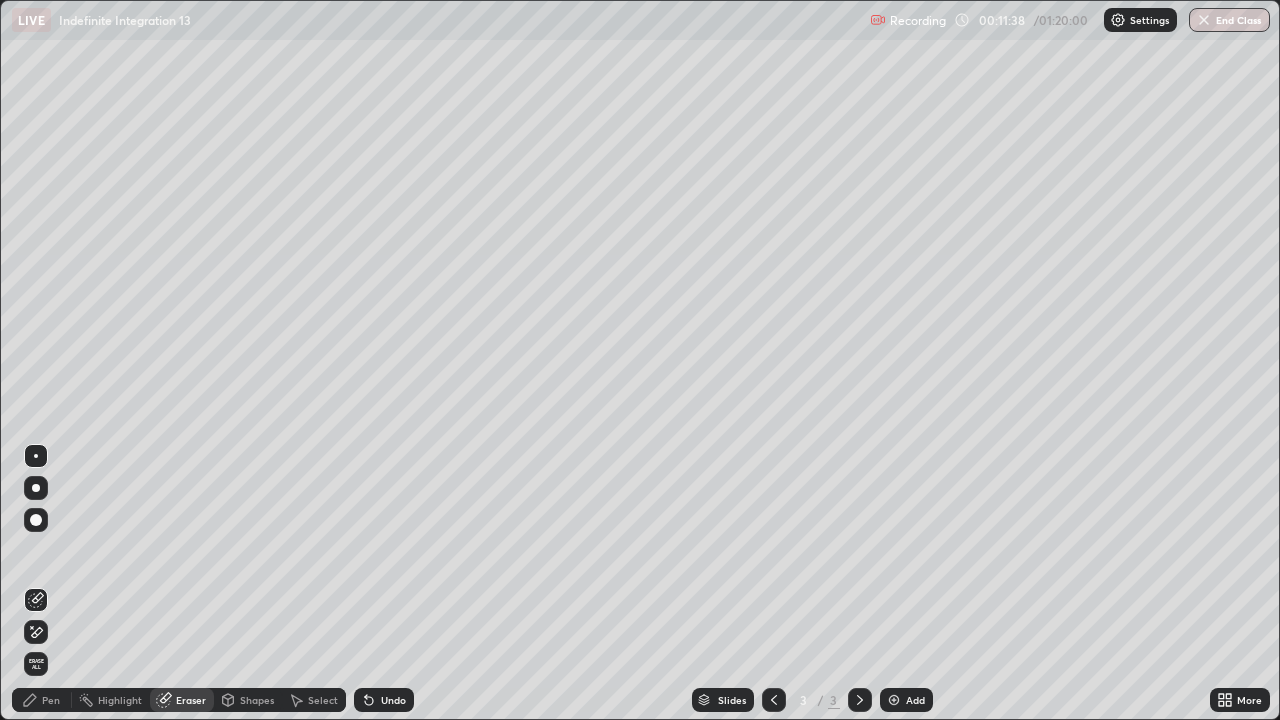 click on "Pen" at bounding box center [42, 700] 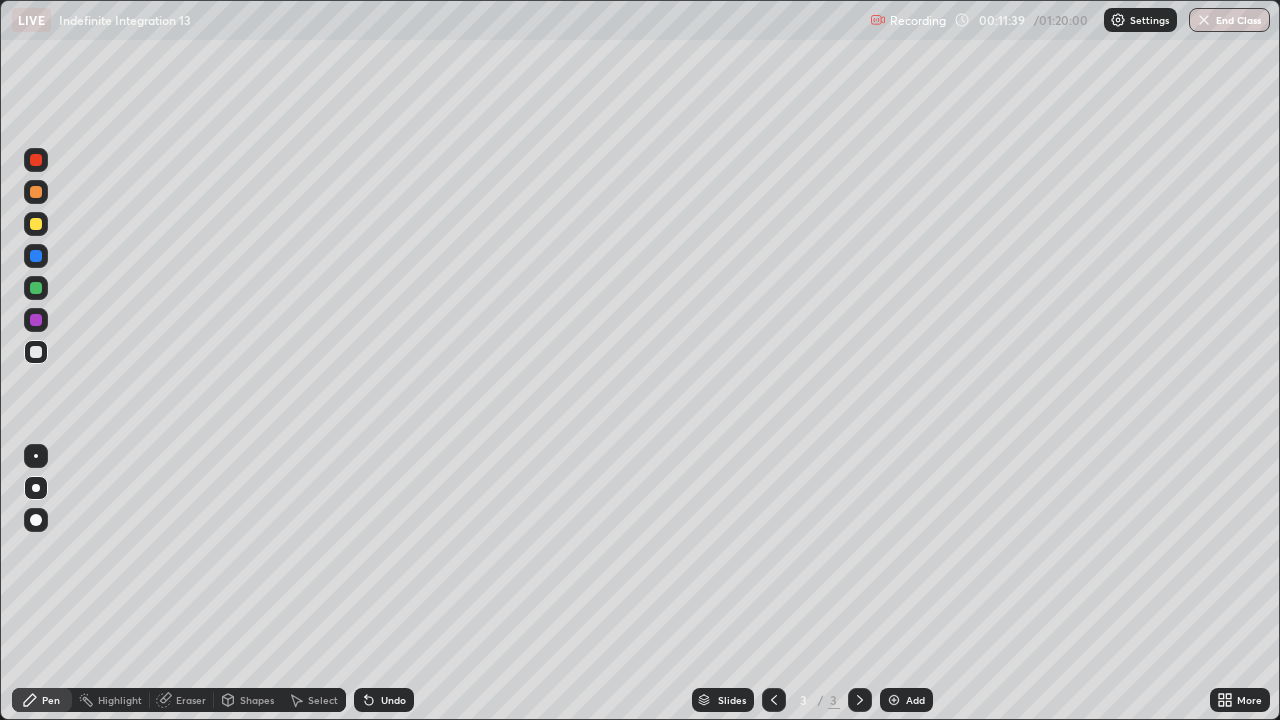 click at bounding box center [36, 160] 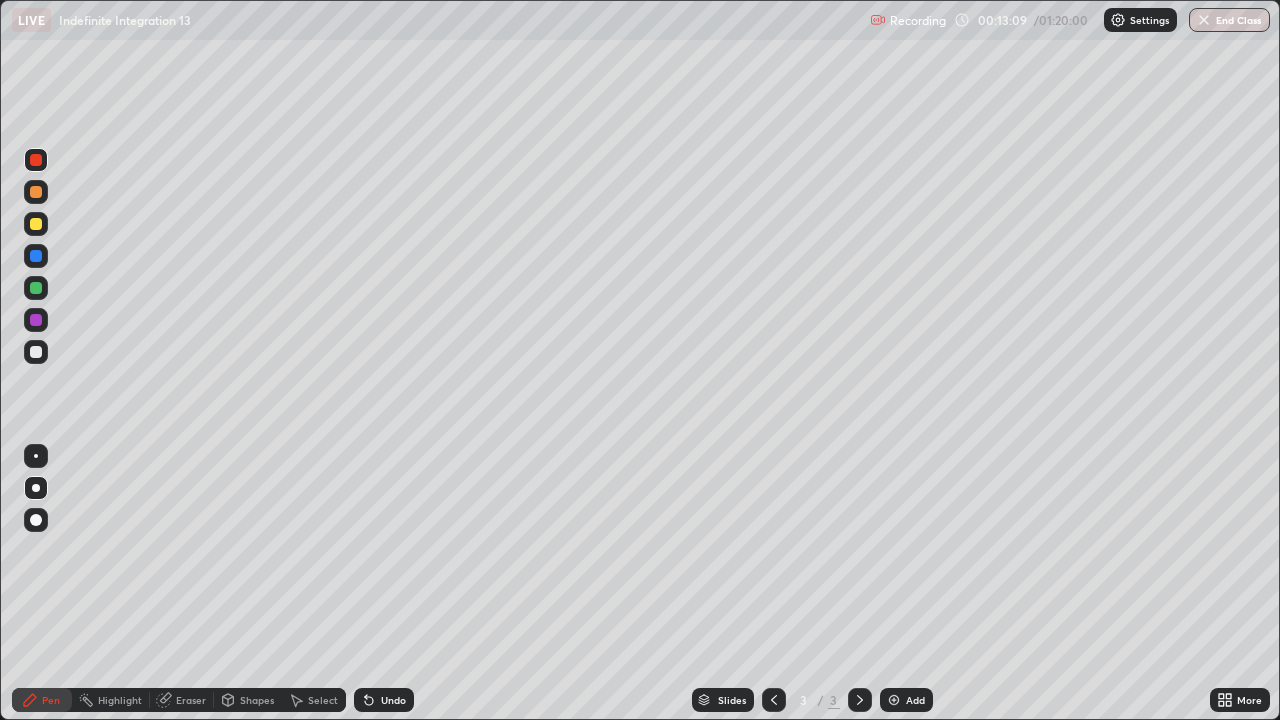 click at bounding box center [36, 224] 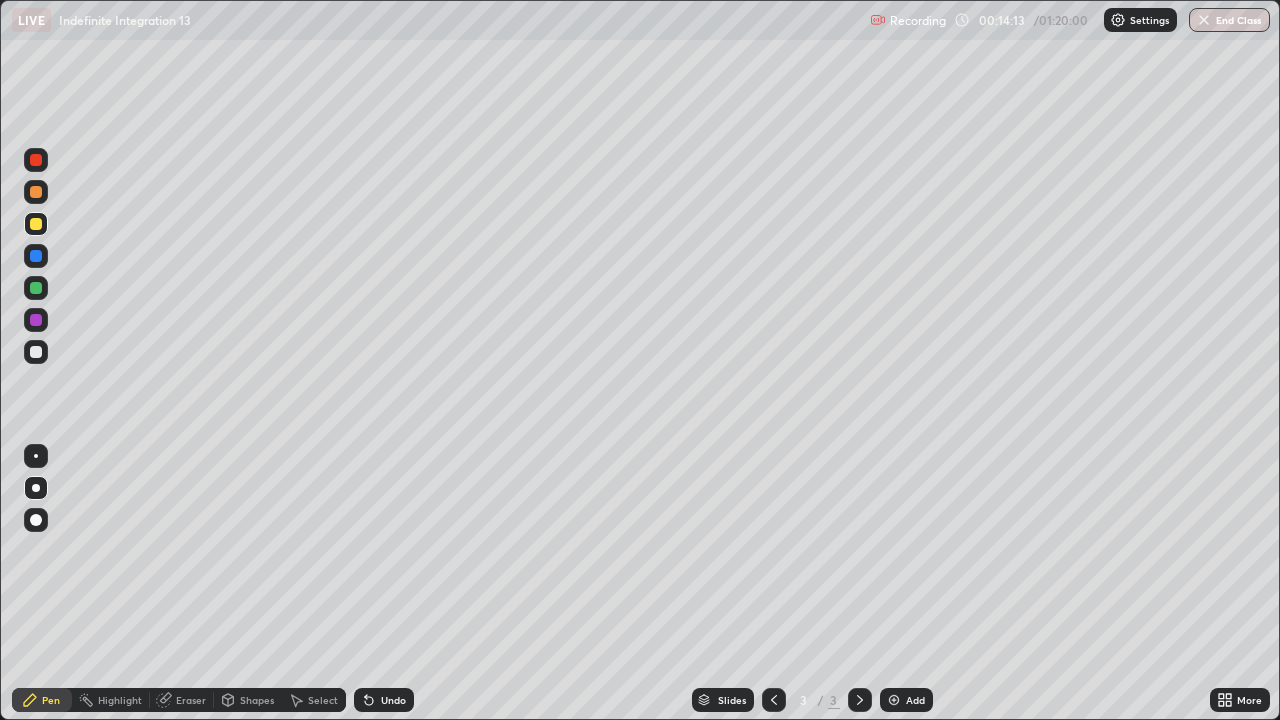 click on "Select" at bounding box center (323, 700) 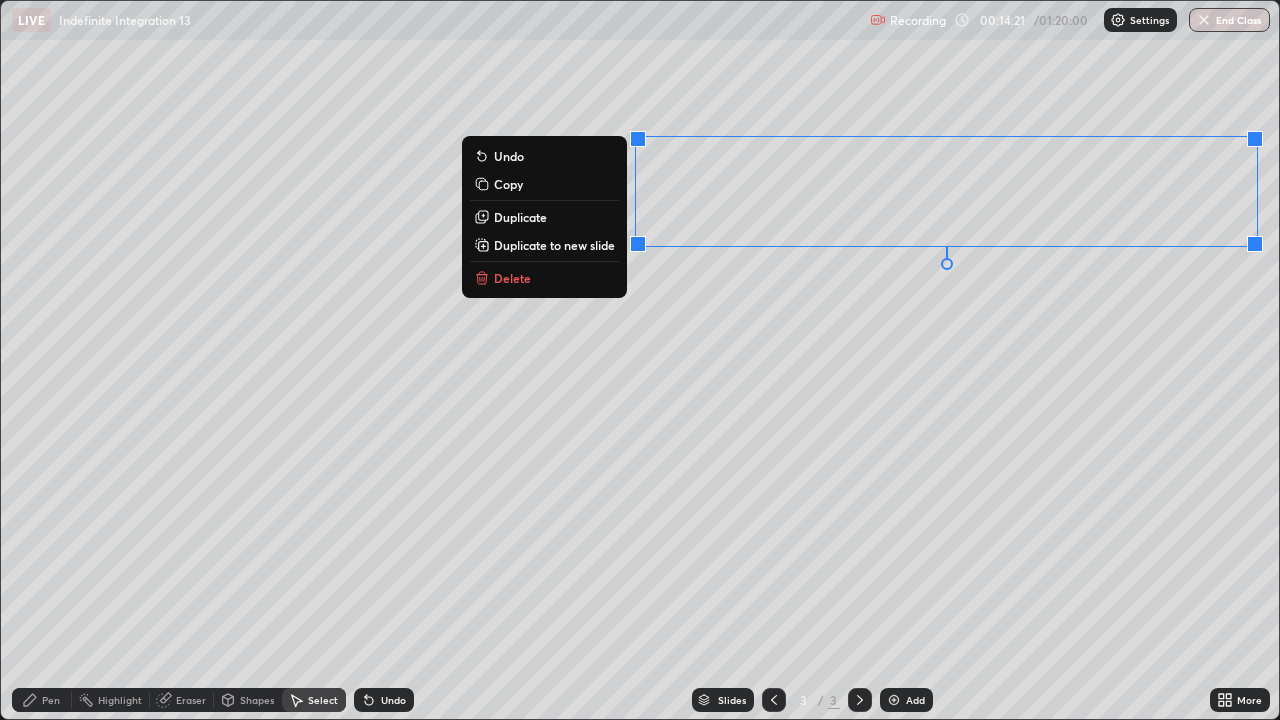click on "Duplicate to new slide" at bounding box center (554, 245) 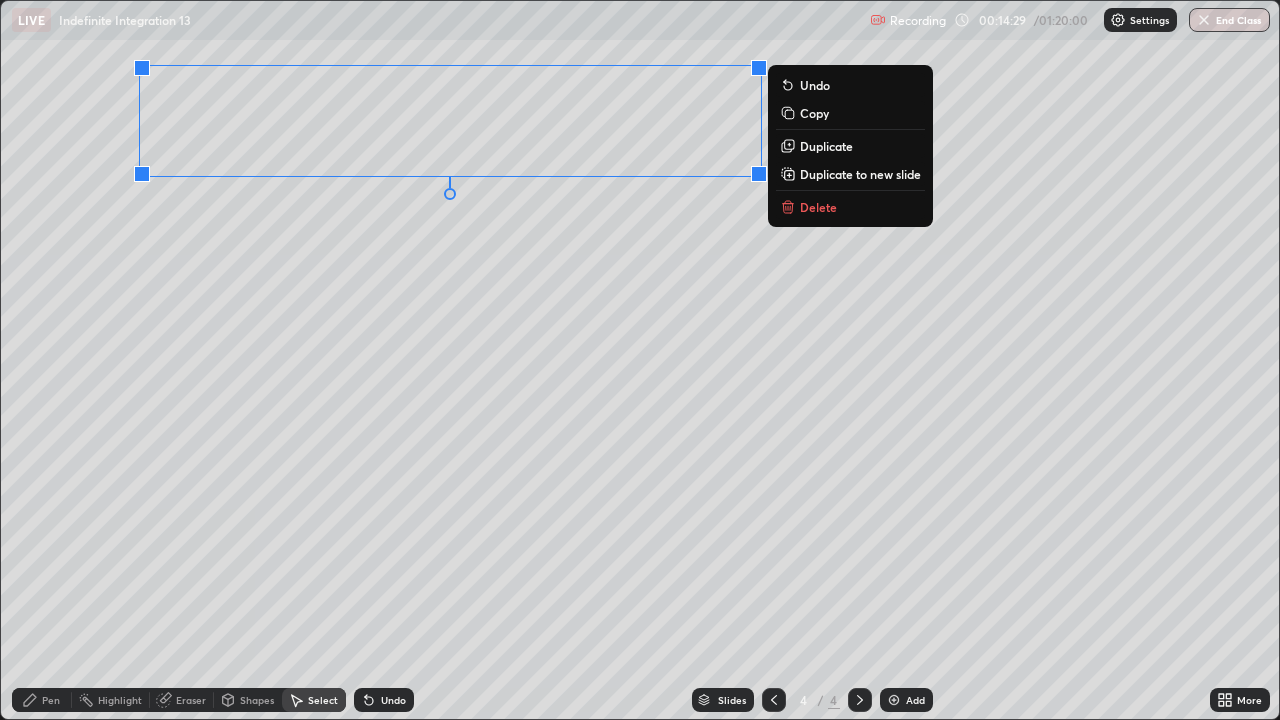 click on "0 ° Undo Copy Duplicate Duplicate to new slide Delete" at bounding box center [640, 360] 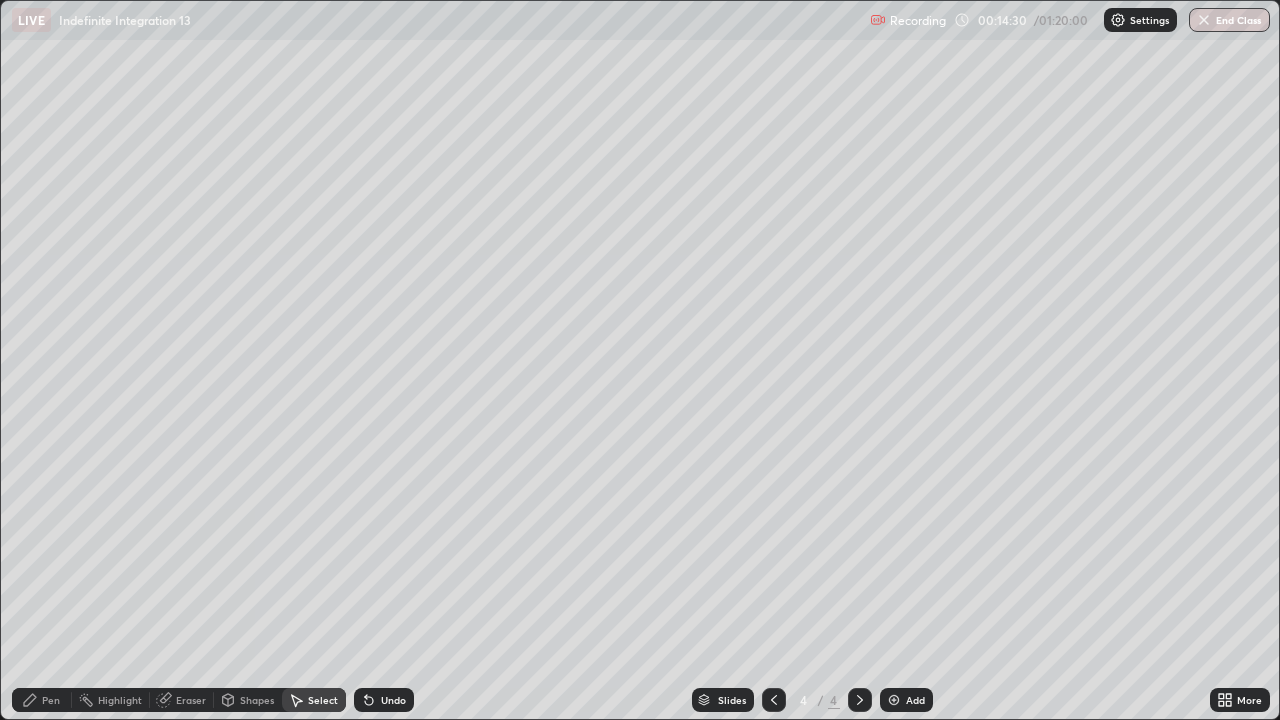 click on "Pen" at bounding box center (51, 700) 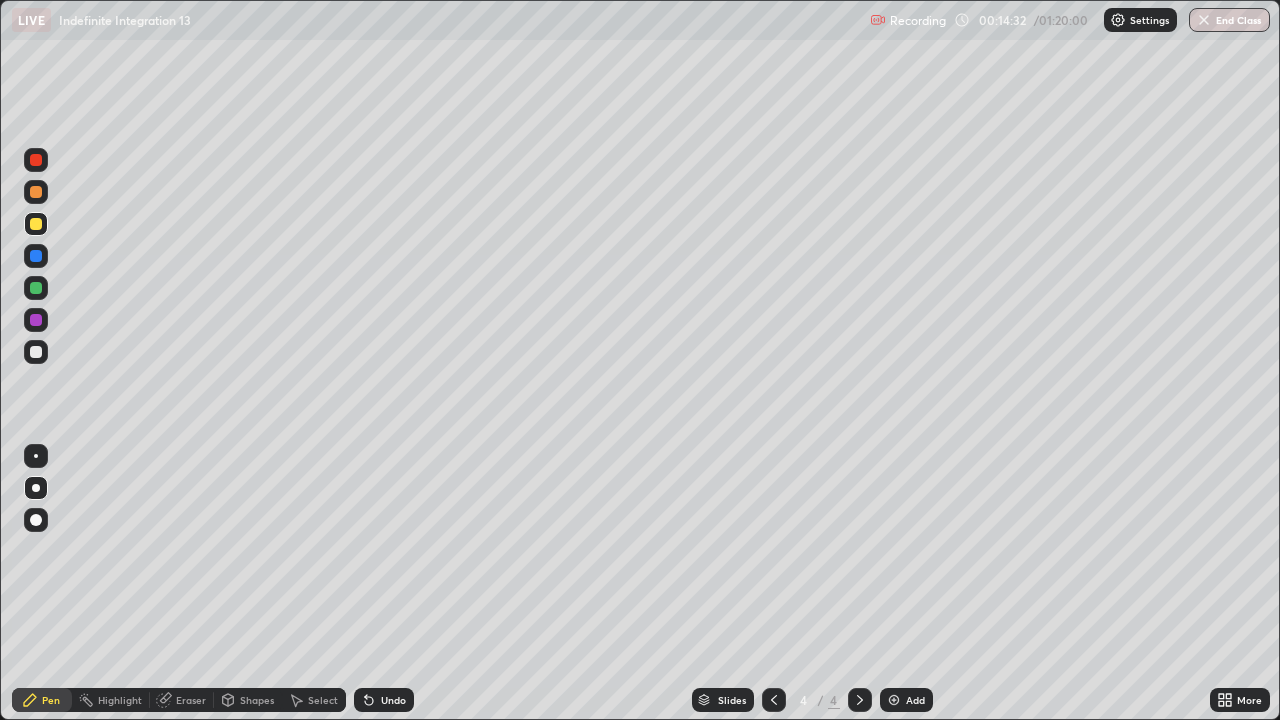 click at bounding box center (36, 320) 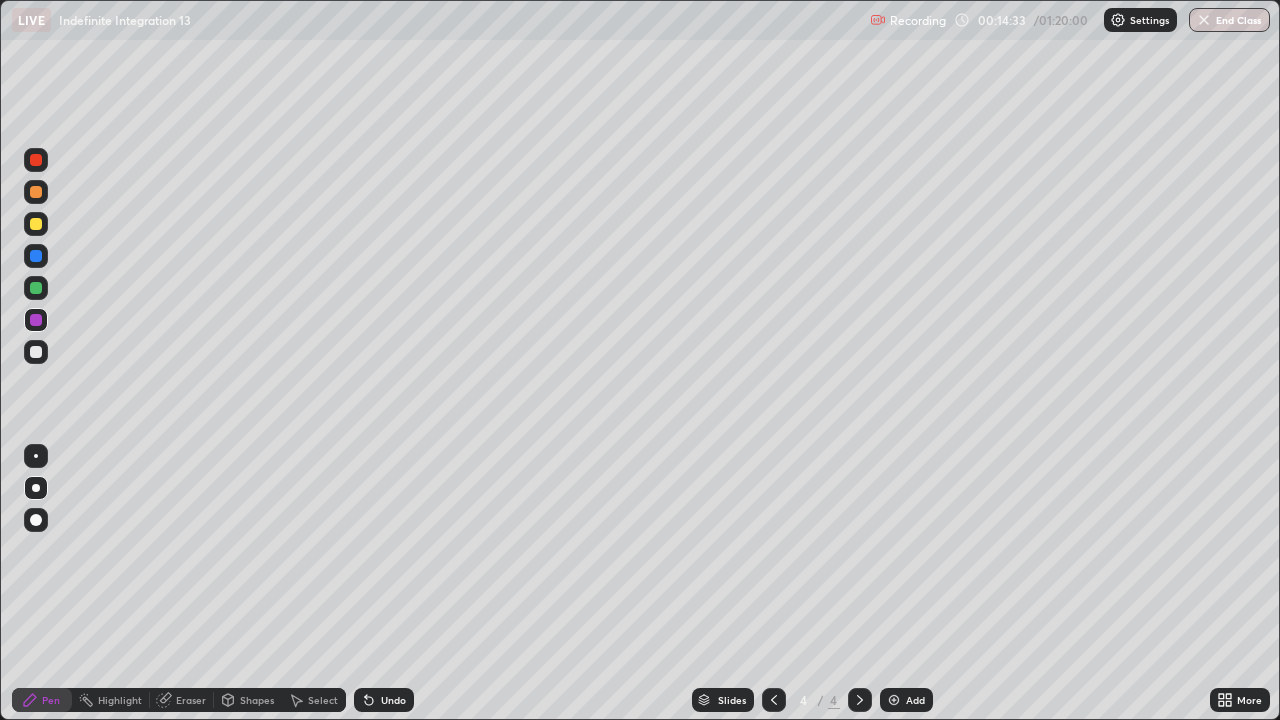 click at bounding box center [36, 224] 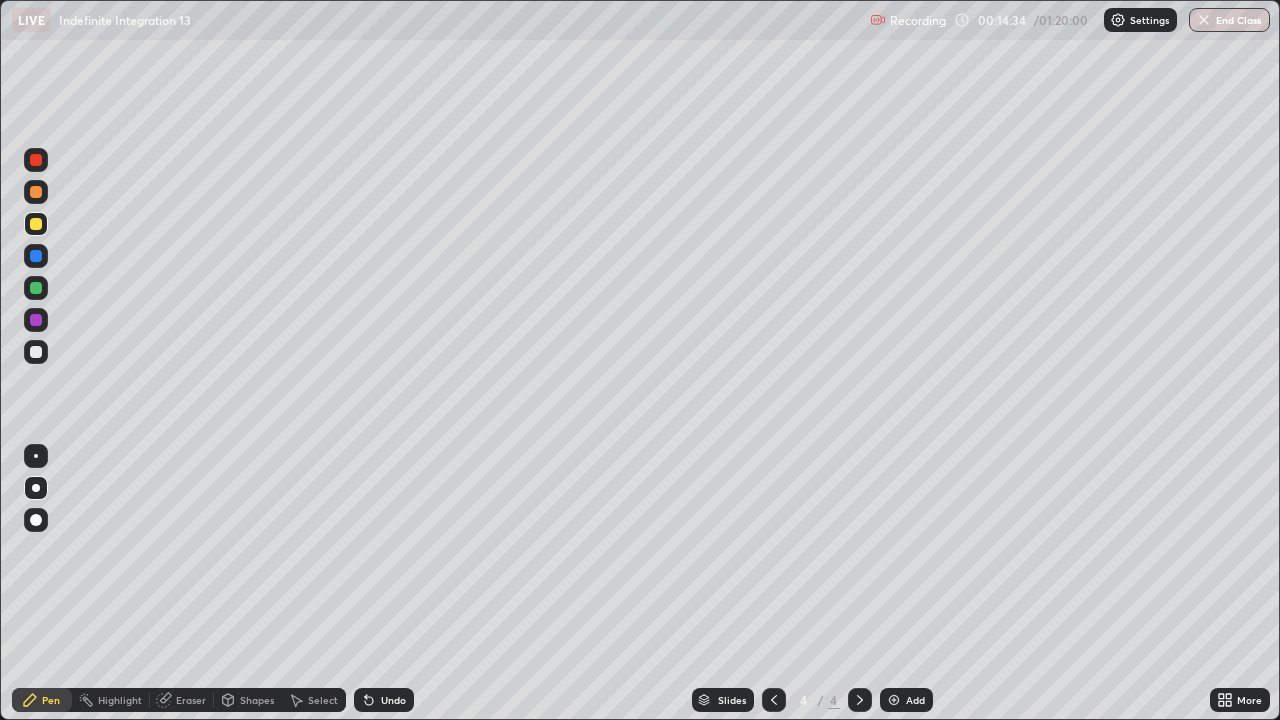 click at bounding box center [36, 160] 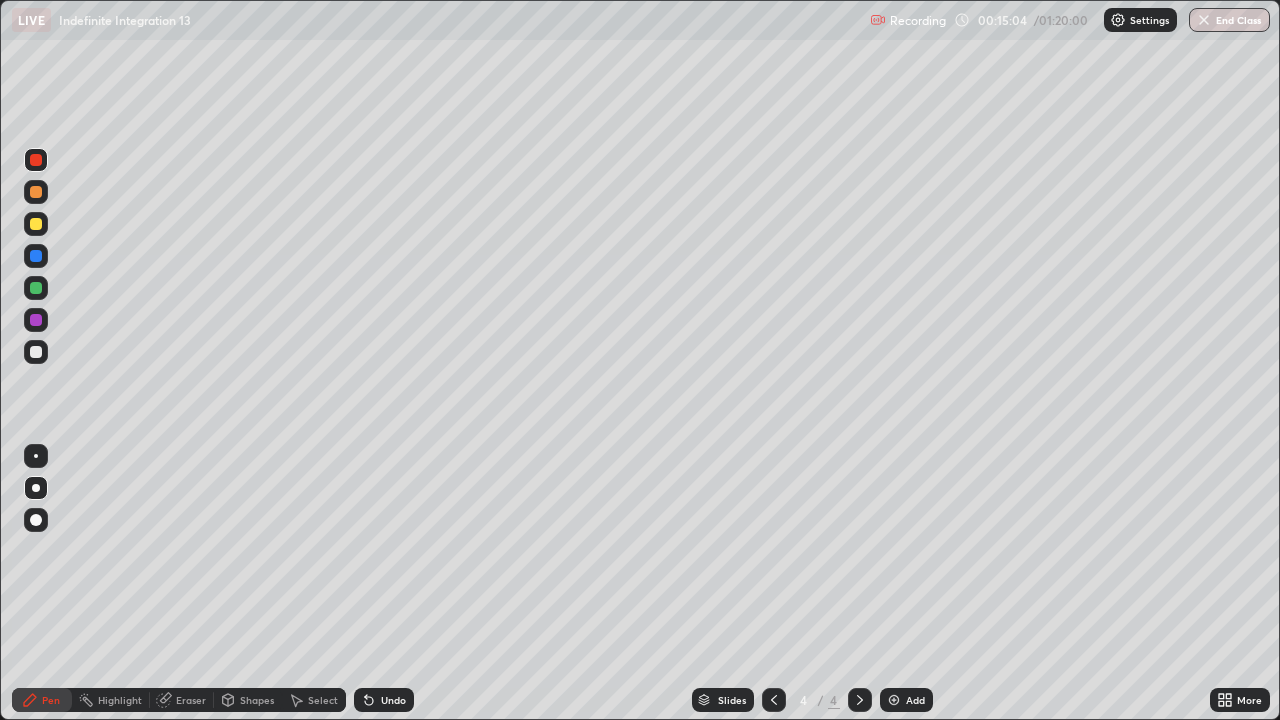 click on "Undo" at bounding box center (393, 700) 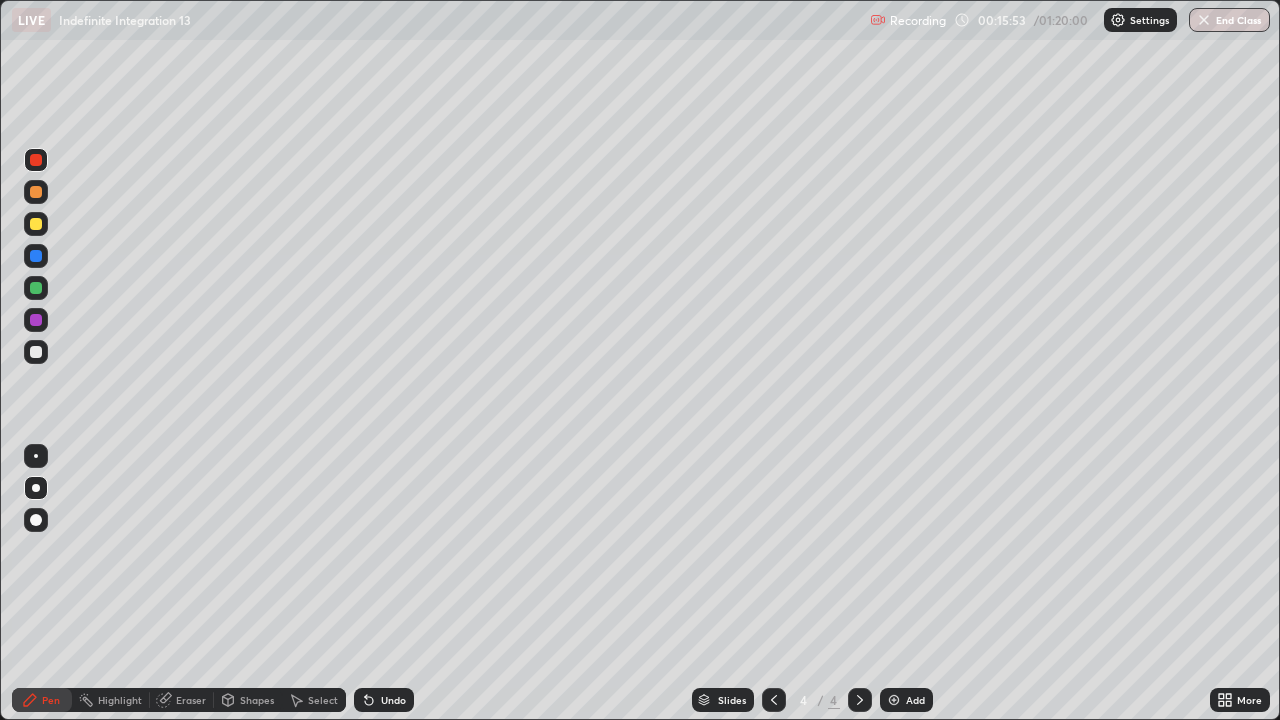 click at bounding box center (36, 288) 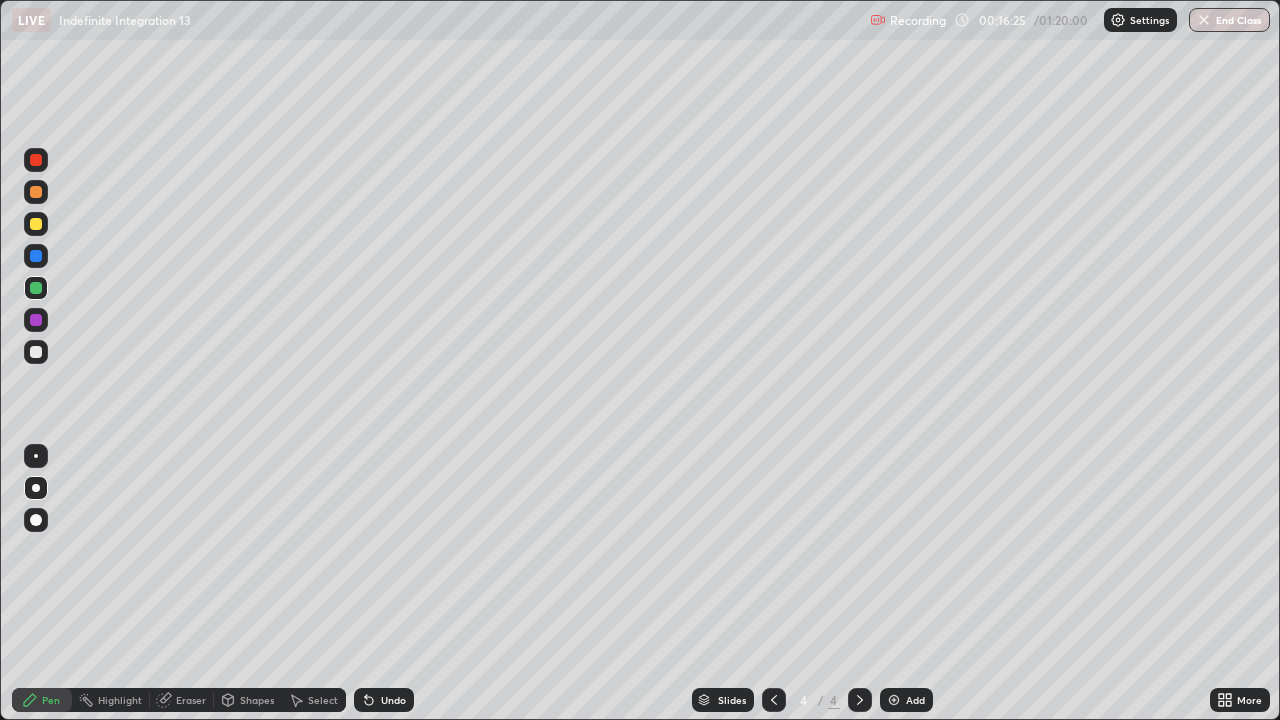 click at bounding box center [36, 160] 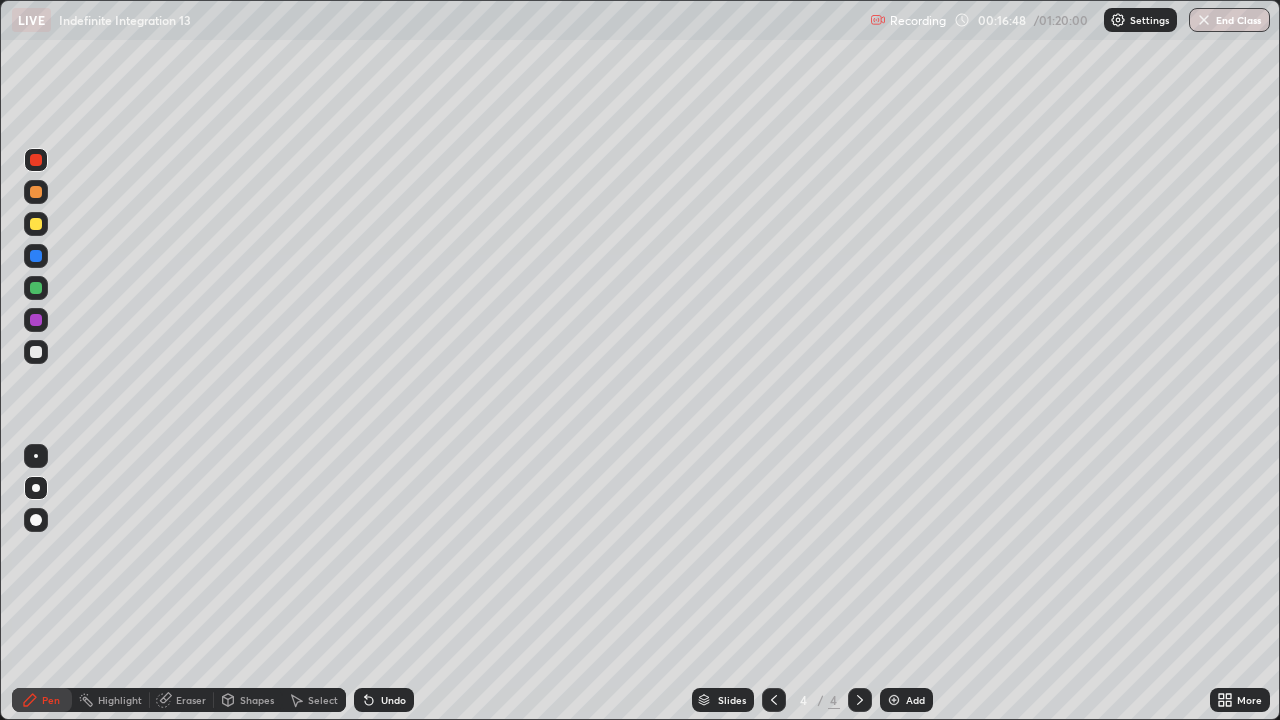click on "Eraser" at bounding box center (191, 700) 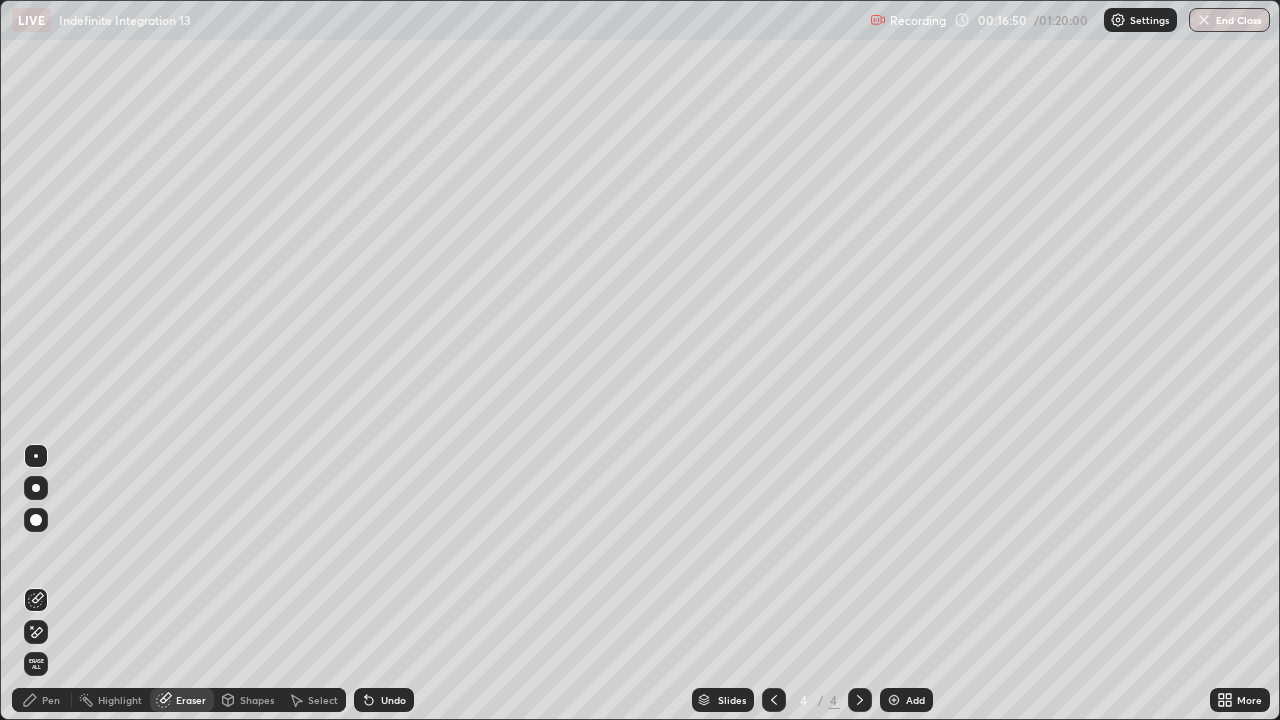 click on "Pen" at bounding box center (42, 700) 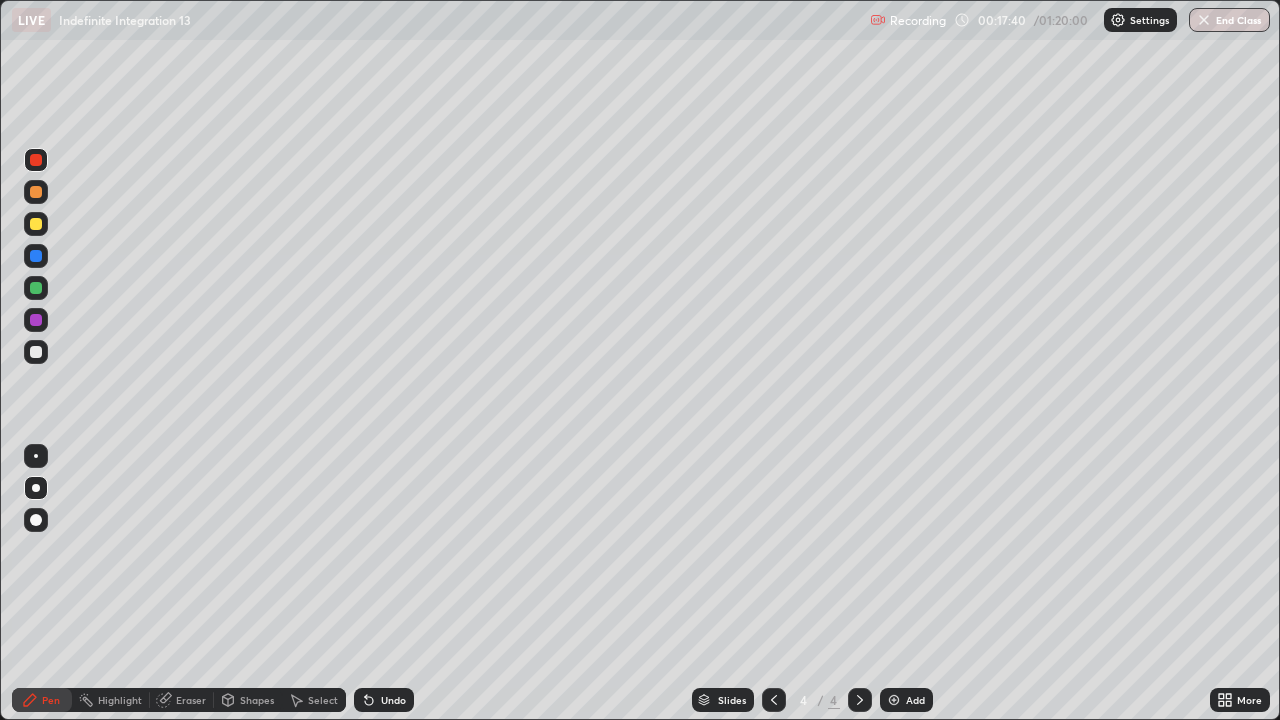 click 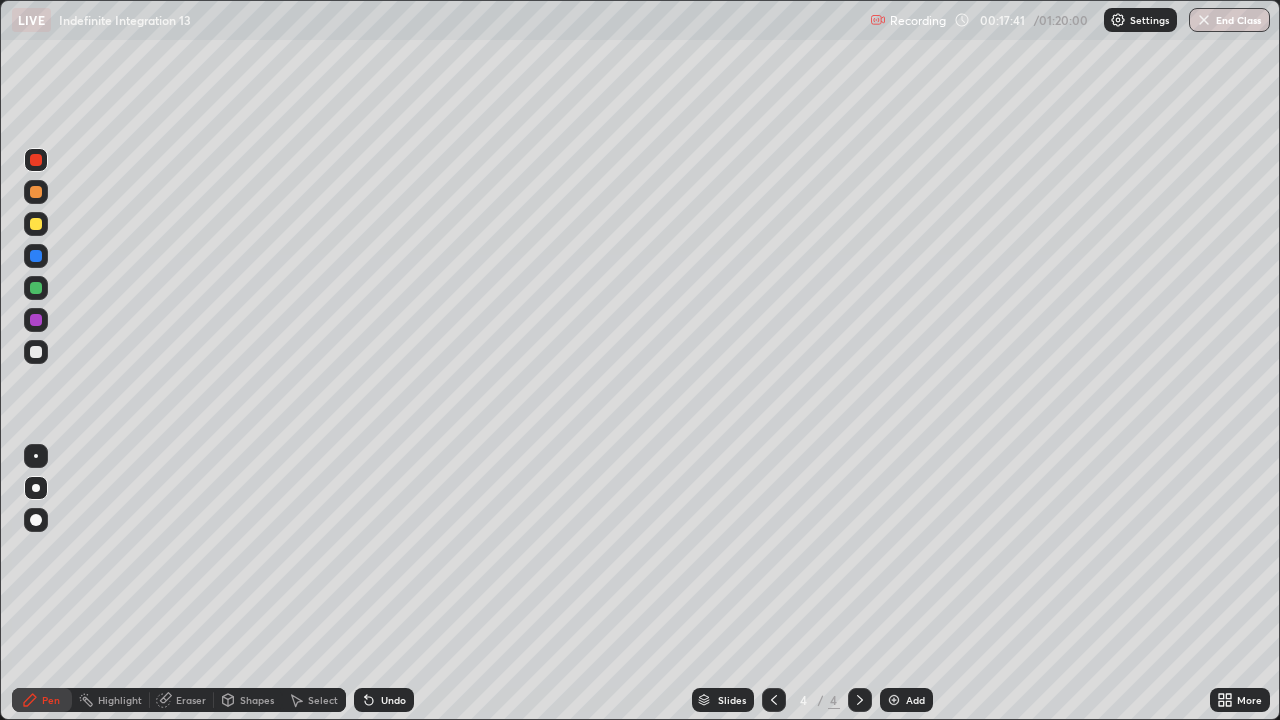click on "Undo" at bounding box center [393, 700] 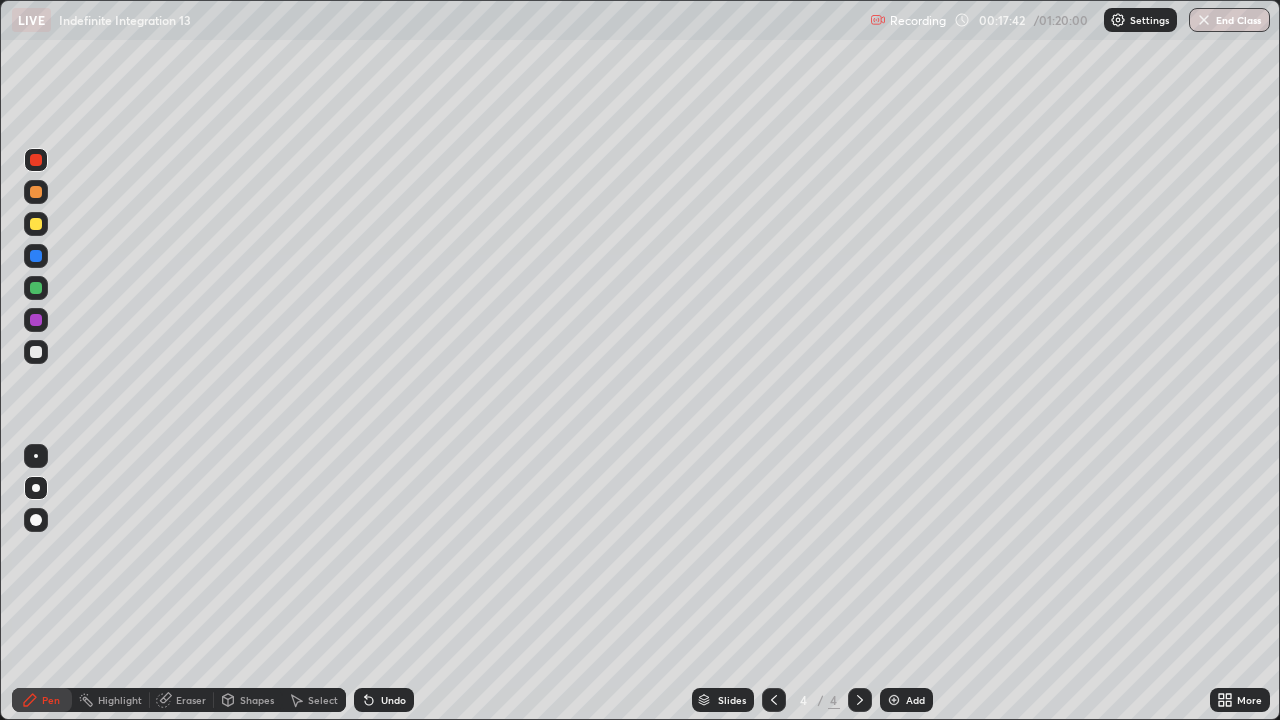 click on "Undo" at bounding box center (384, 700) 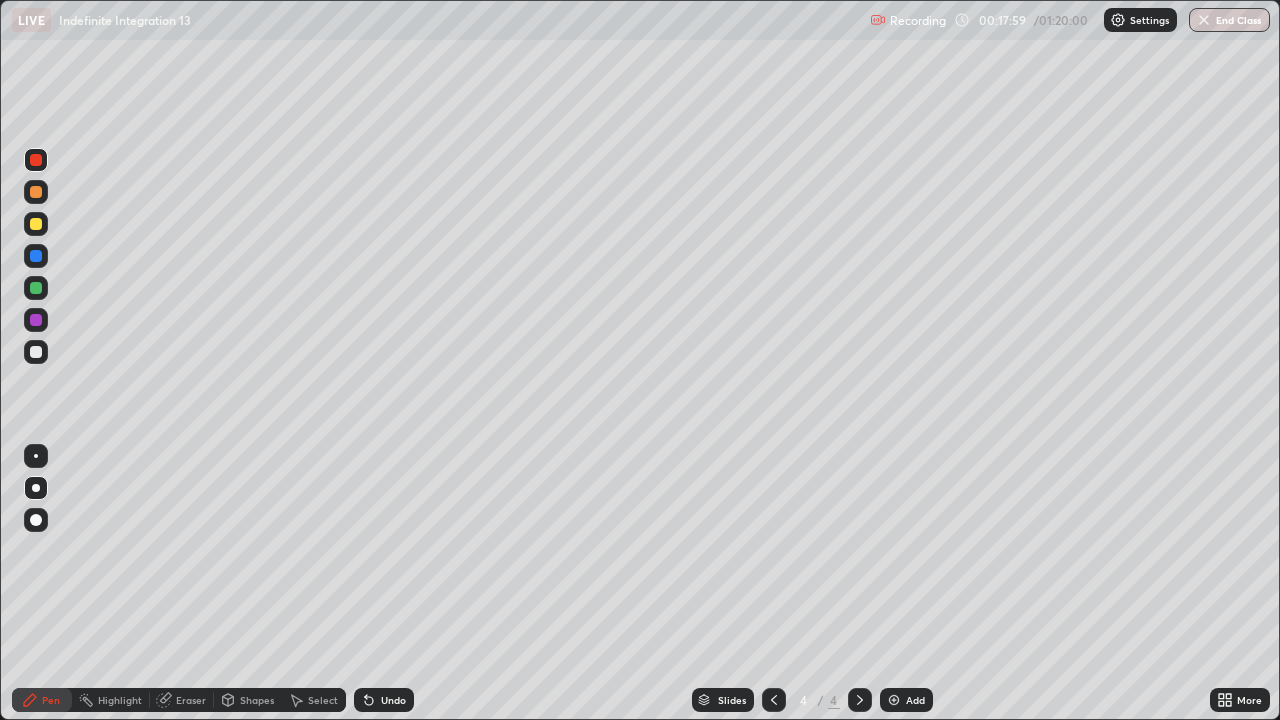 click on "Undo" at bounding box center (393, 700) 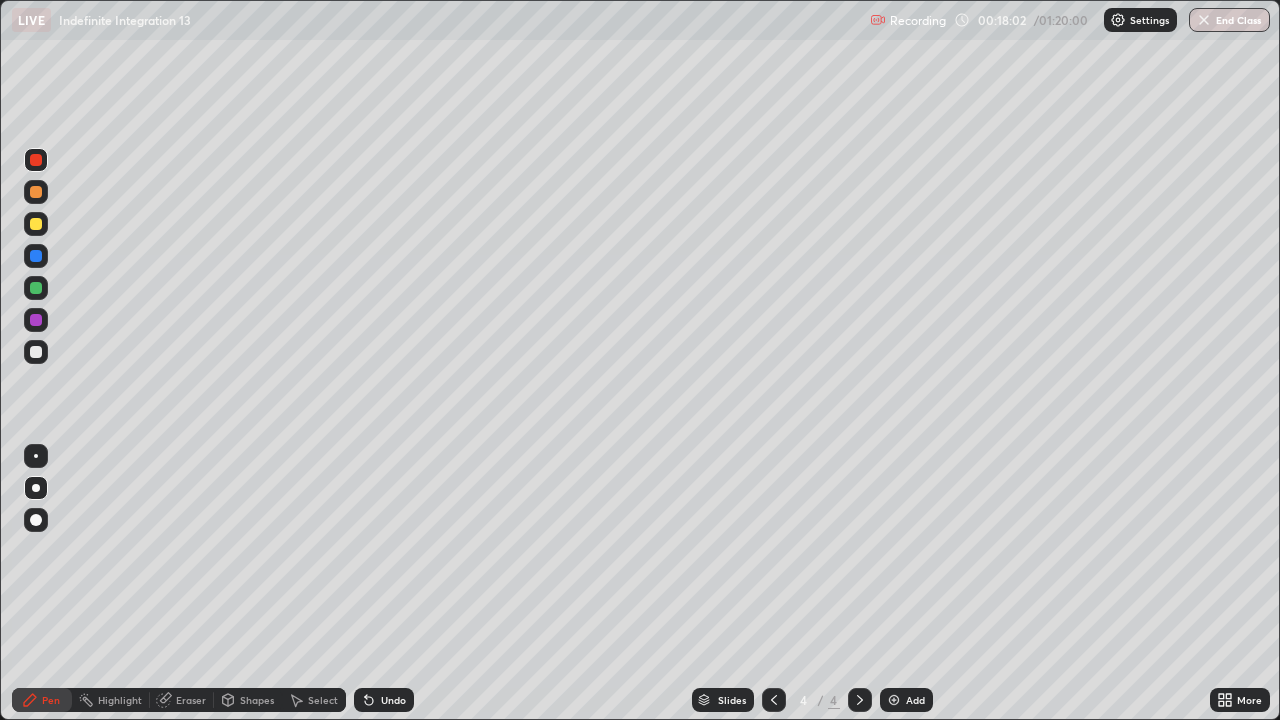 click on "Undo" at bounding box center [393, 700] 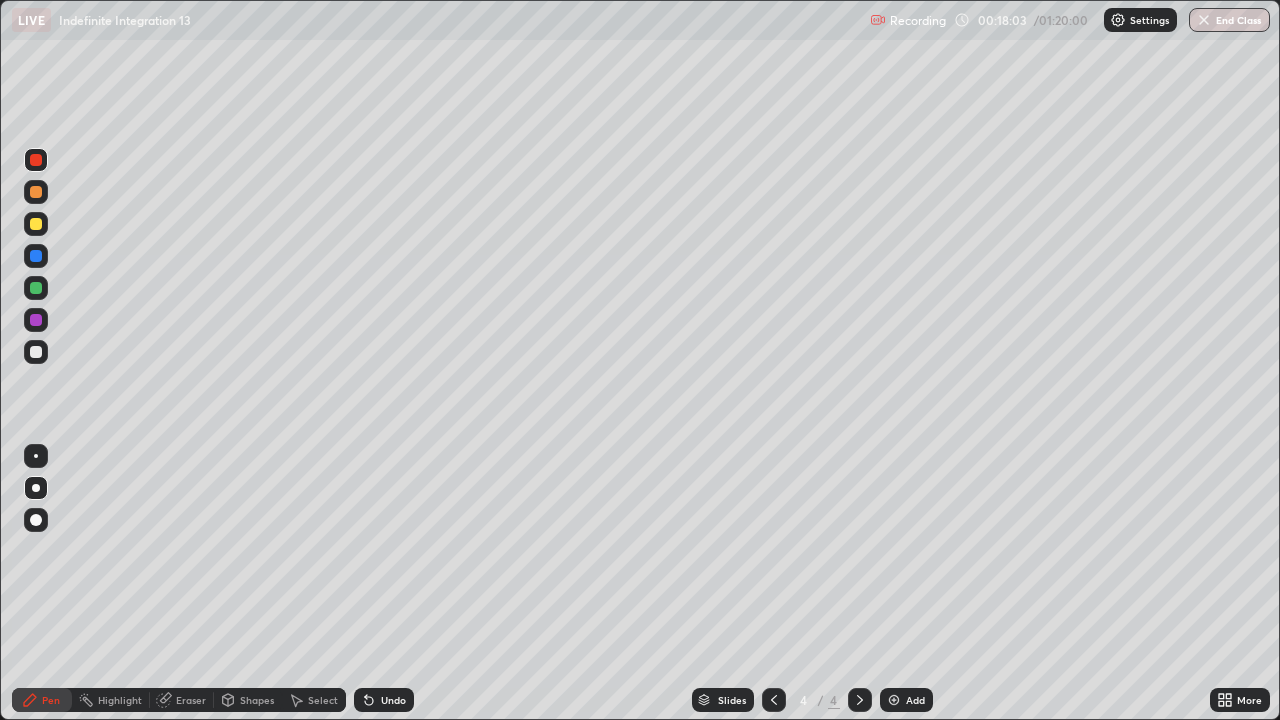 click on "Undo" at bounding box center (393, 700) 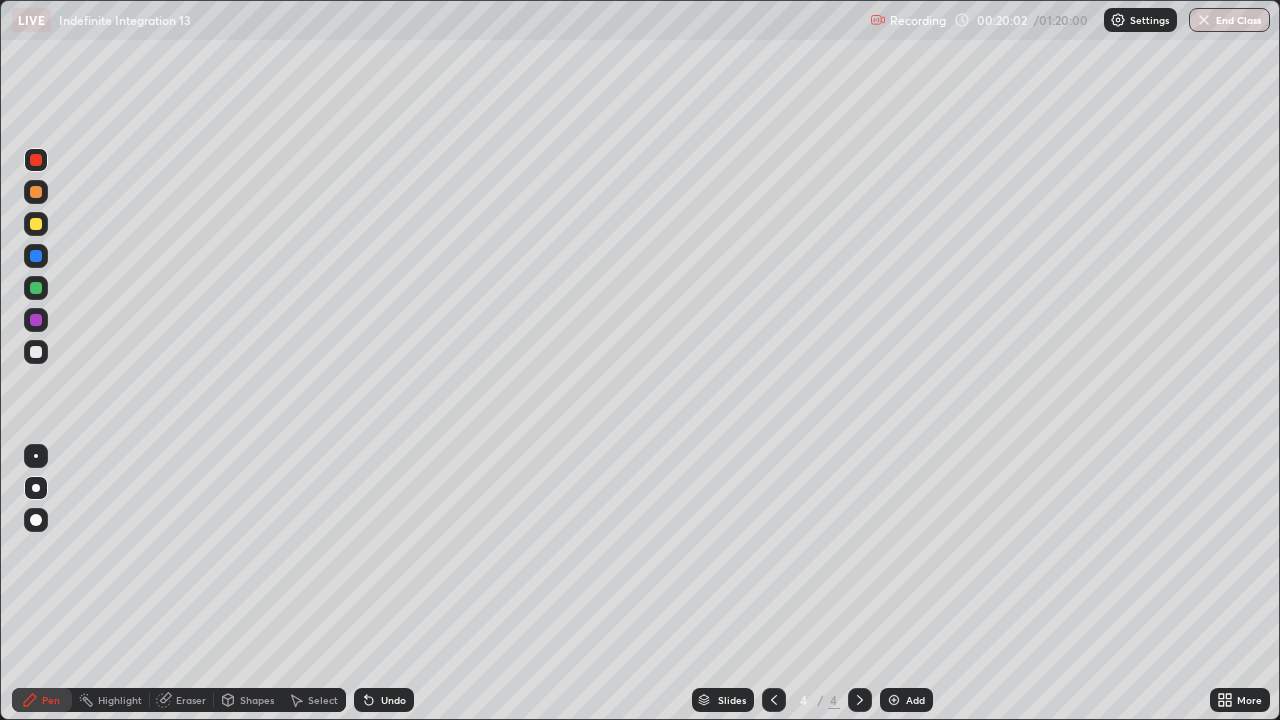 click on "Undo" at bounding box center [384, 700] 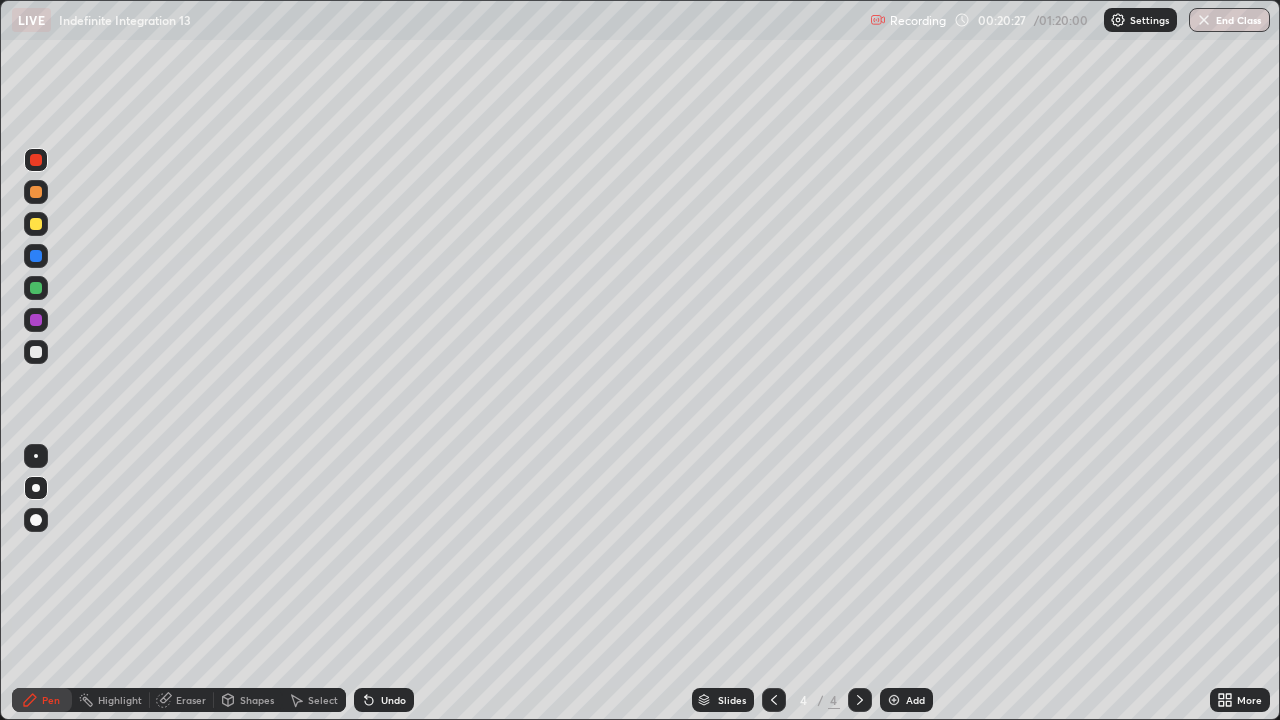 click 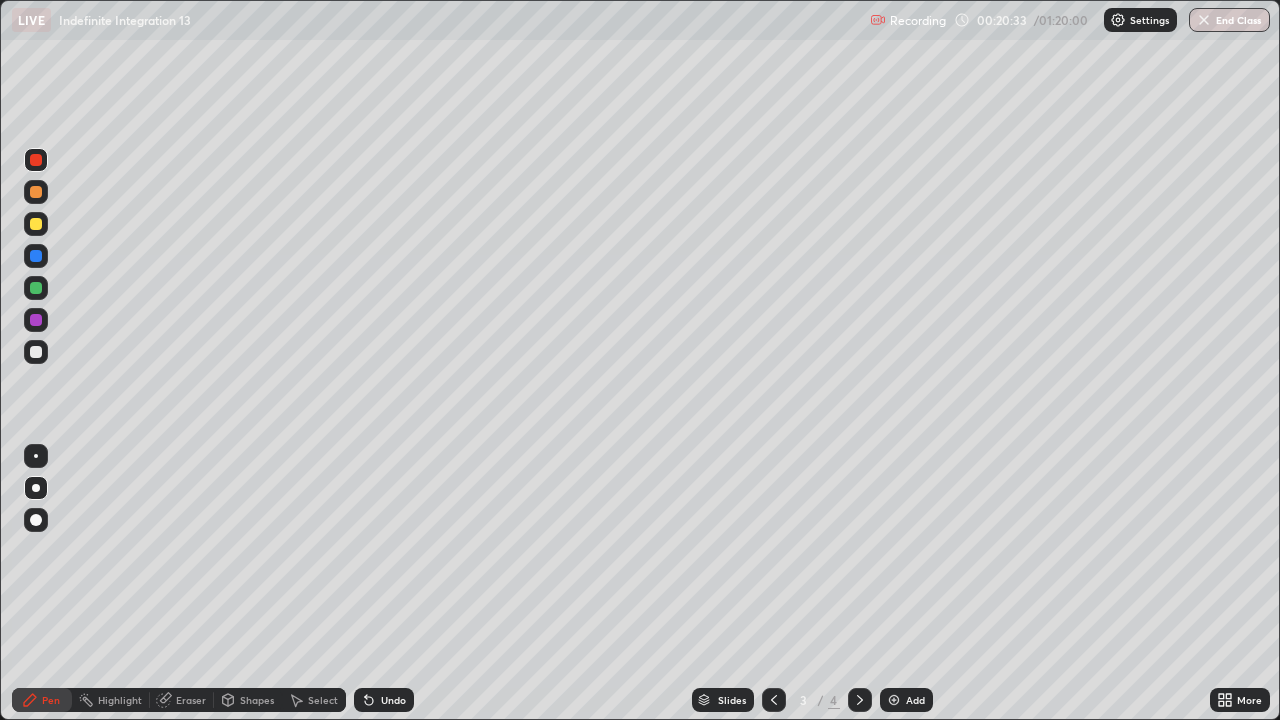click 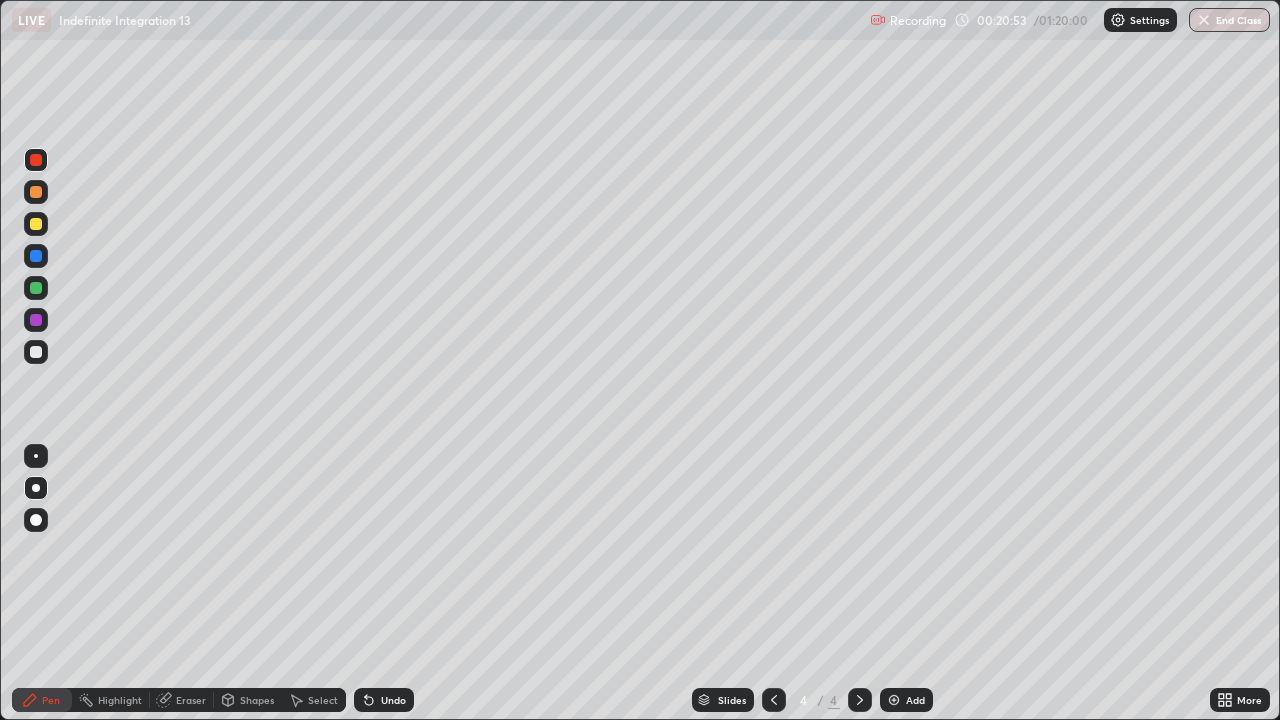 click at bounding box center (36, 288) 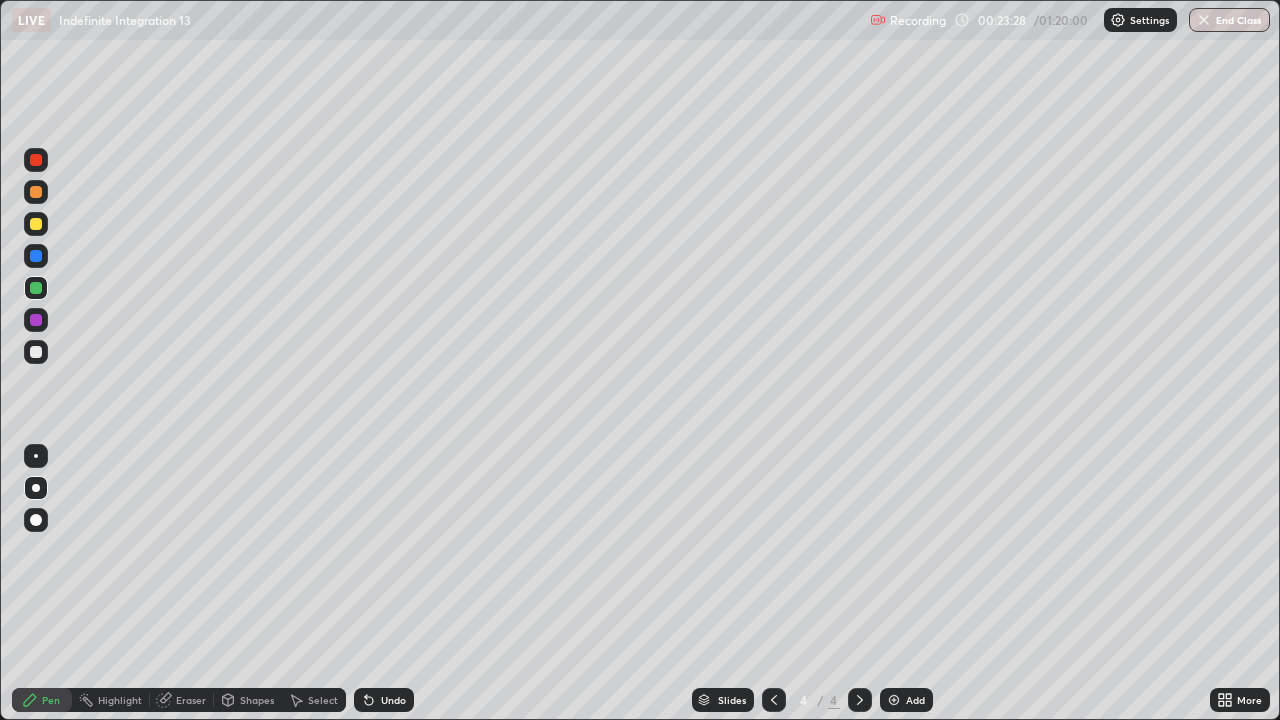 click at bounding box center [36, 224] 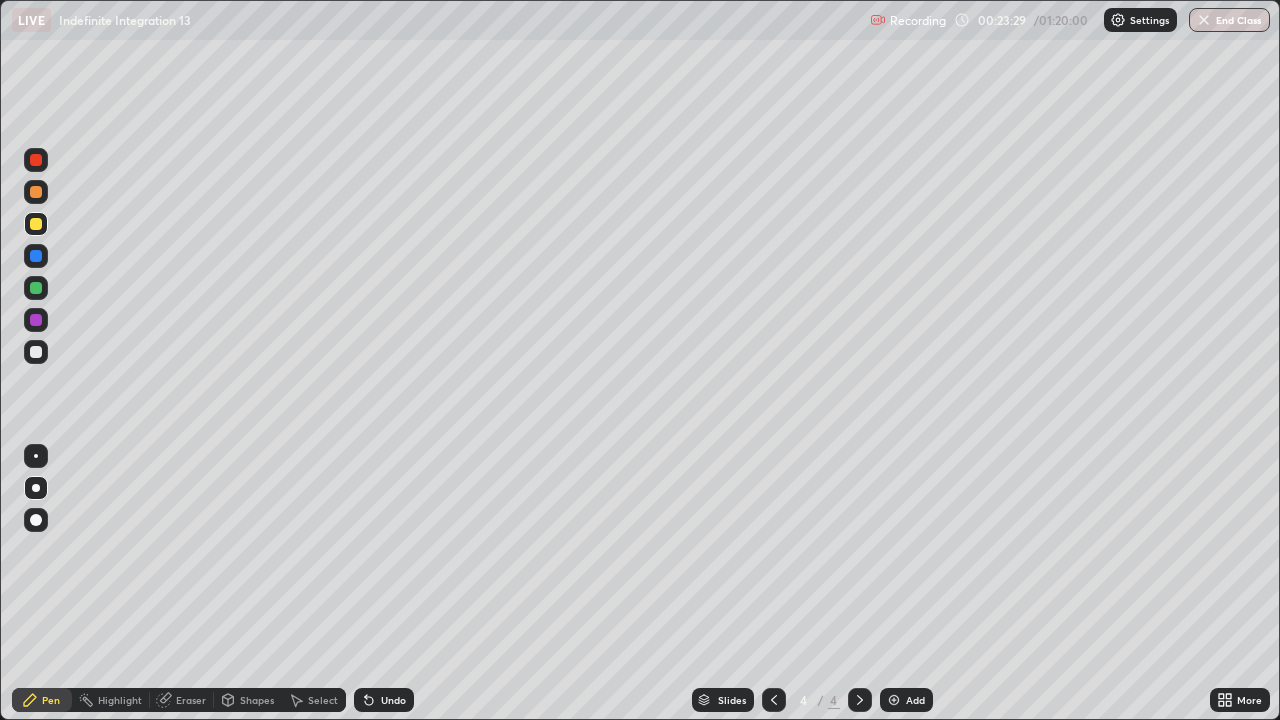 click at bounding box center (36, 488) 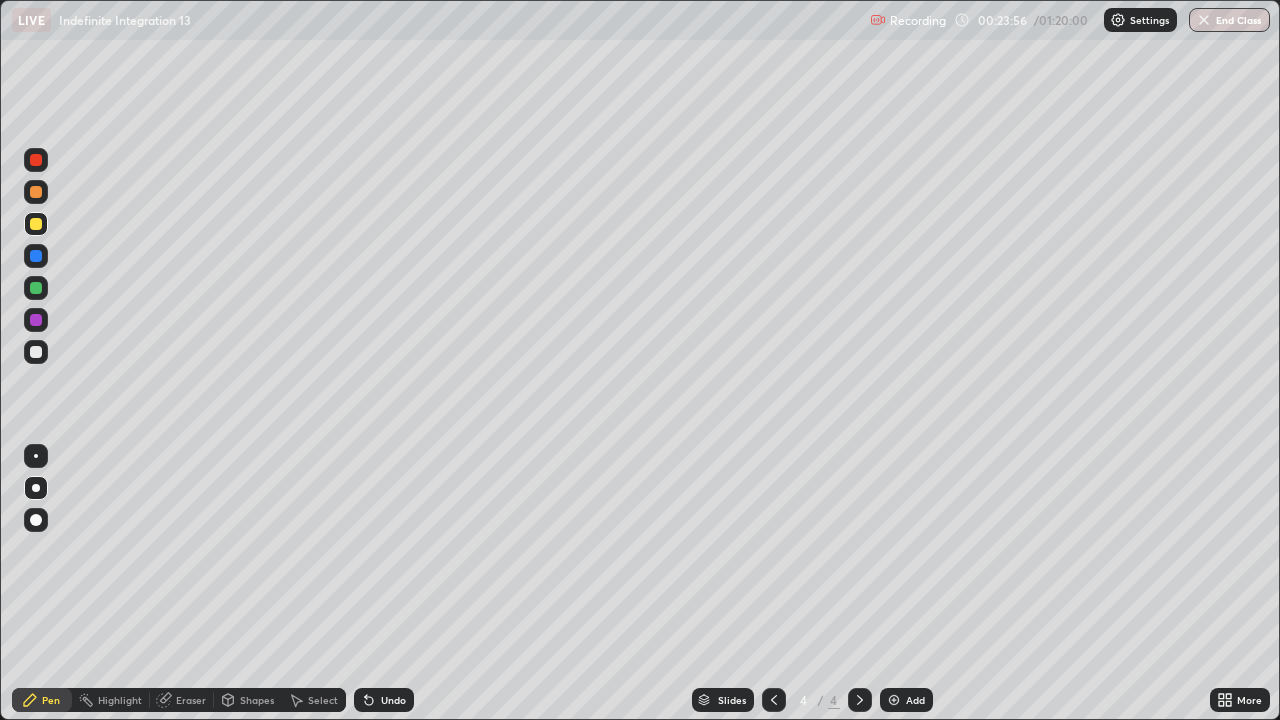 click 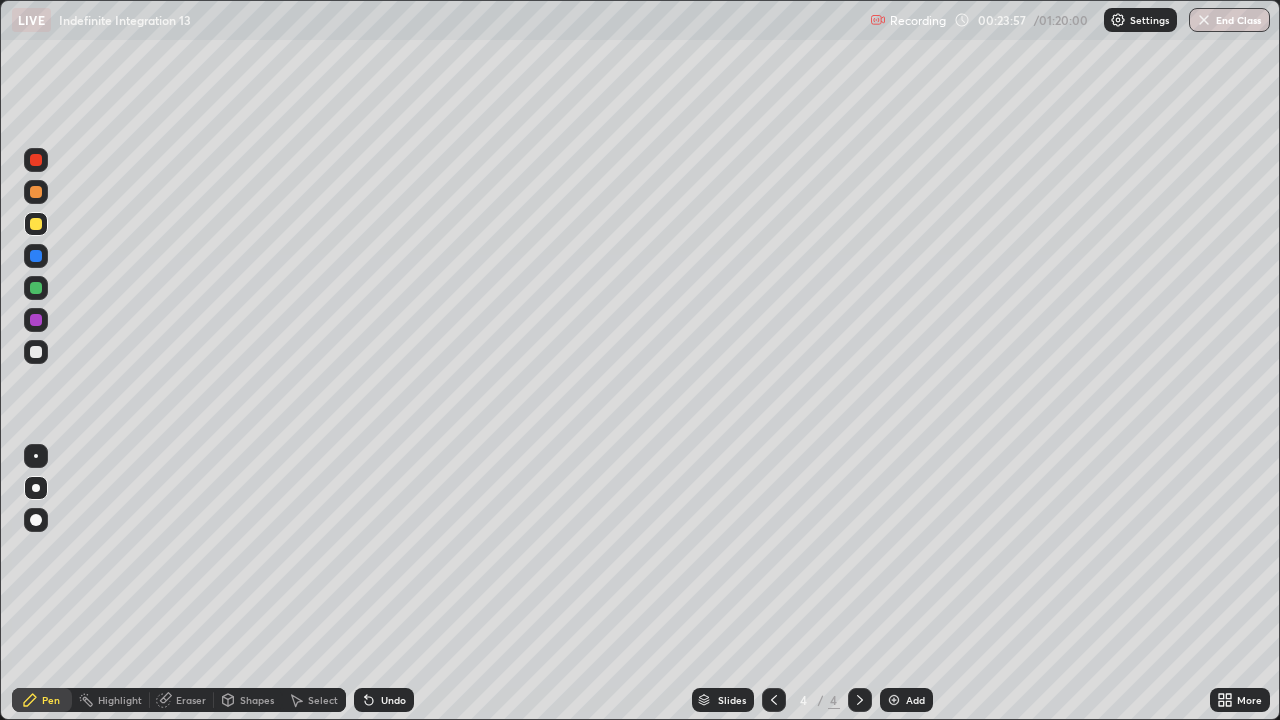 click on "Add" at bounding box center (906, 700) 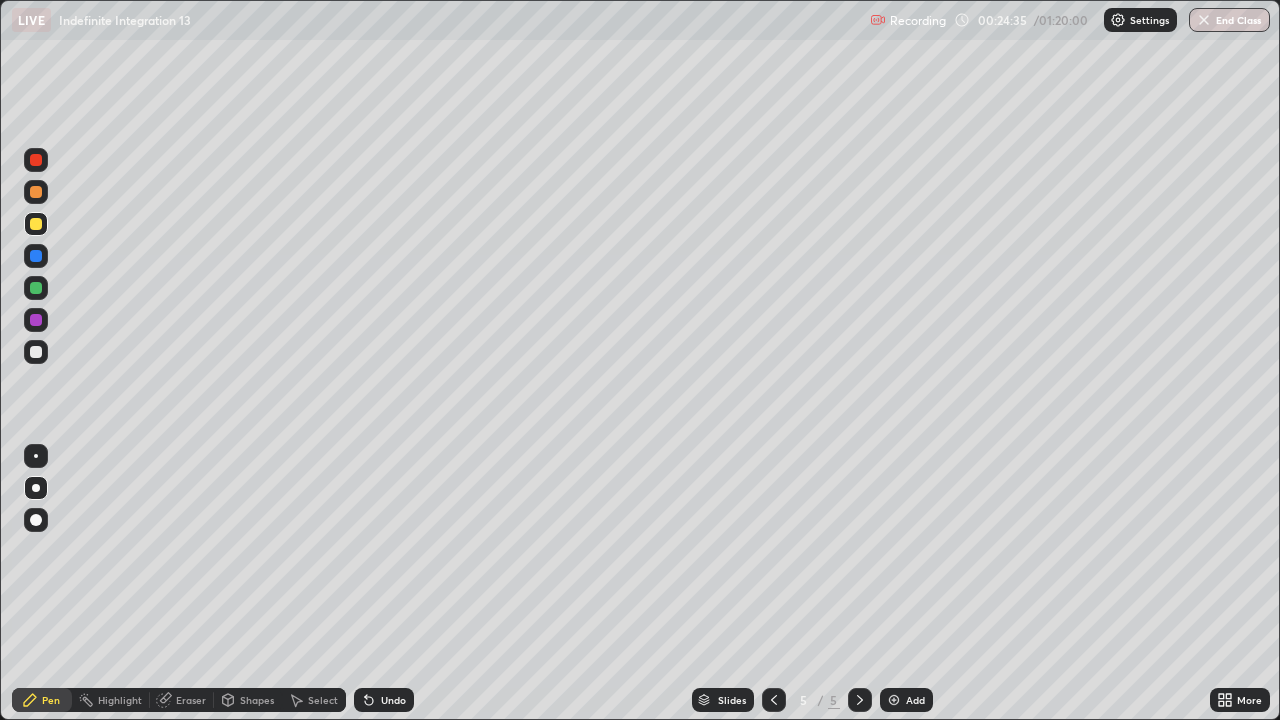 click at bounding box center [36, 352] 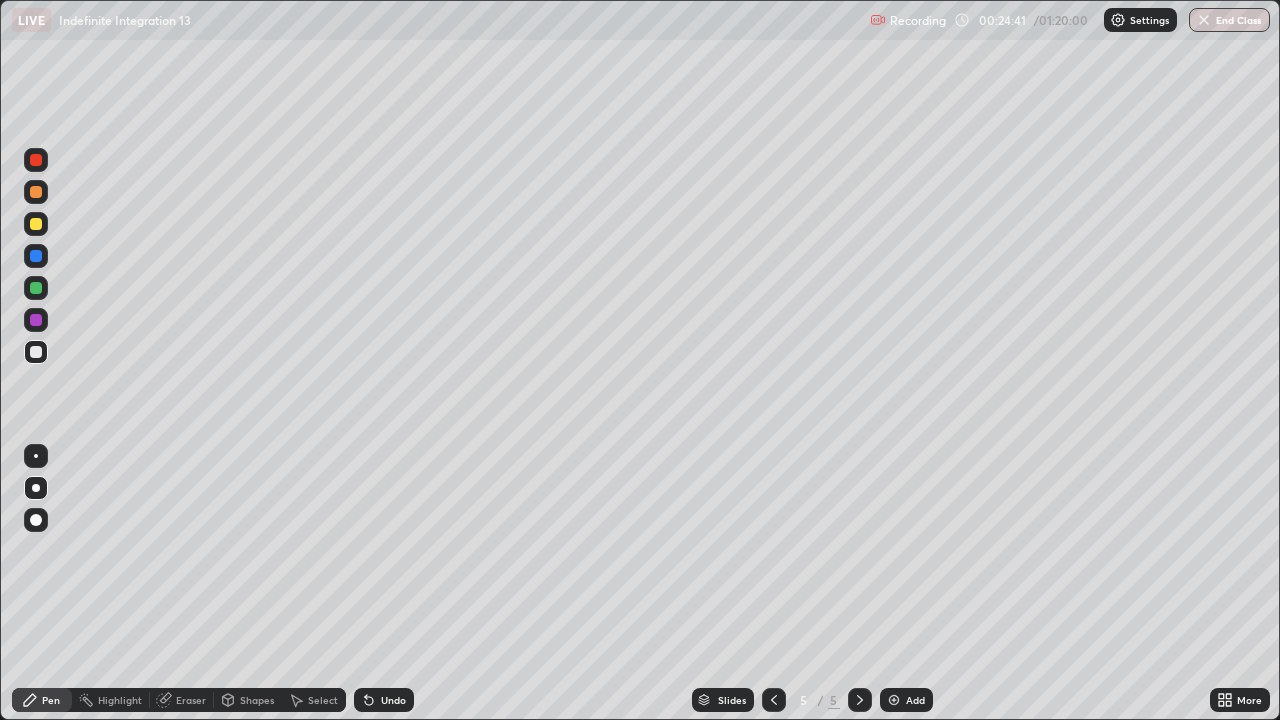 click on "Undo" at bounding box center (393, 700) 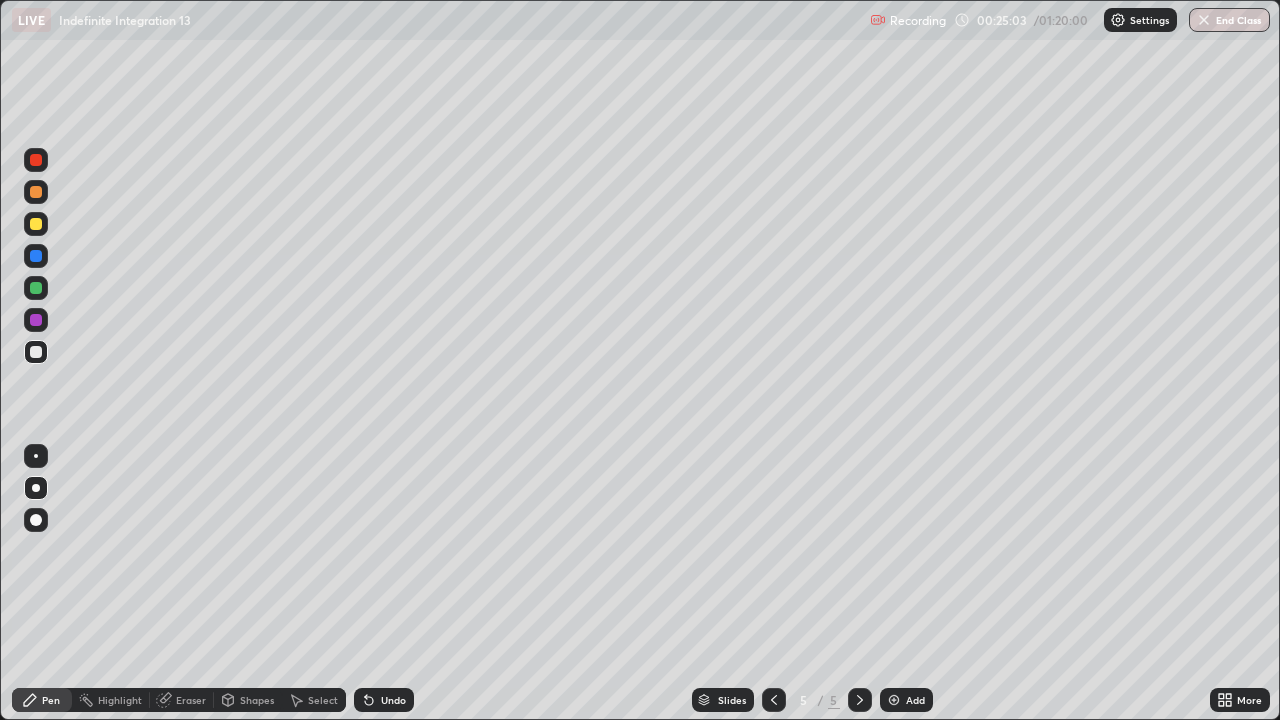 click on "Undo" at bounding box center [393, 700] 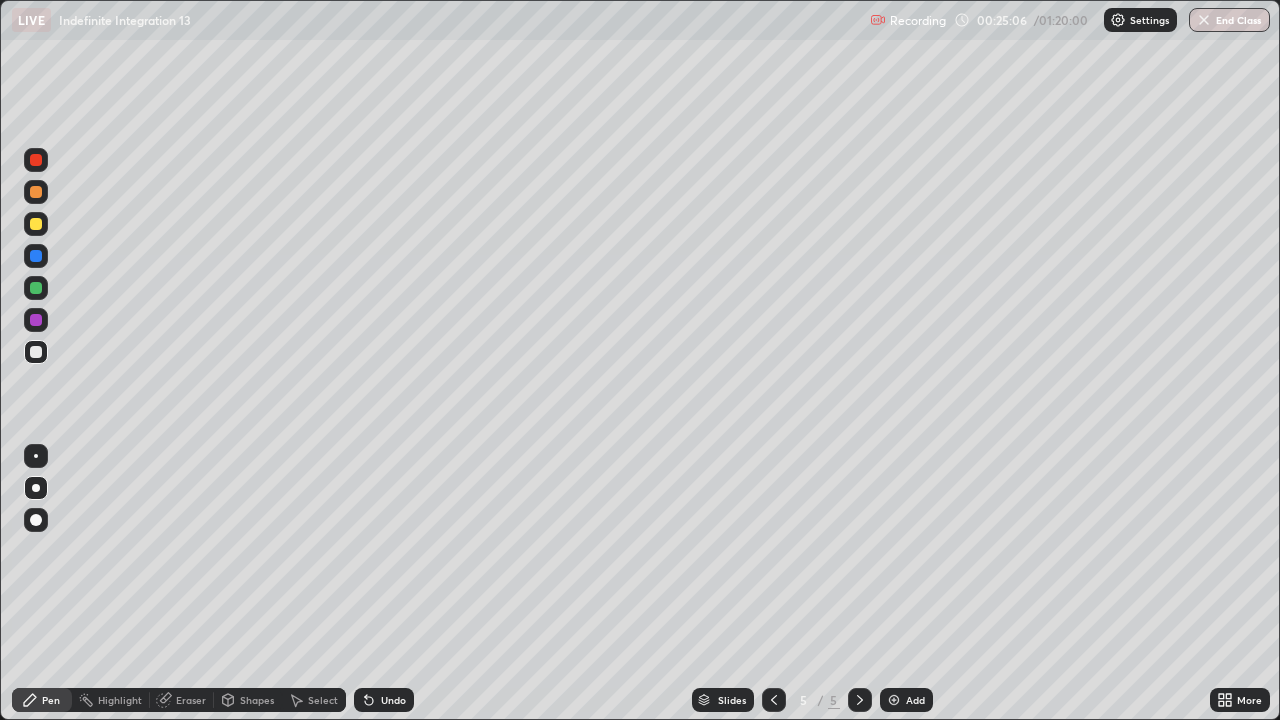 click at bounding box center (36, 320) 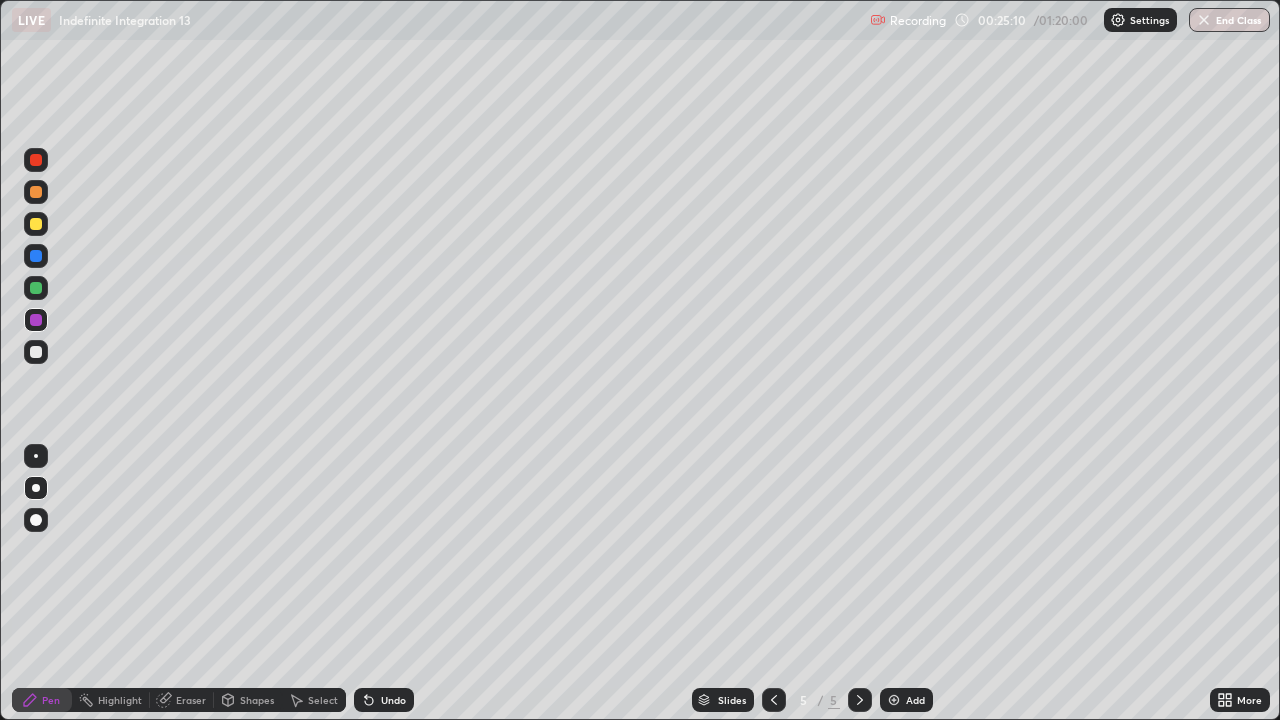 click at bounding box center [36, 288] 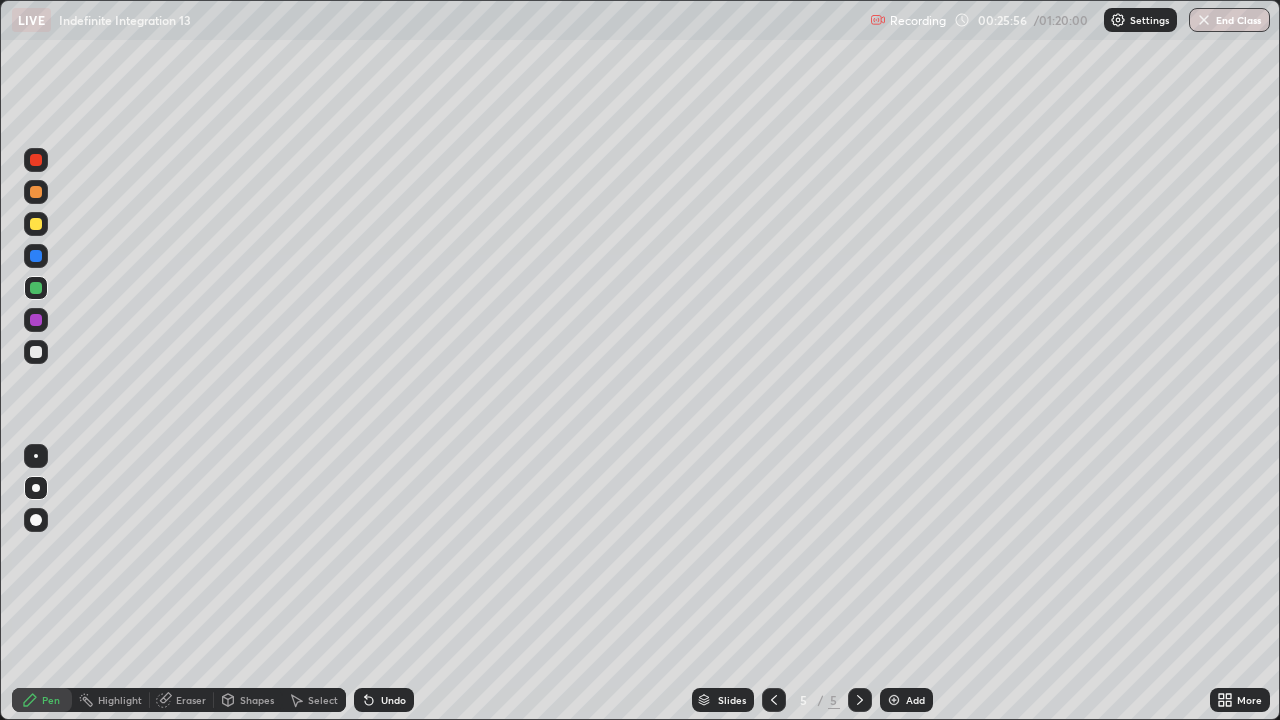click at bounding box center (36, 320) 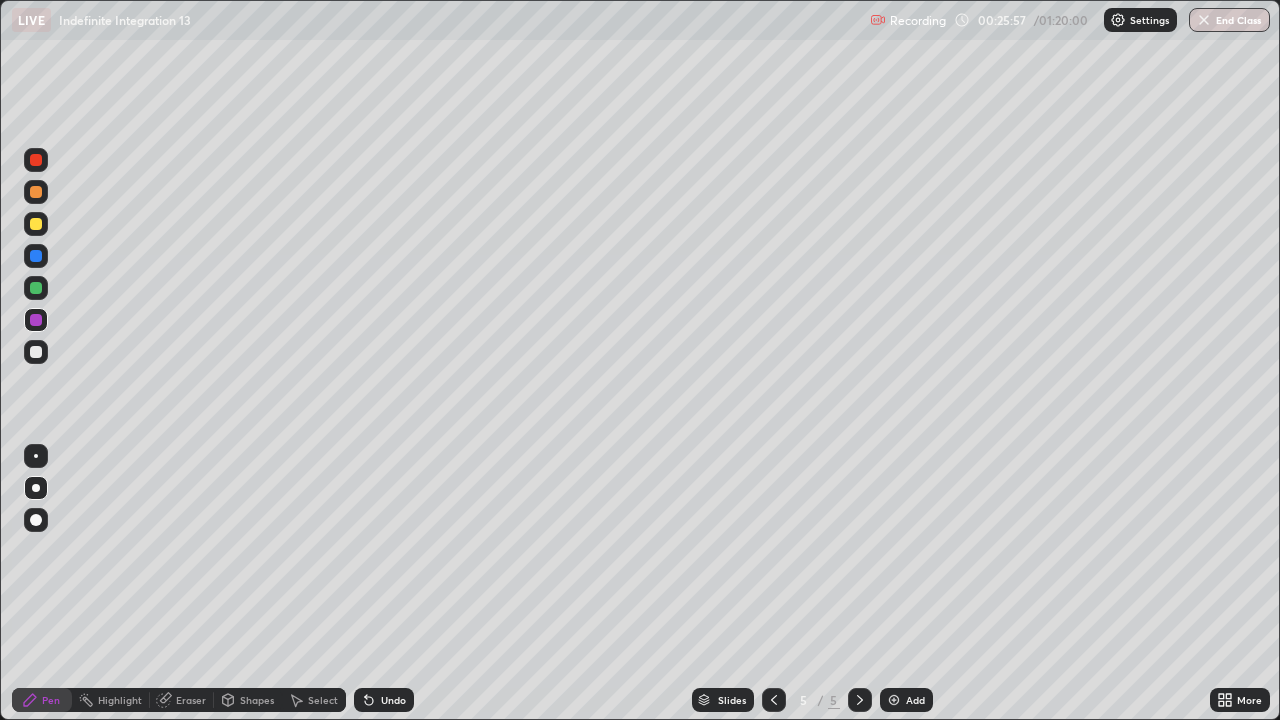 click at bounding box center [36, 352] 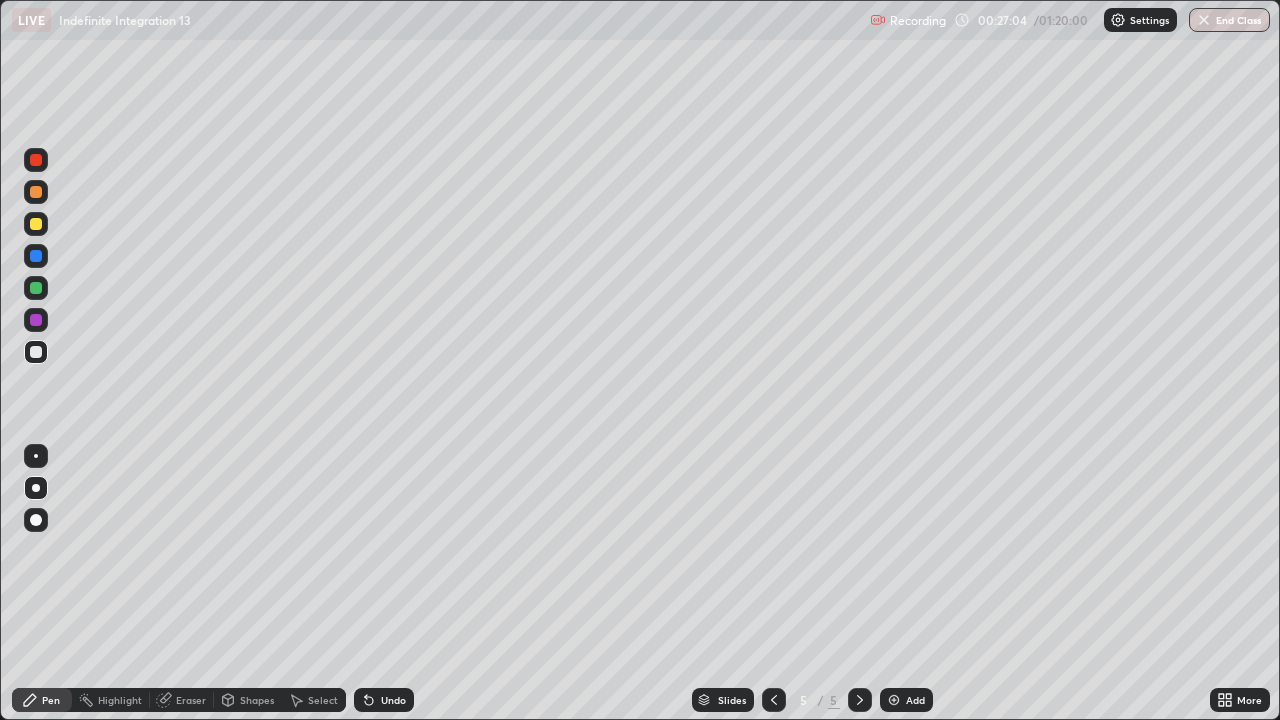 click at bounding box center (36, 320) 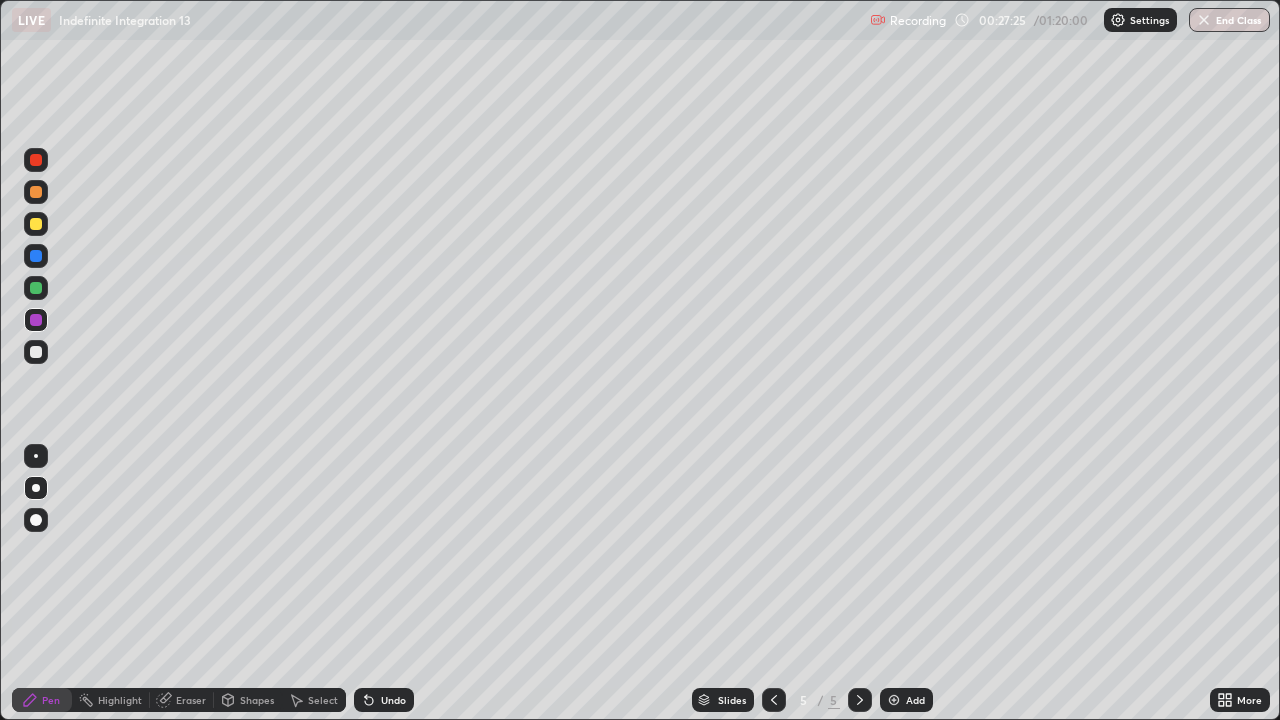 click at bounding box center (36, 352) 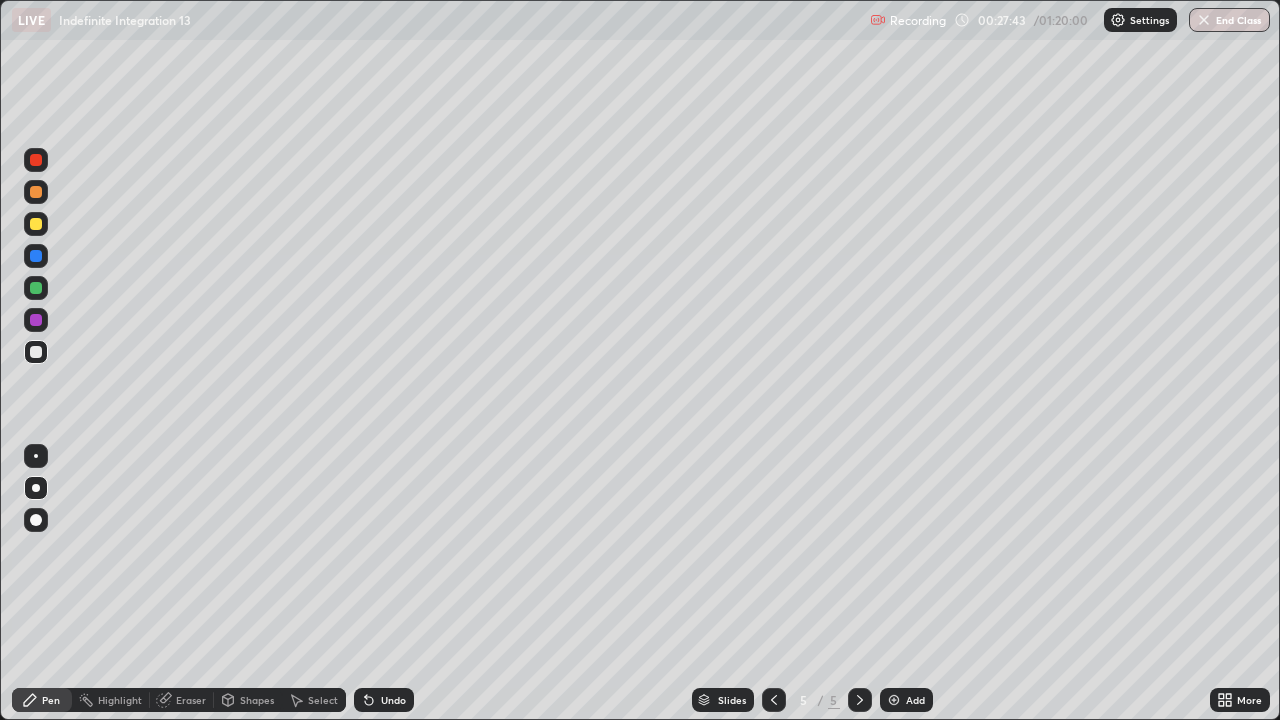 click at bounding box center (36, 288) 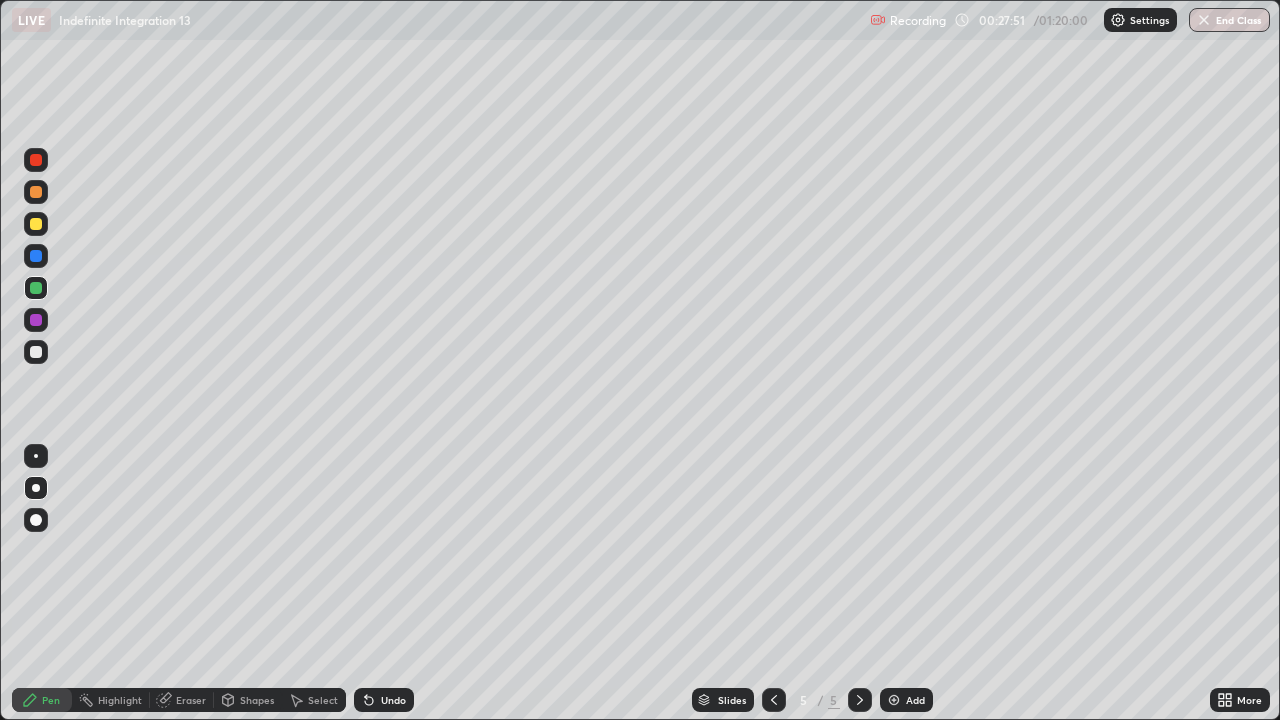 click on "Undo" at bounding box center (393, 700) 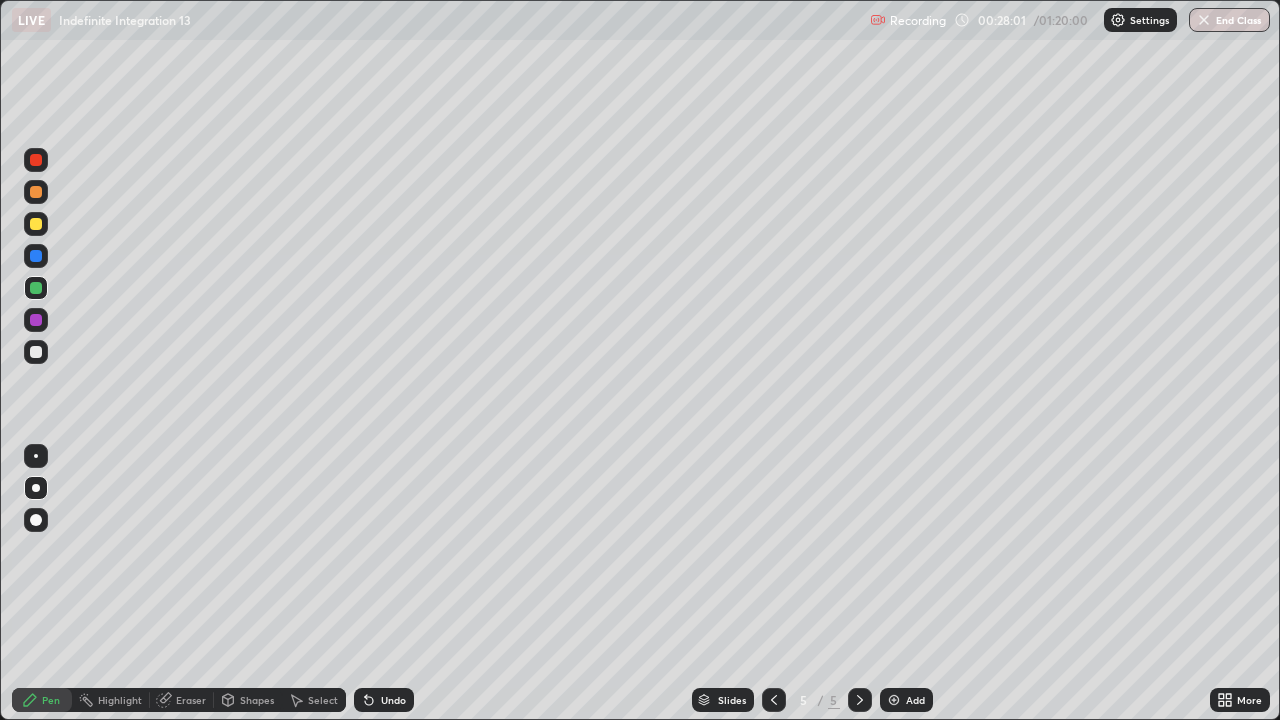 click at bounding box center (36, 160) 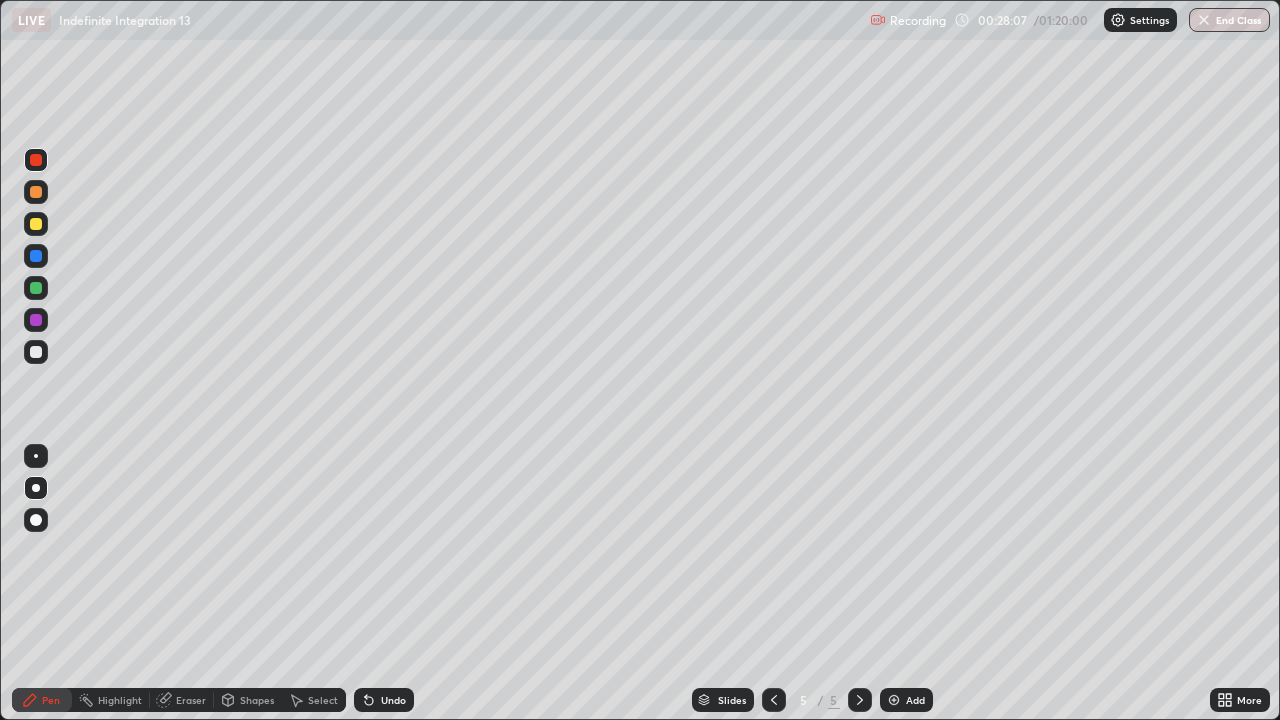 click on "Undo" at bounding box center (393, 700) 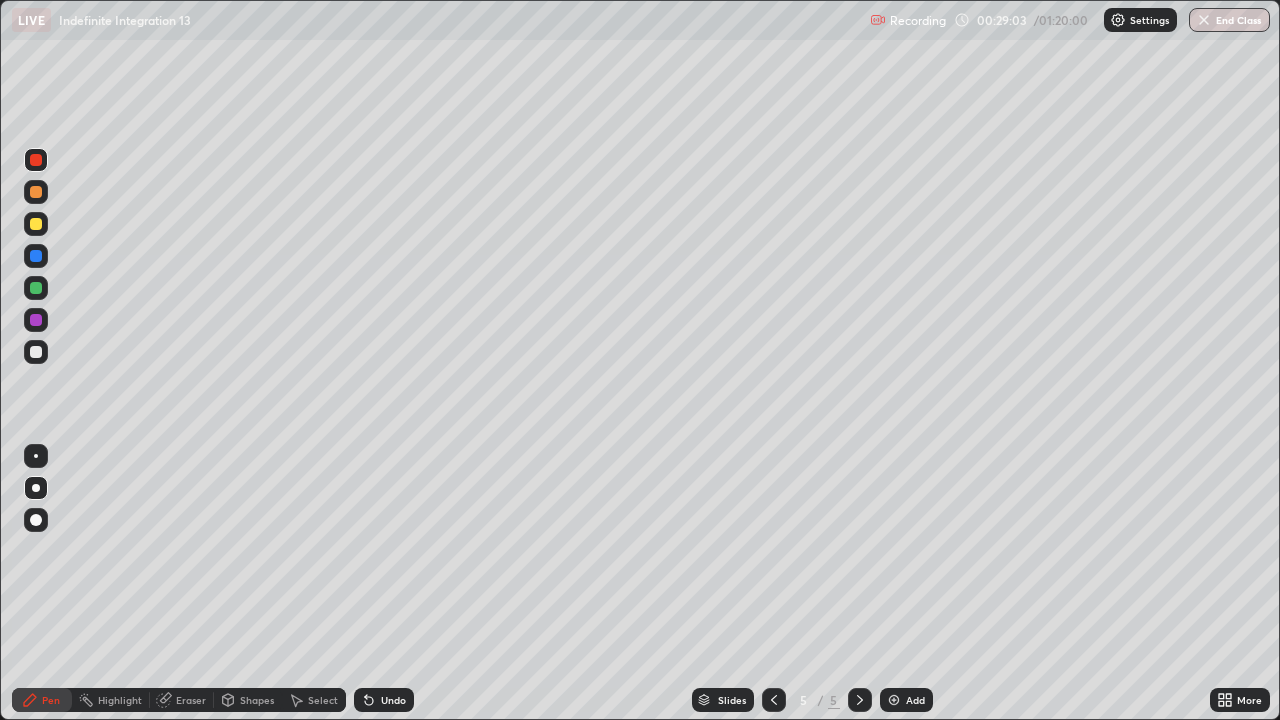 click on "Undo" at bounding box center [393, 700] 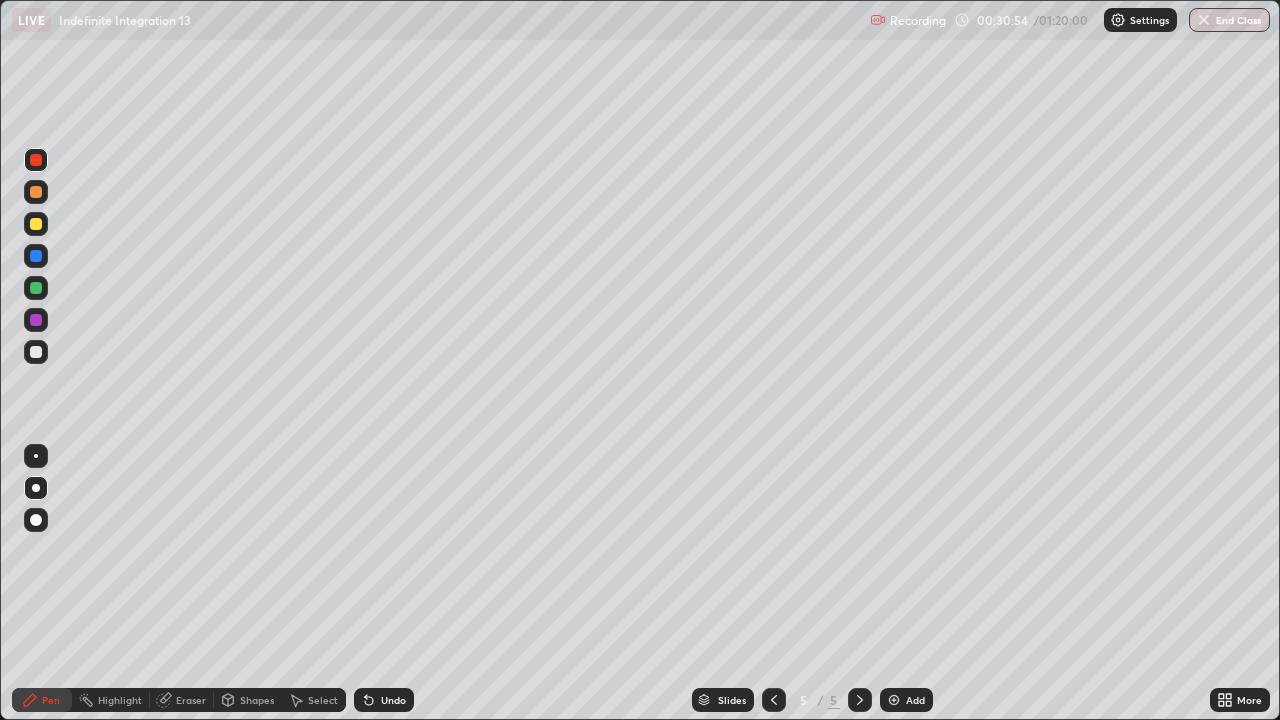 click at bounding box center (36, 192) 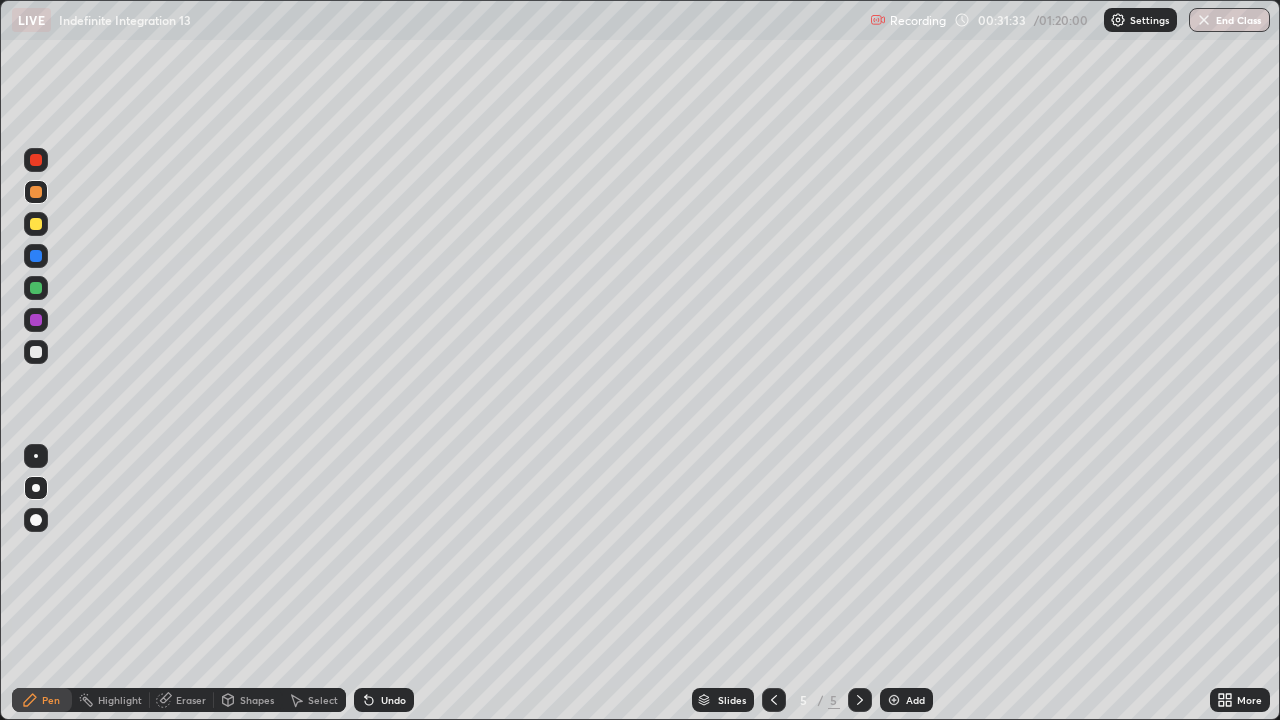click on "Undo" at bounding box center [393, 700] 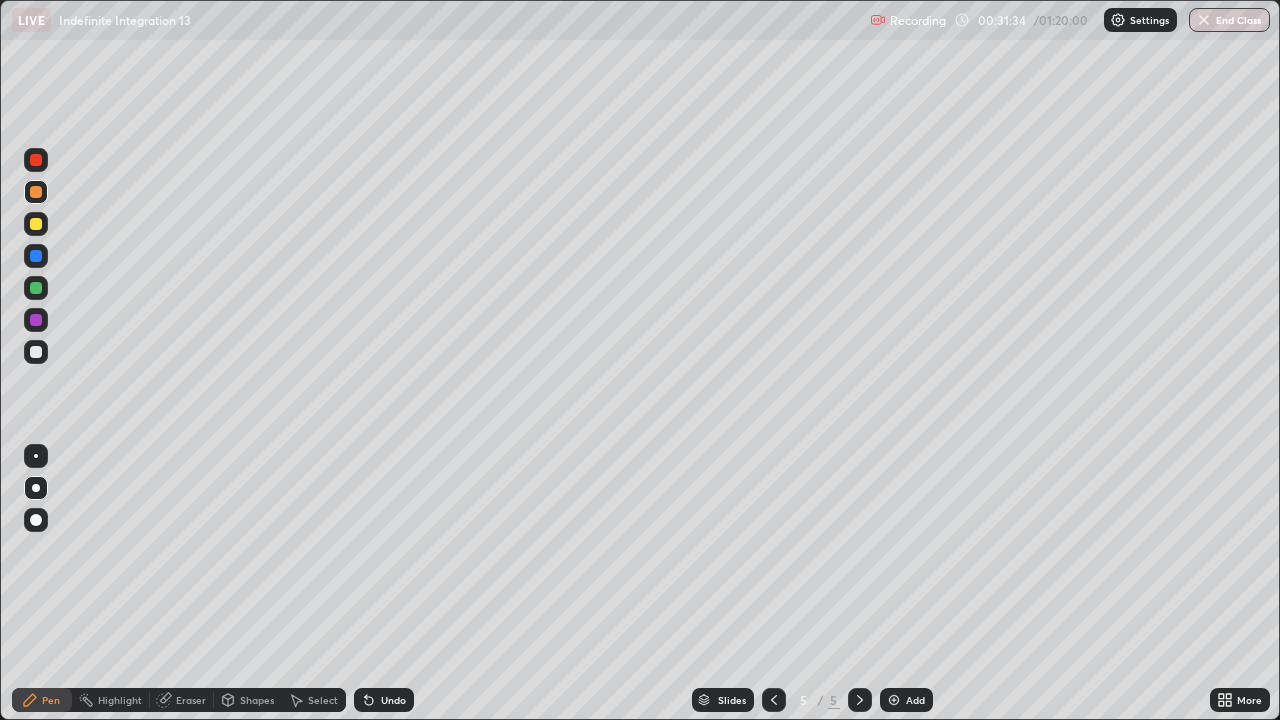 click on "Undo" at bounding box center (393, 700) 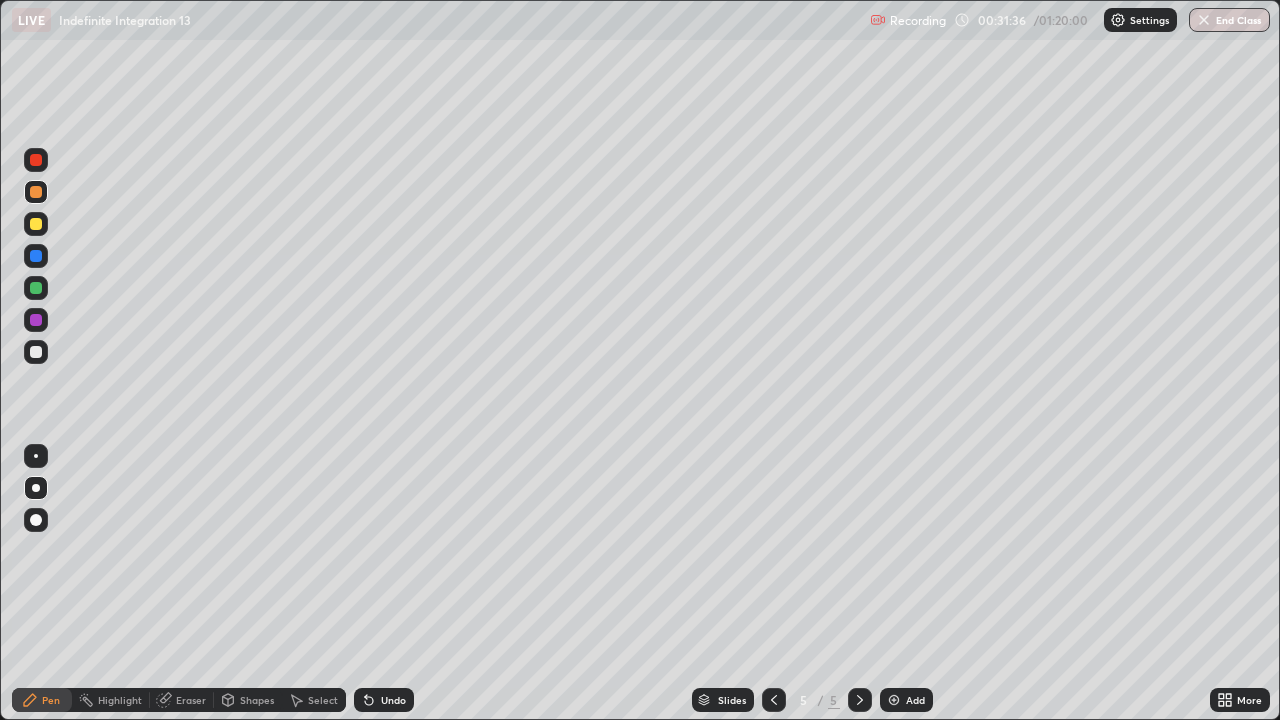 click at bounding box center (36, 320) 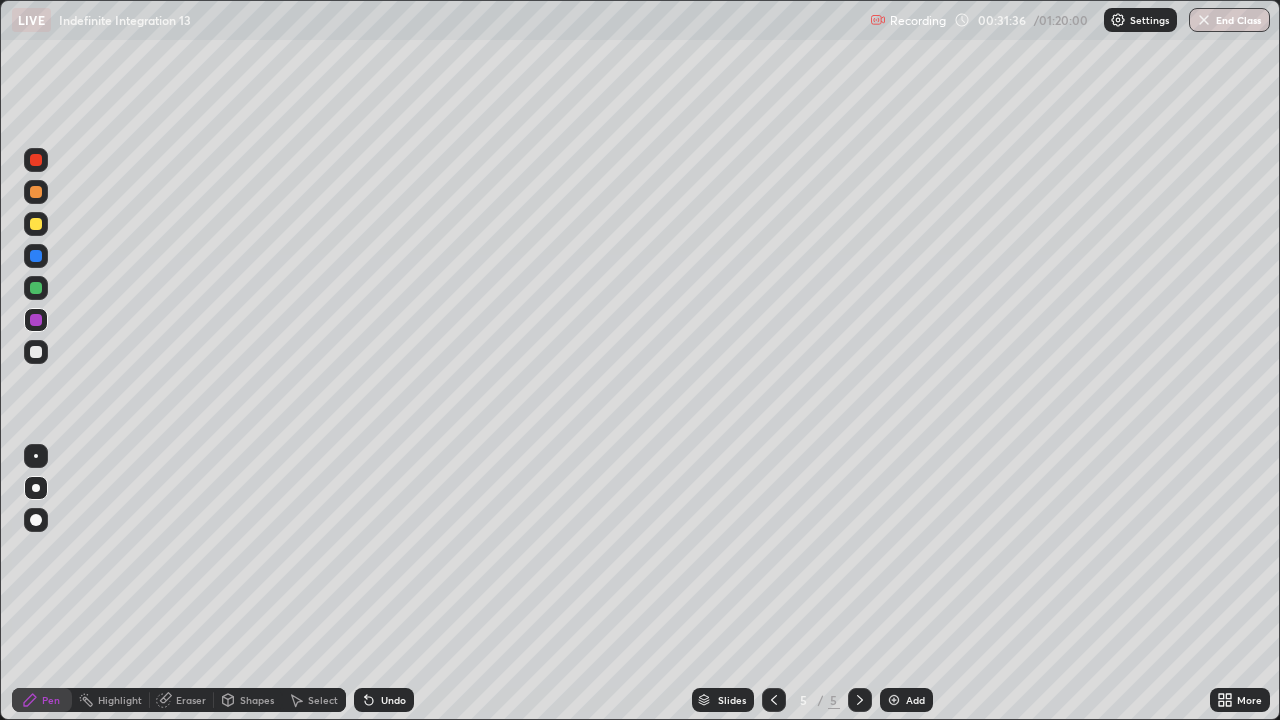 click at bounding box center [36, 288] 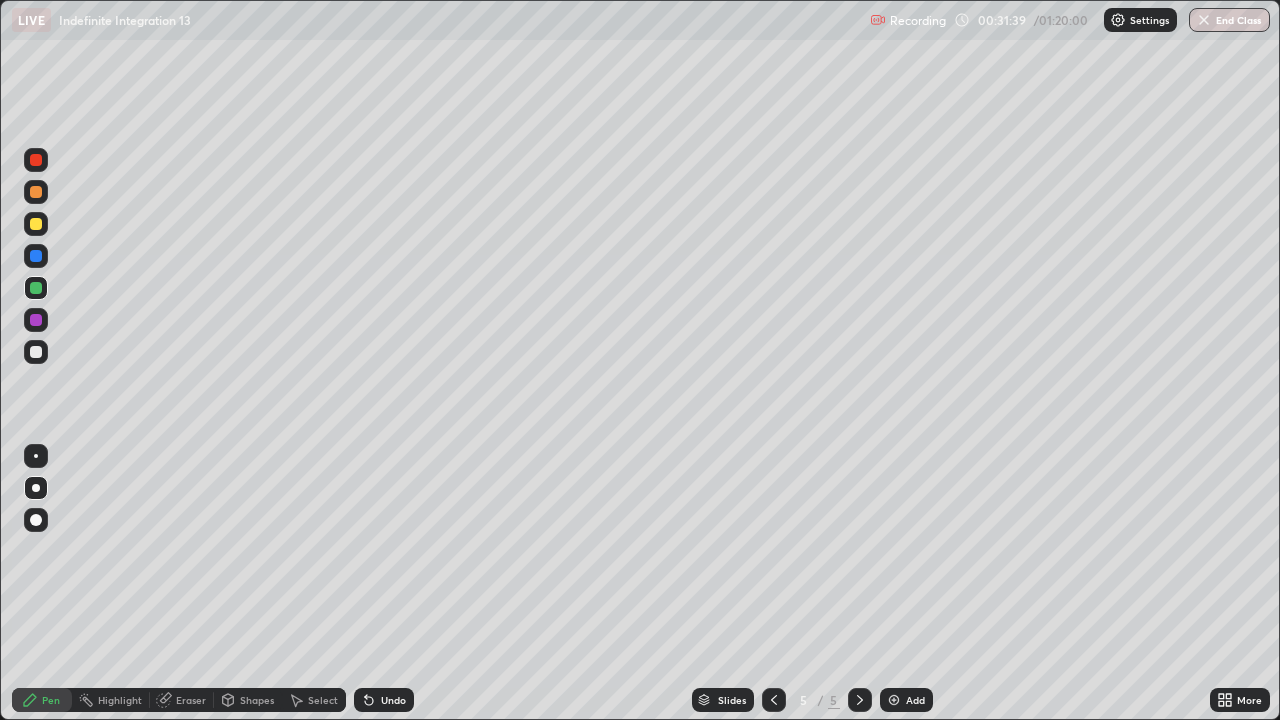 click at bounding box center [36, 192] 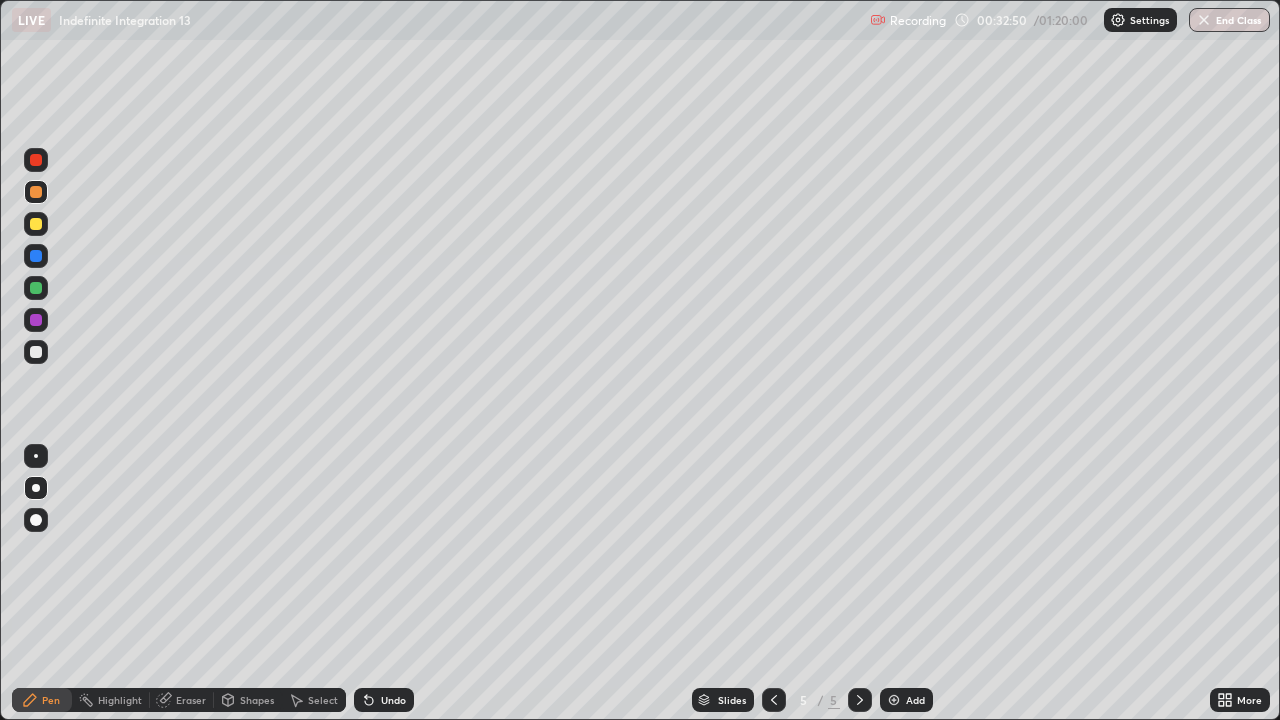 click at bounding box center (36, 224) 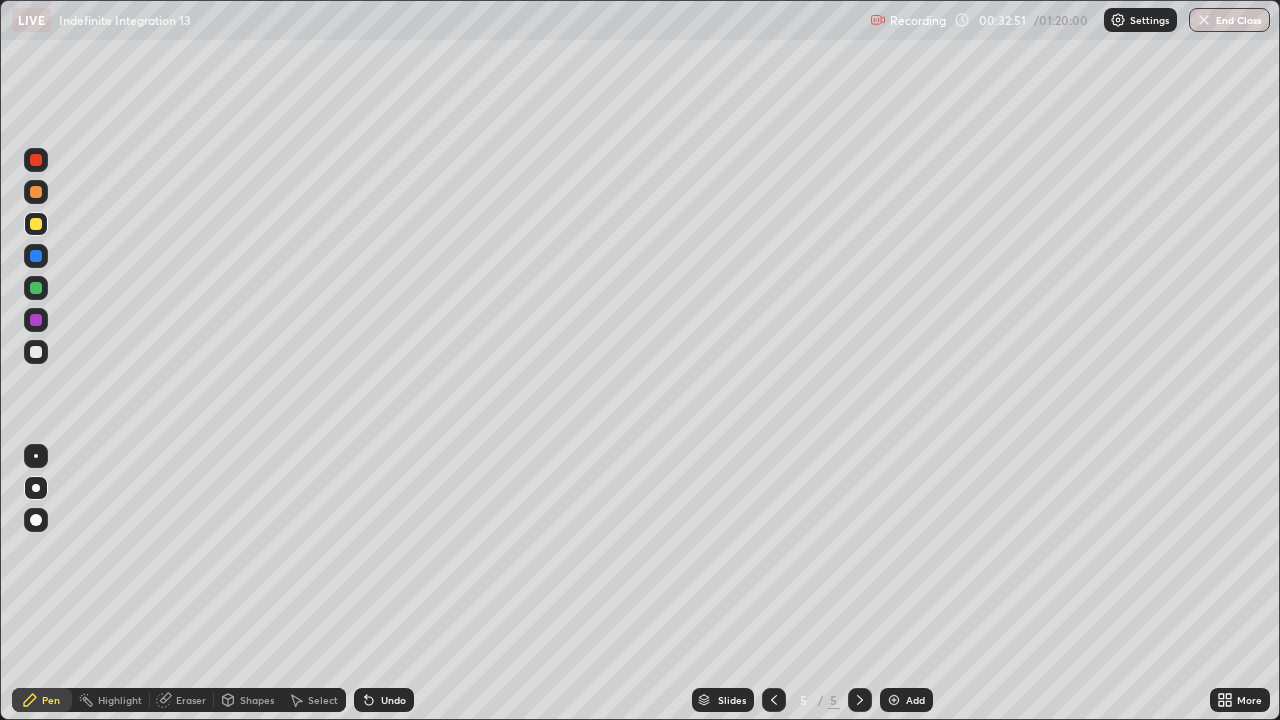 click at bounding box center (36, 488) 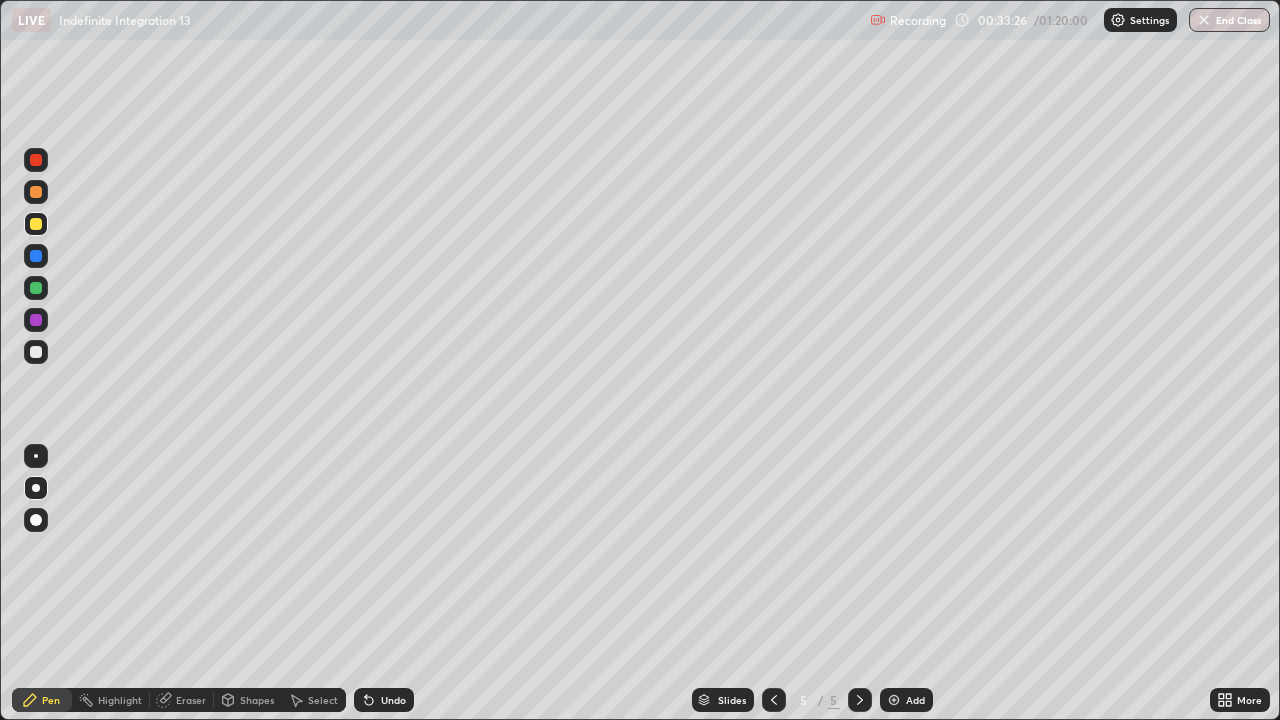 click 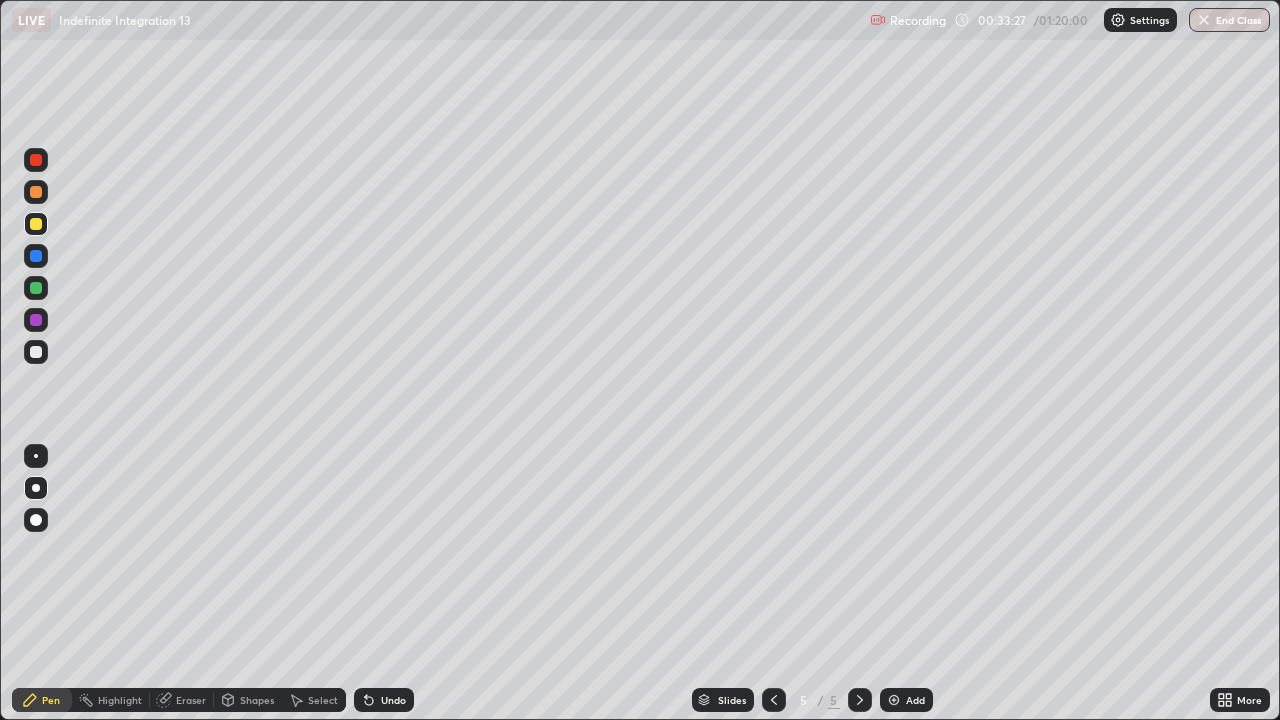 click on "Add" at bounding box center [906, 700] 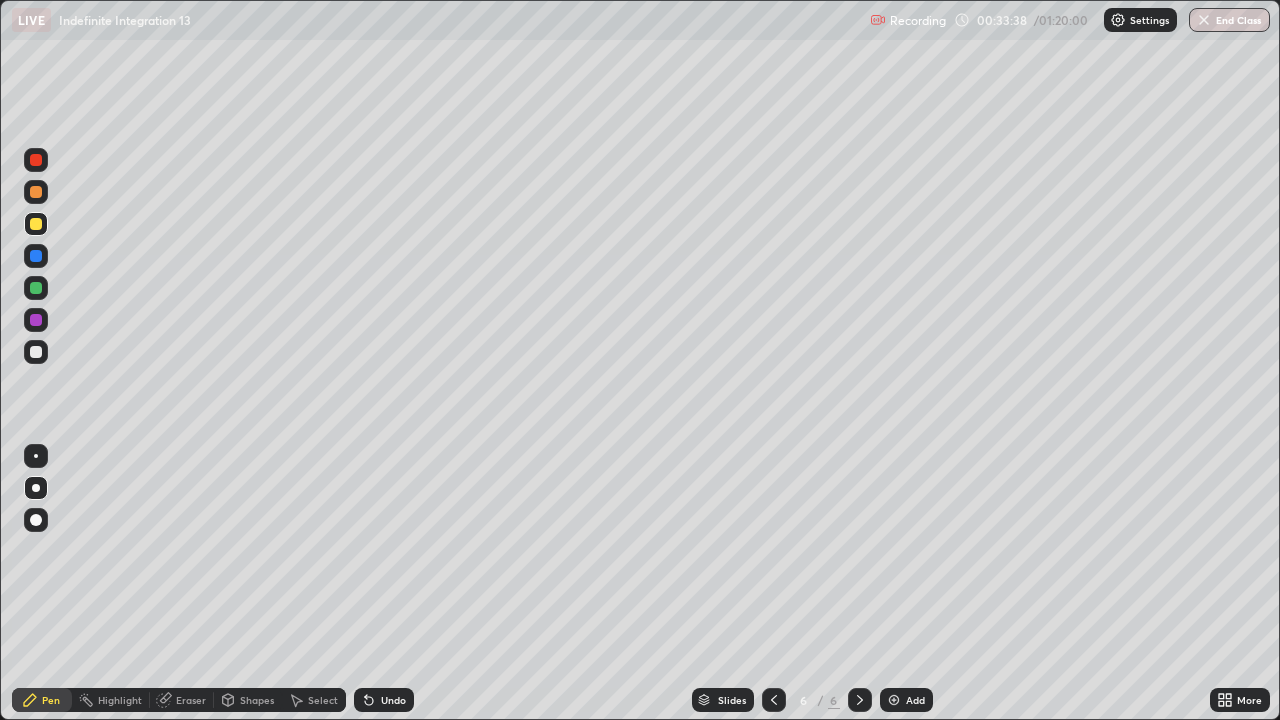 click on "Undo" at bounding box center [393, 700] 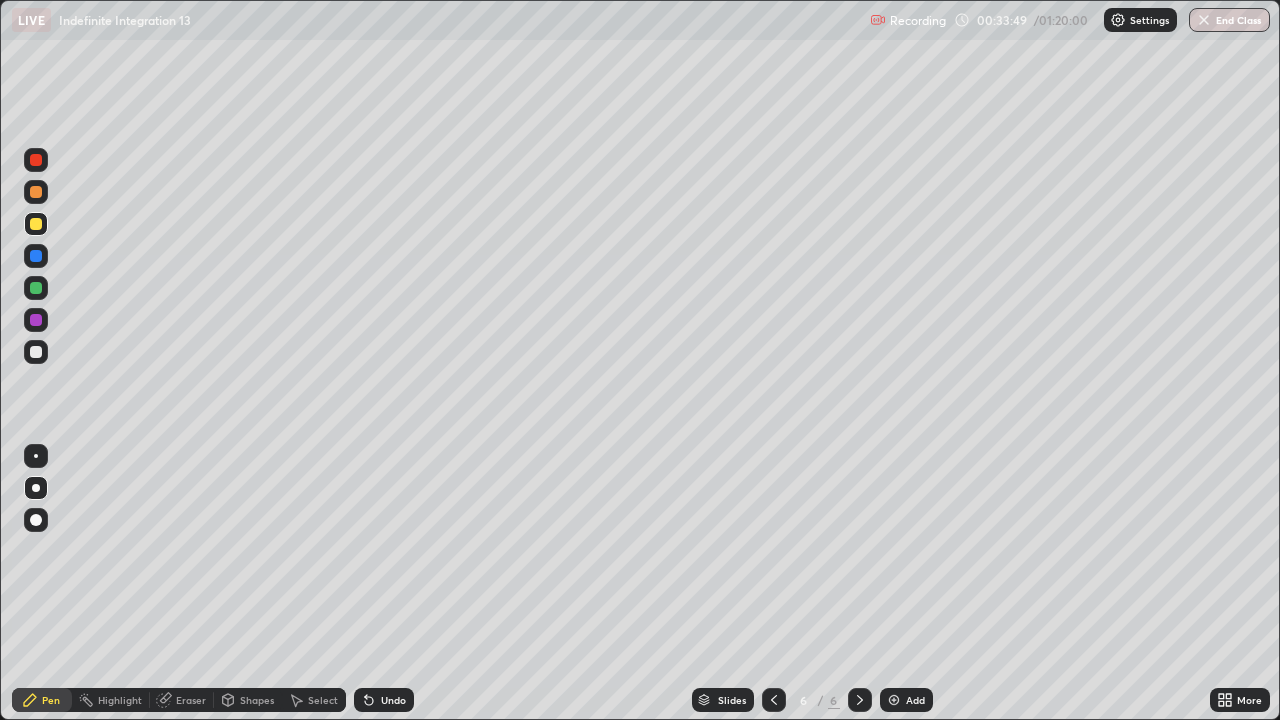 click at bounding box center (36, 352) 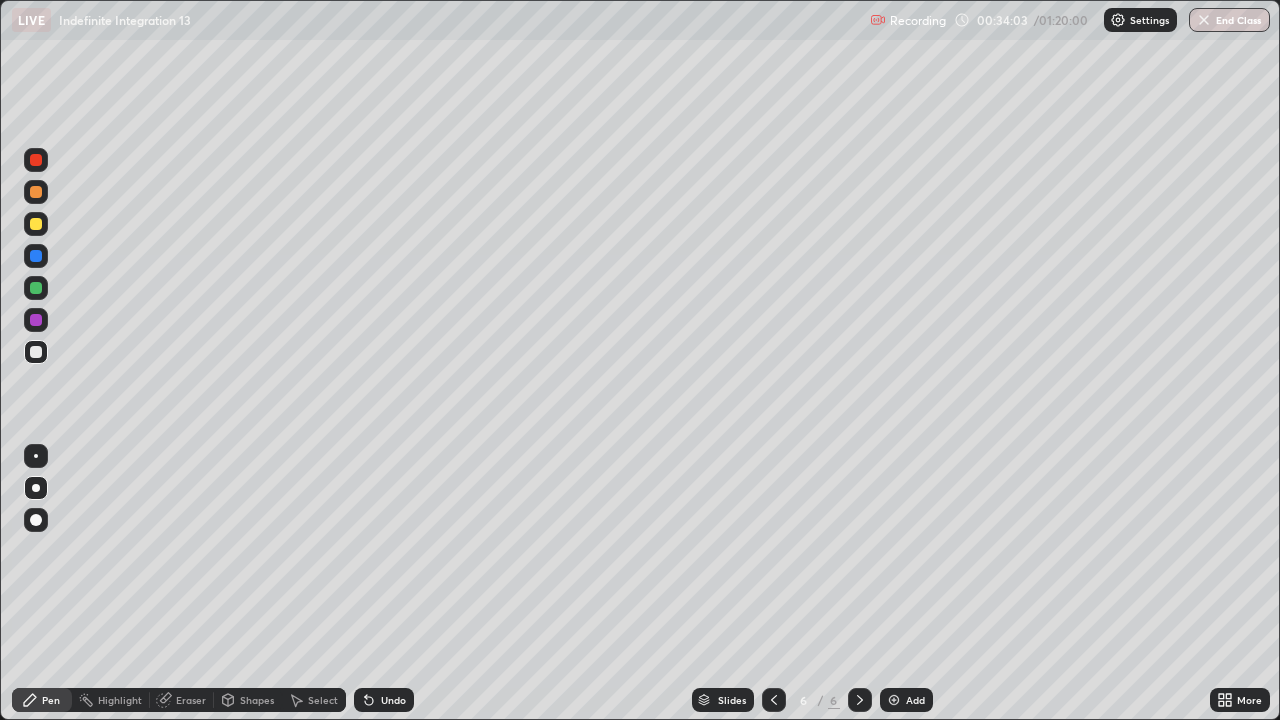 click on "Undo" at bounding box center (393, 700) 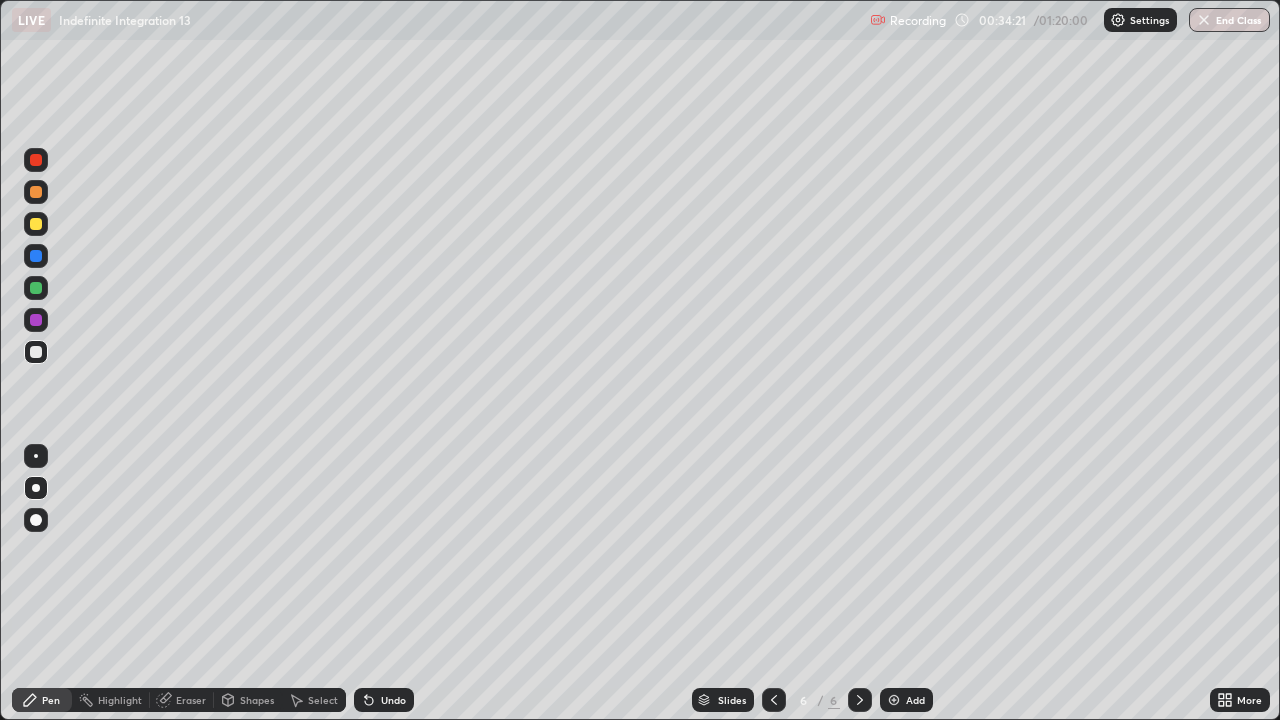 click on "Undo" at bounding box center [393, 700] 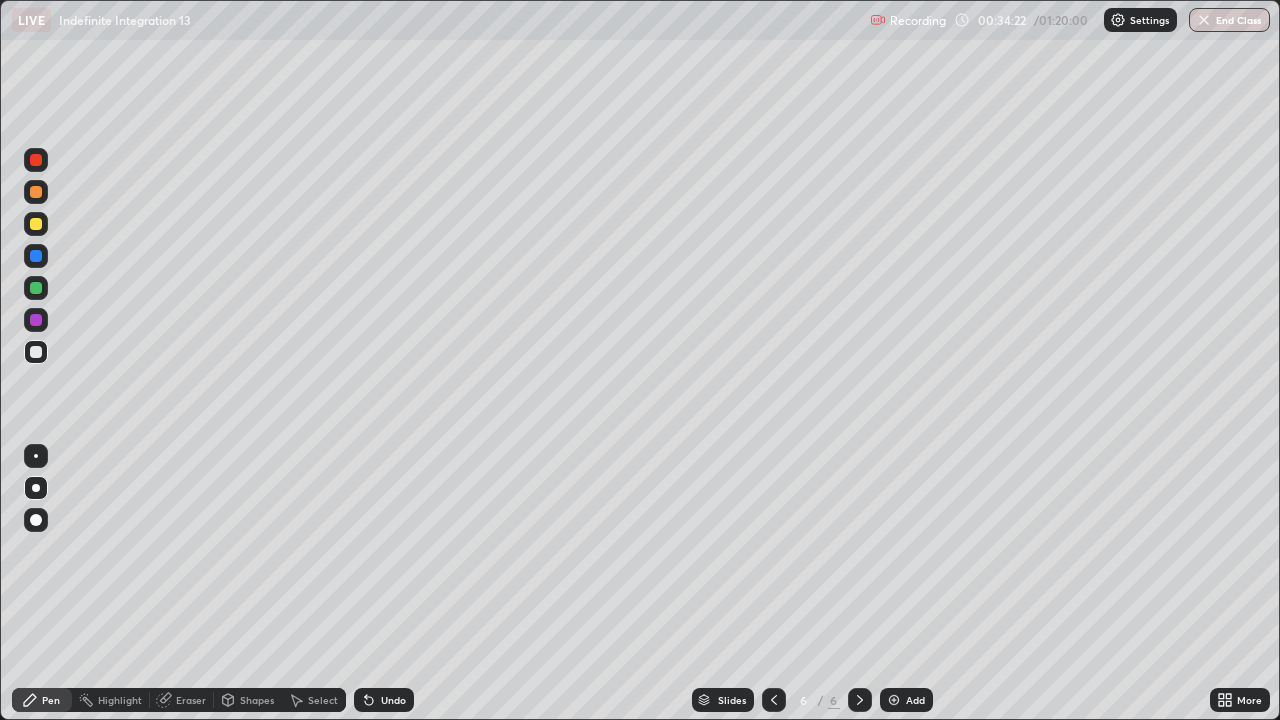 click at bounding box center (36, 320) 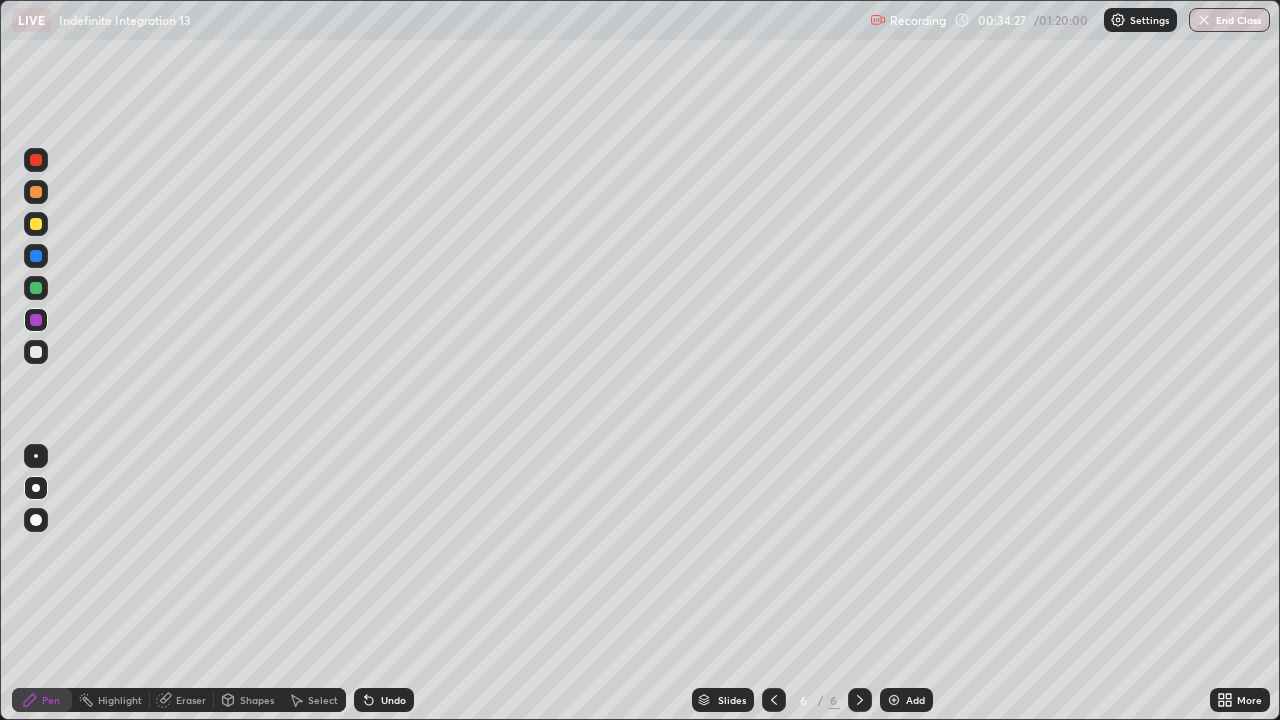 click on "Undo" at bounding box center [393, 700] 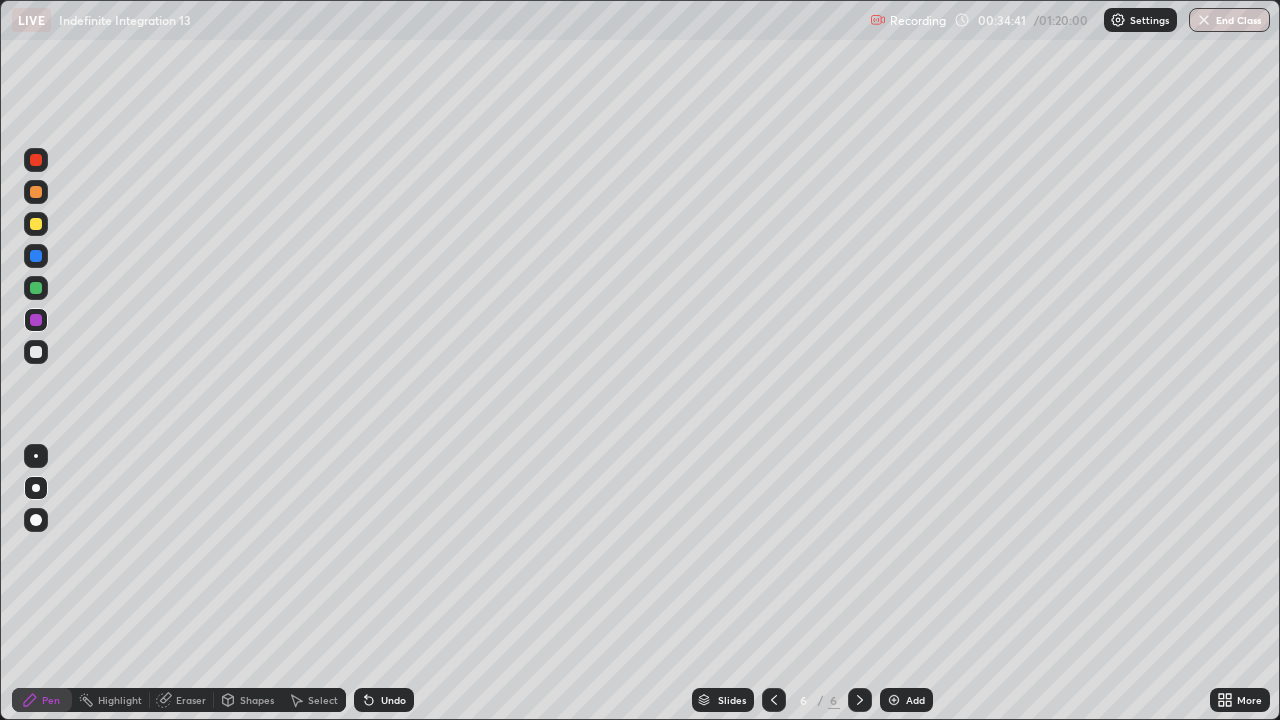 click on "Undo" at bounding box center [393, 700] 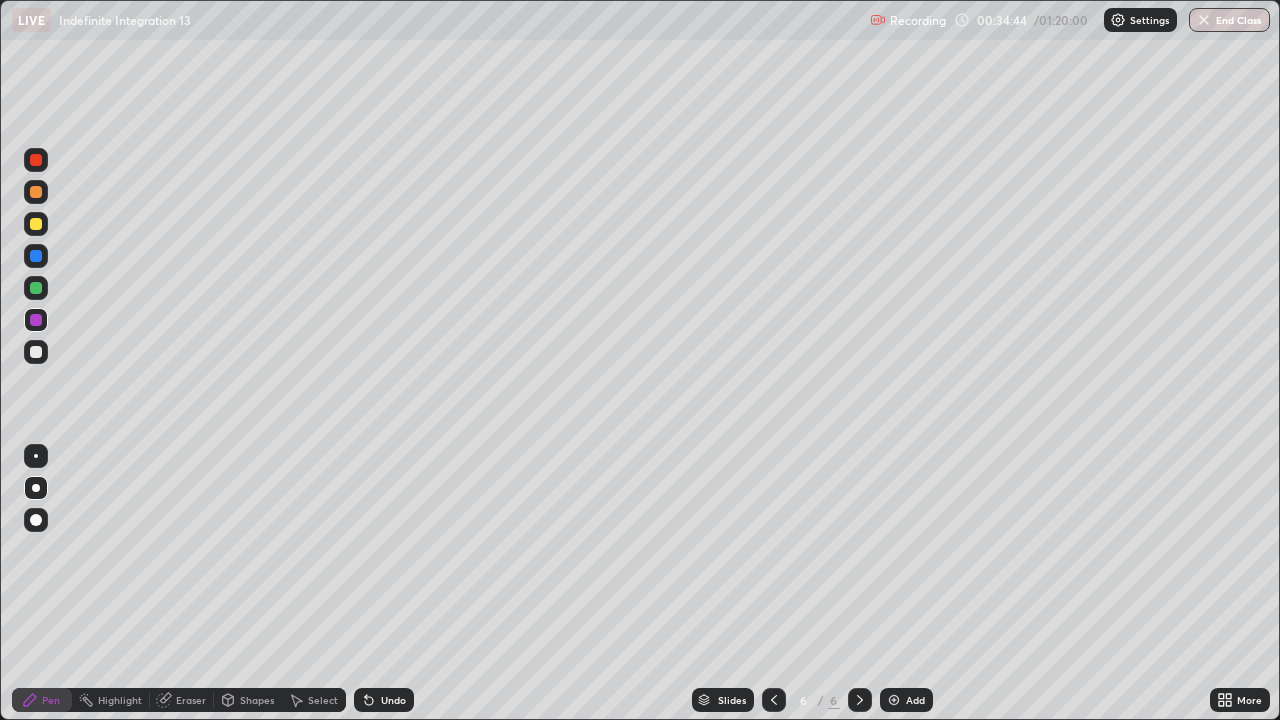 click at bounding box center (36, 288) 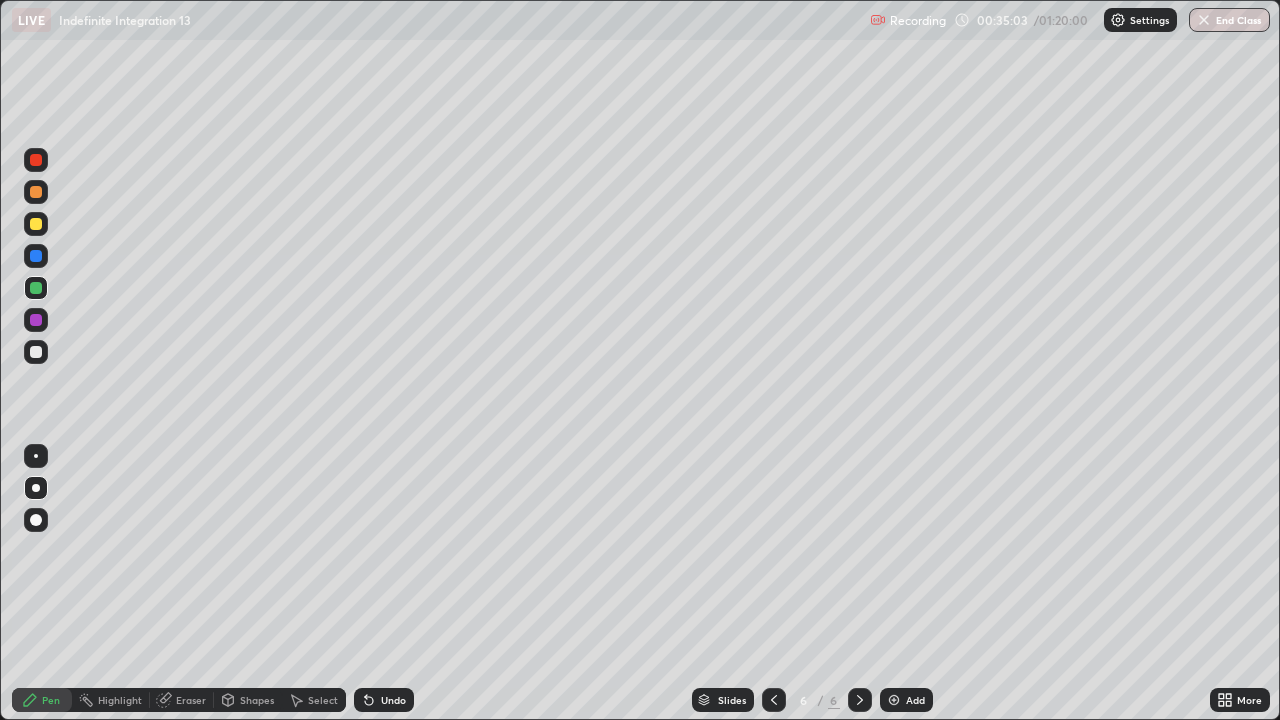 click on "Undo" at bounding box center [393, 700] 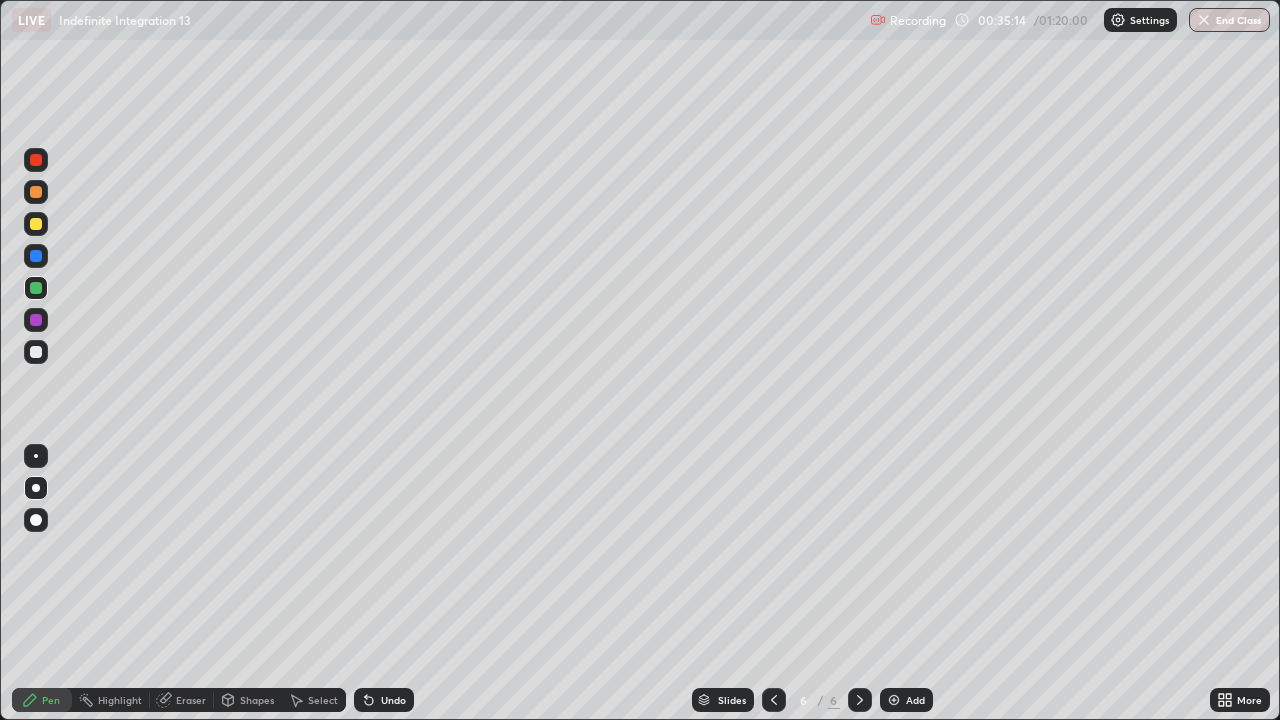 click at bounding box center [36, 320] 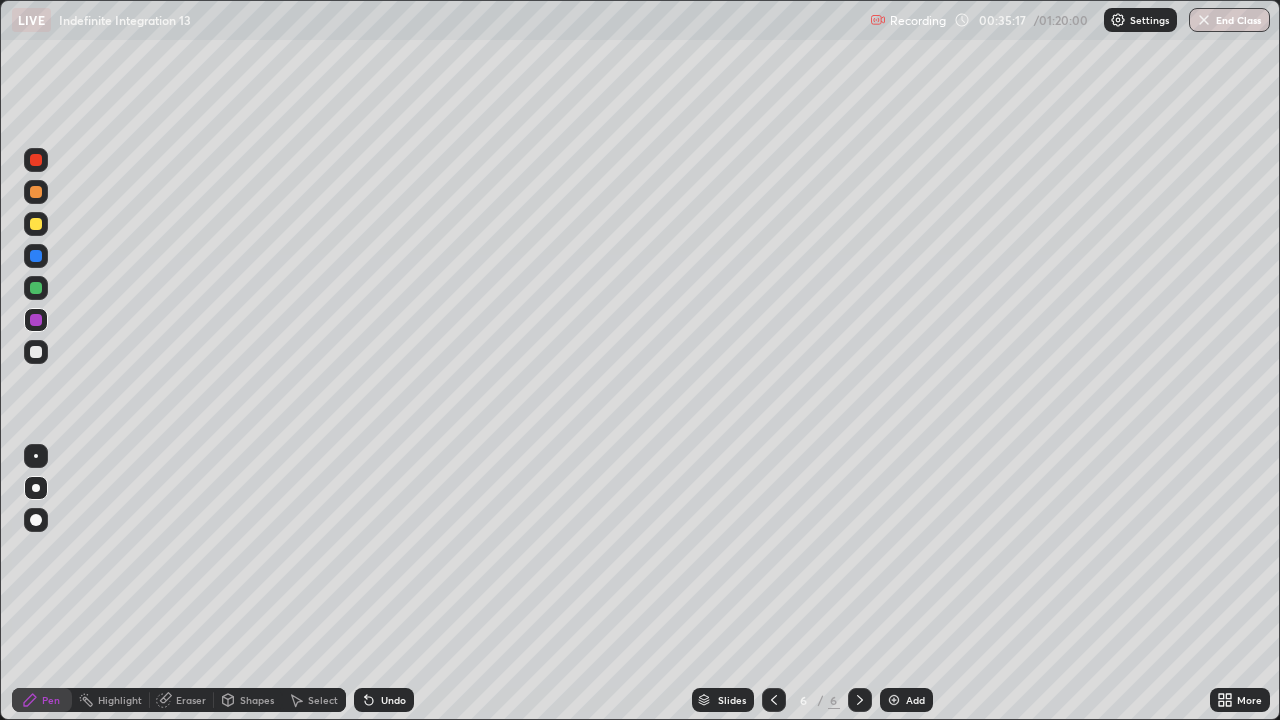 click at bounding box center [36, 352] 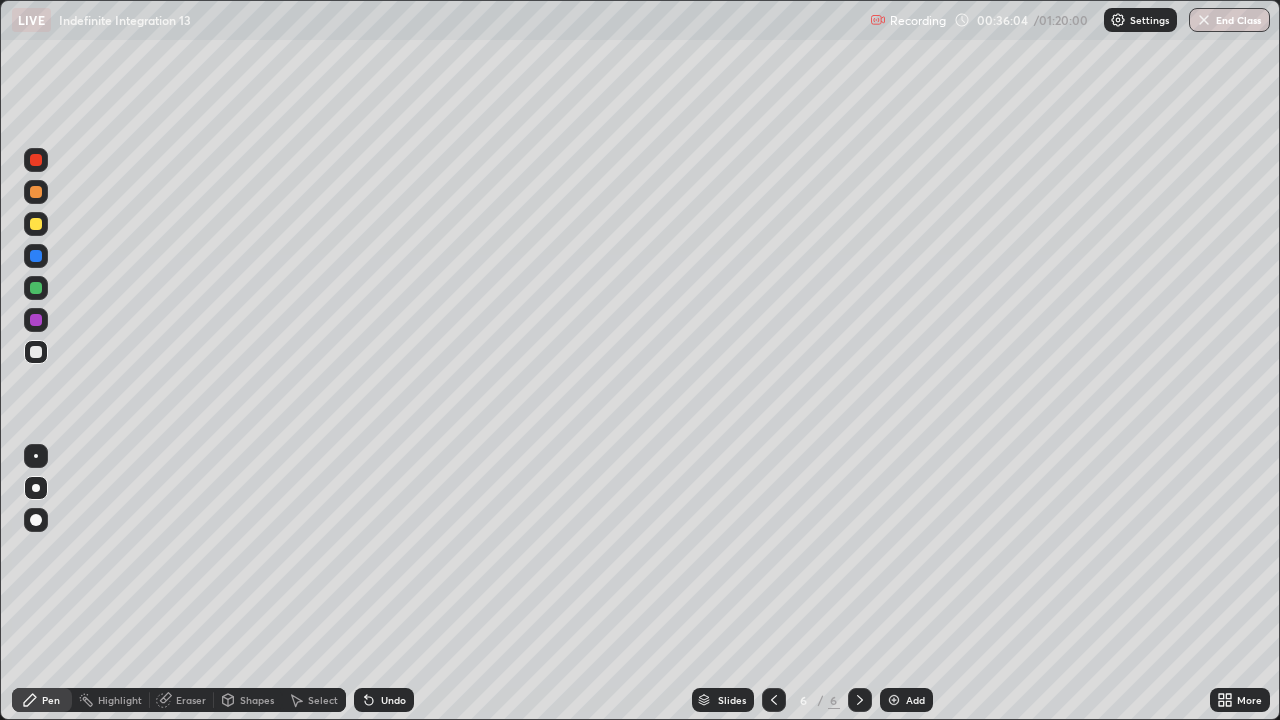 click on "Undo" at bounding box center (393, 700) 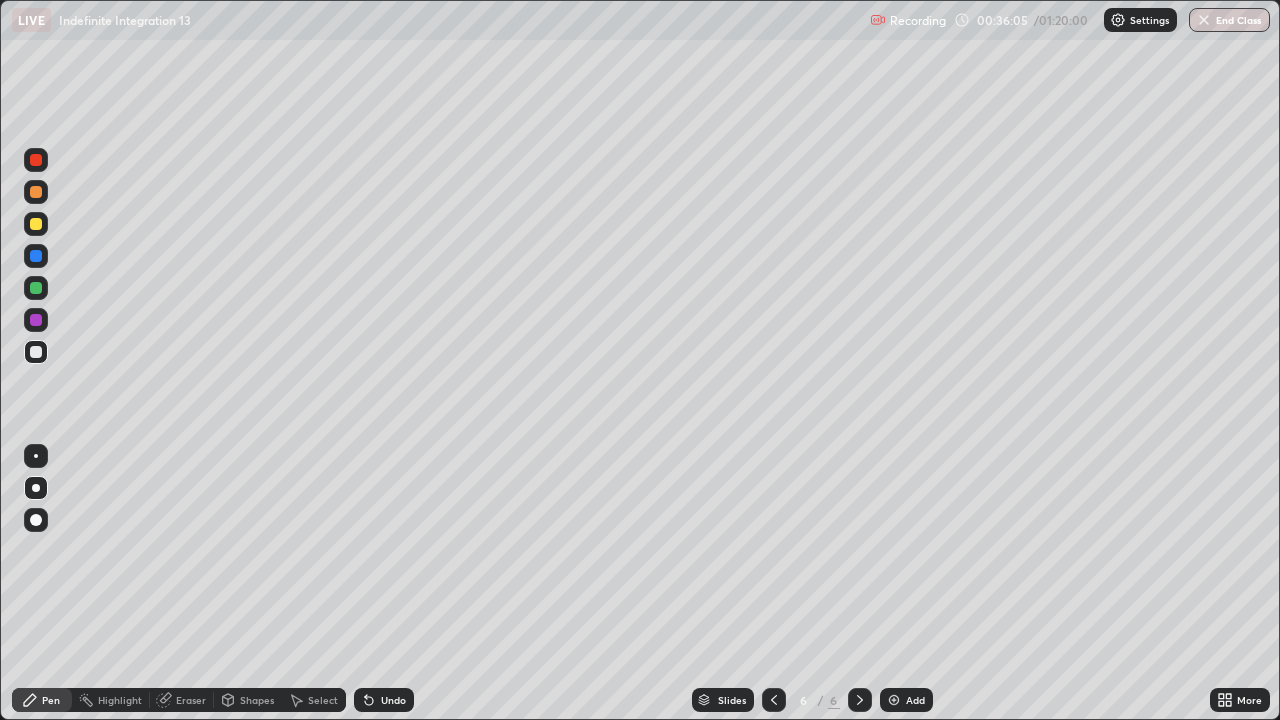 click on "Undo" at bounding box center (393, 700) 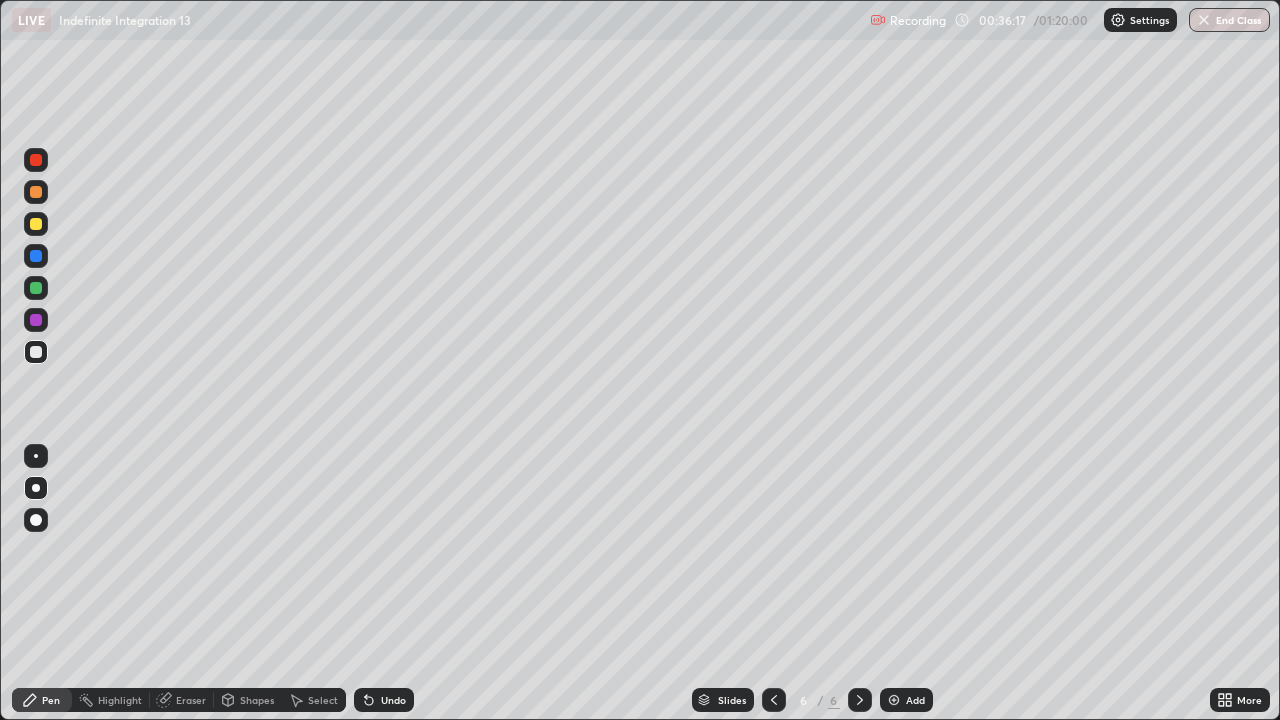 click at bounding box center [36, 288] 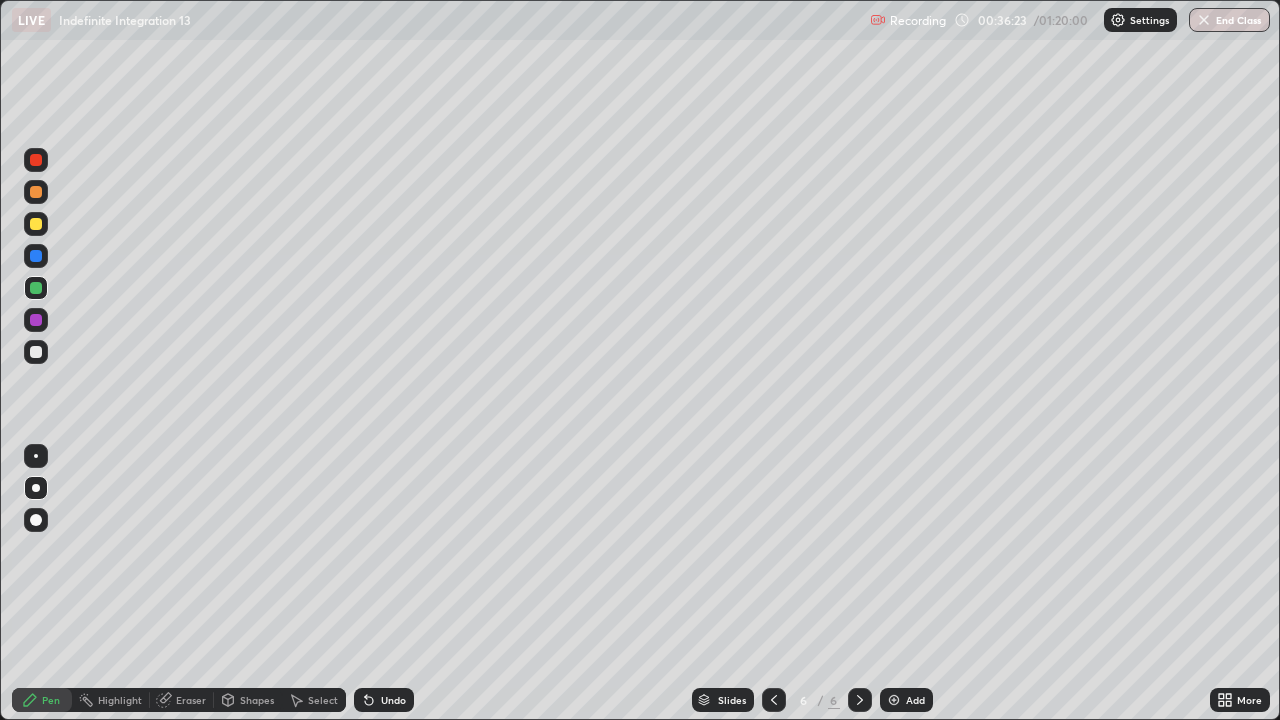 click at bounding box center (36, 160) 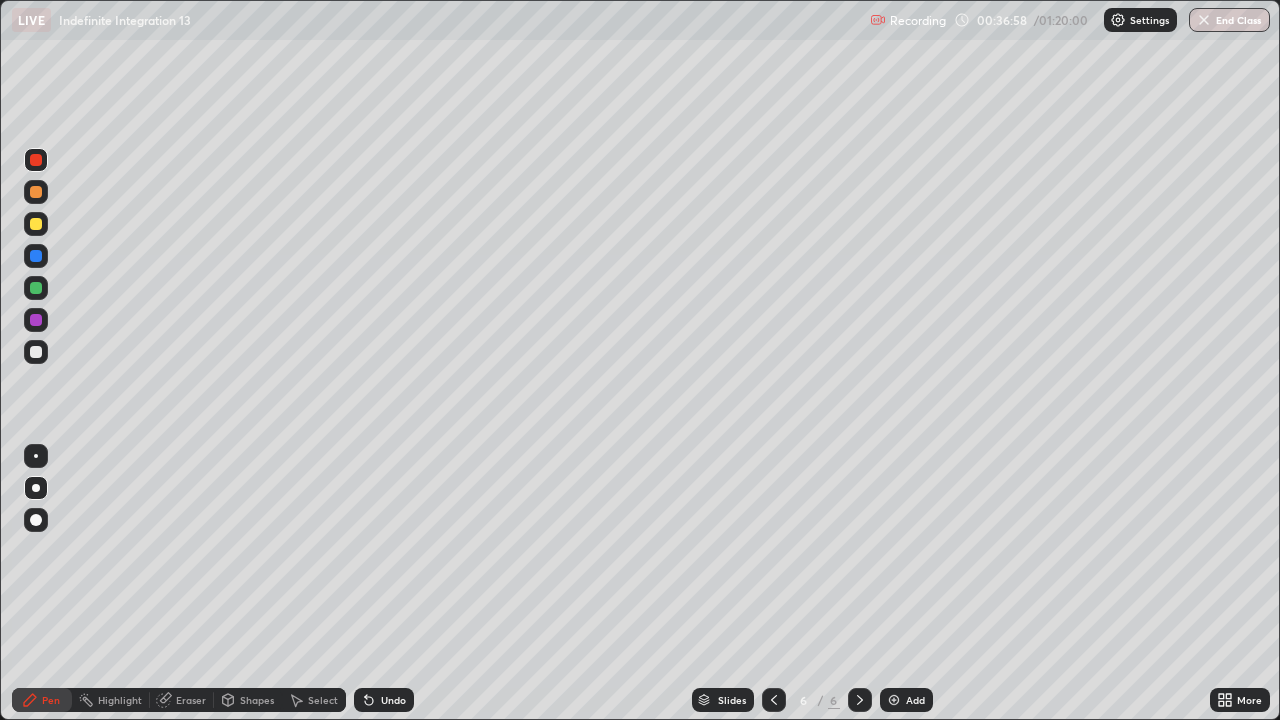 click on "Undo" at bounding box center [393, 700] 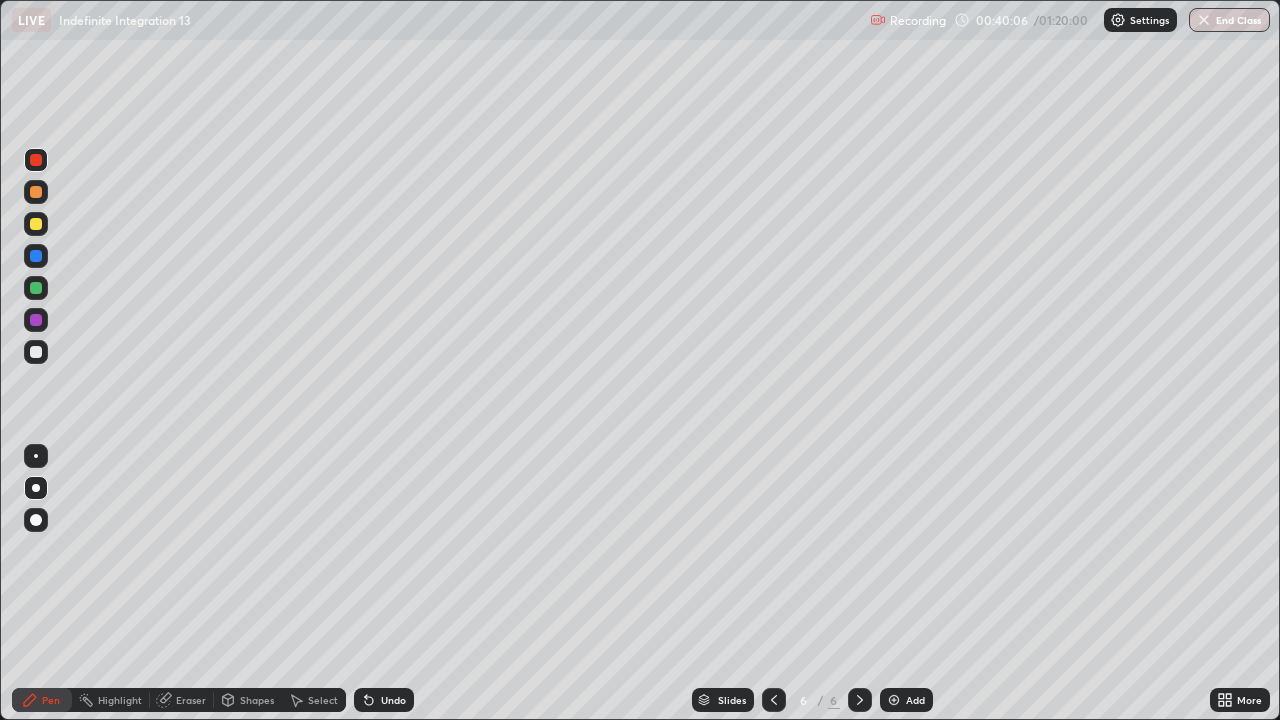 click at bounding box center [36, 224] 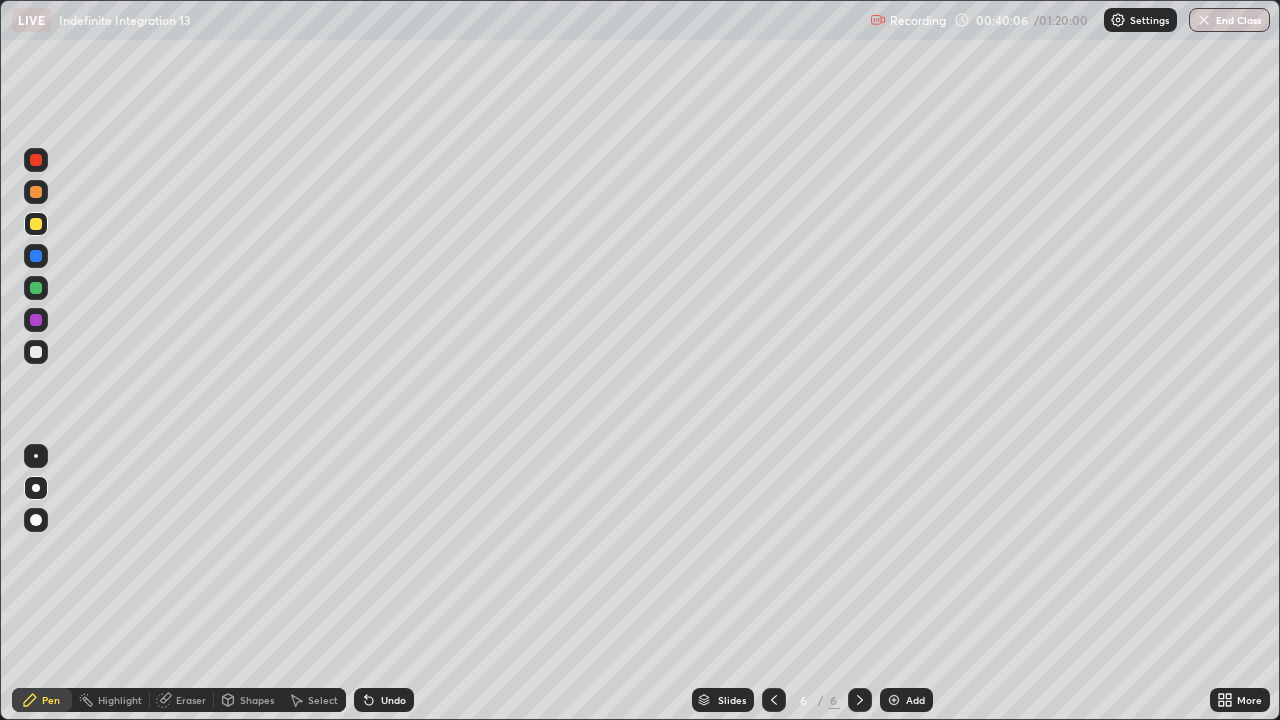 click at bounding box center [36, 488] 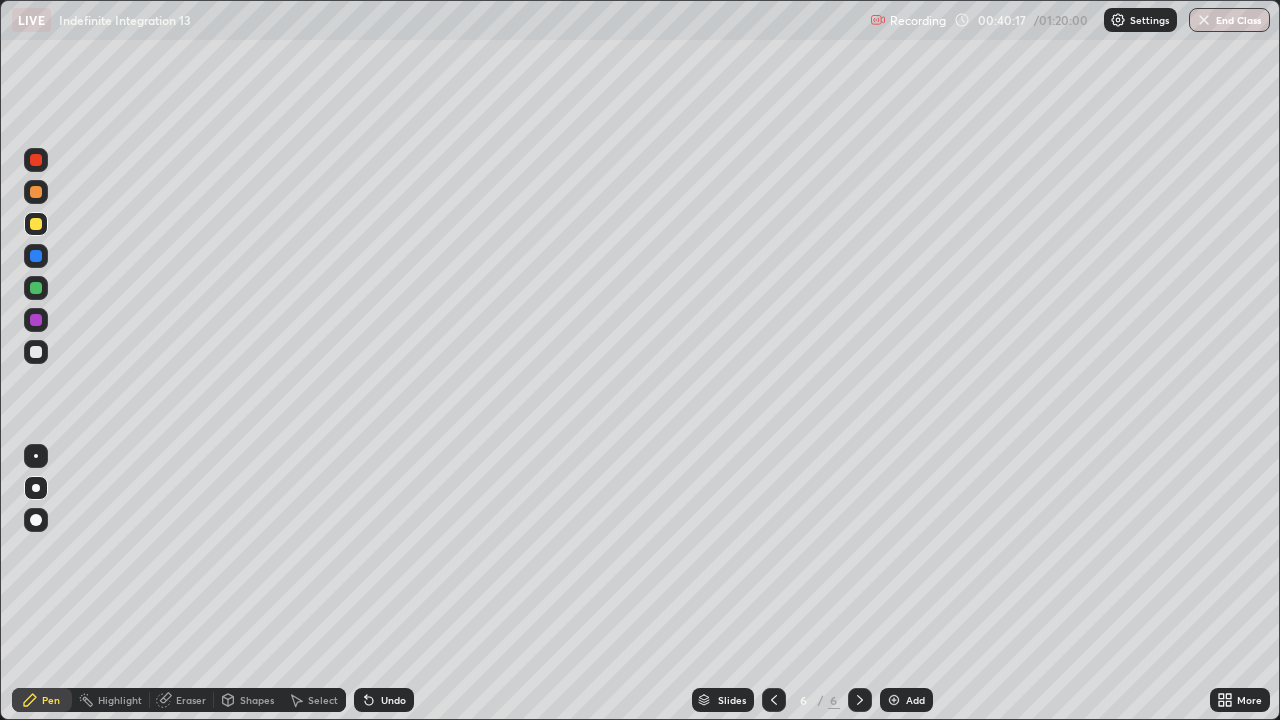 click 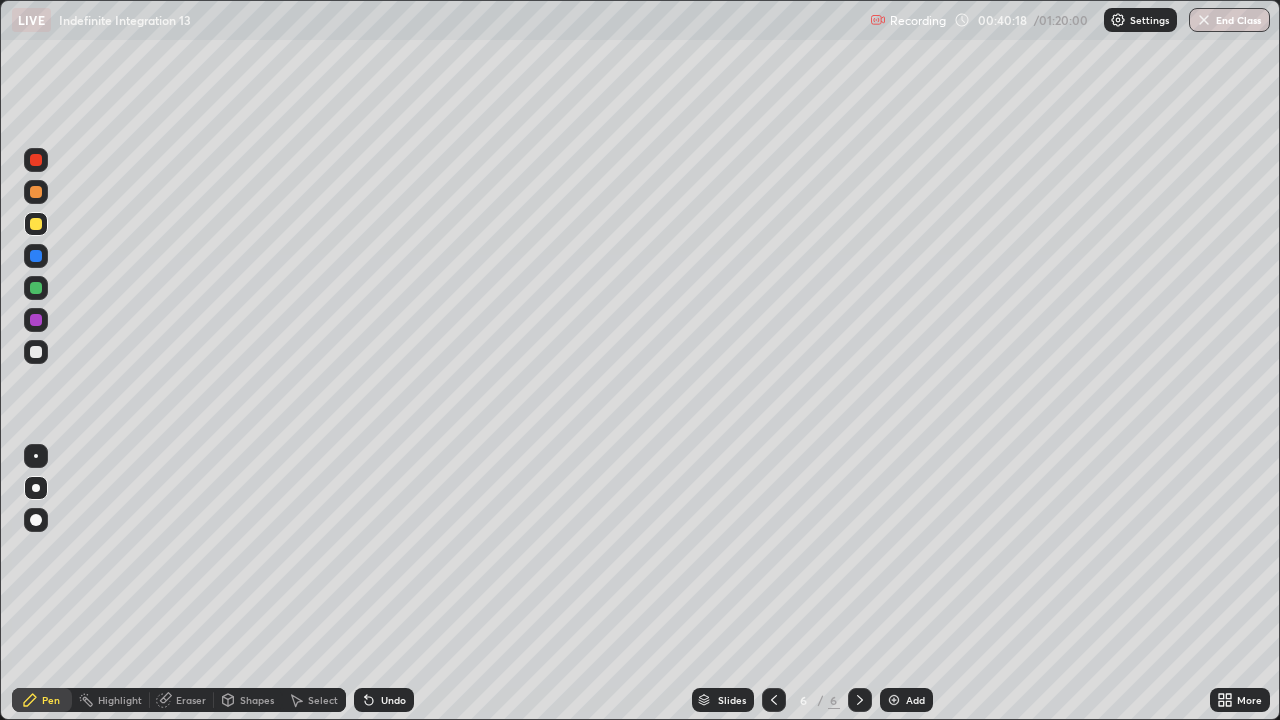 click on "Add" at bounding box center [906, 700] 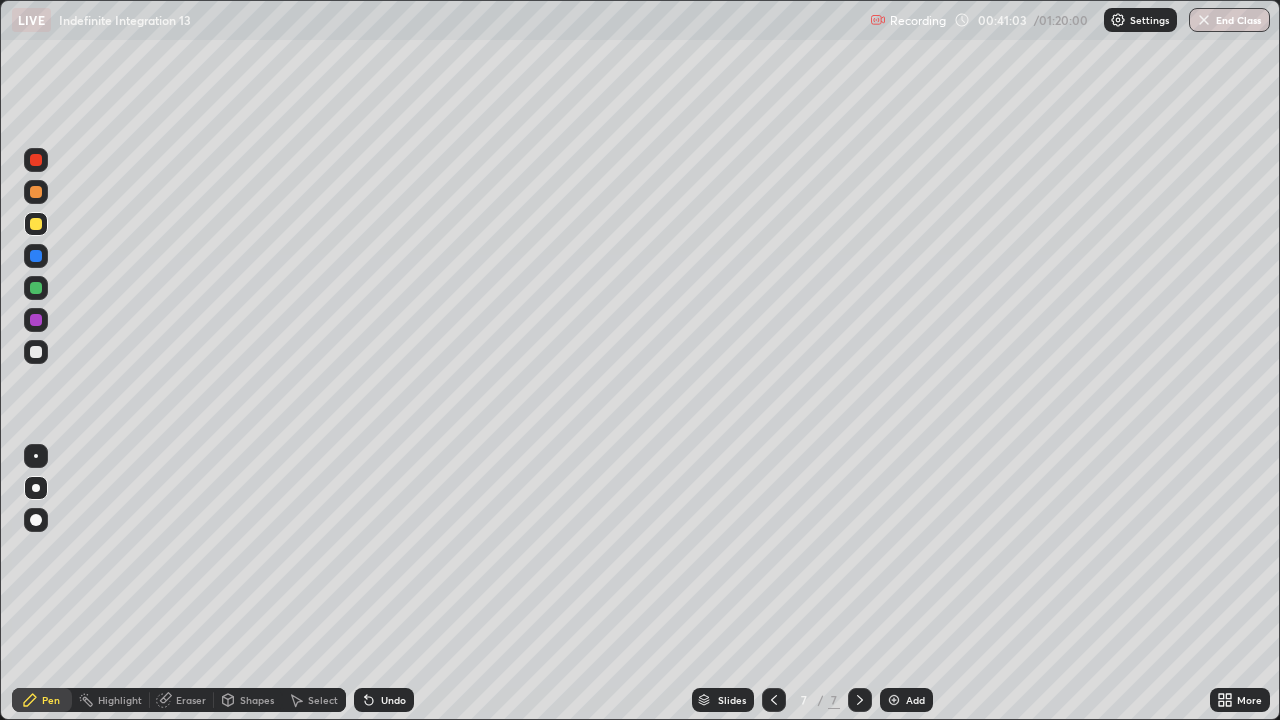 click on "Undo" at bounding box center (393, 700) 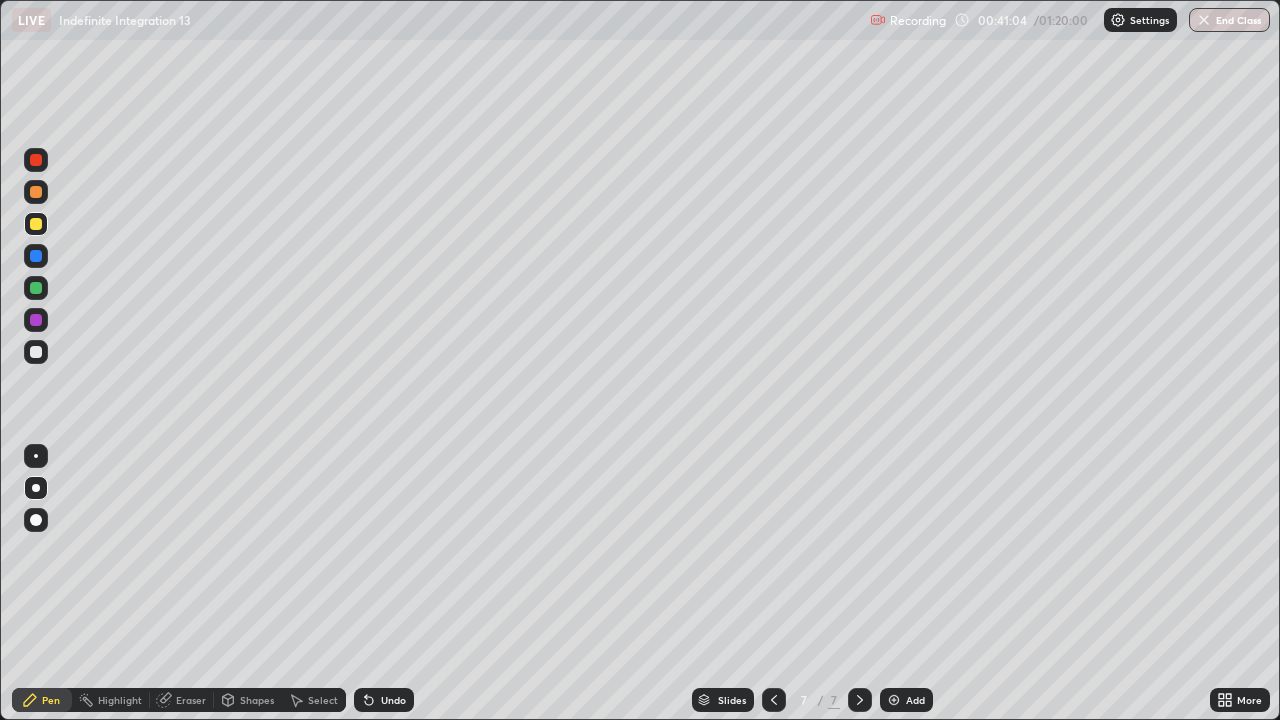 click on "Undo" at bounding box center (384, 700) 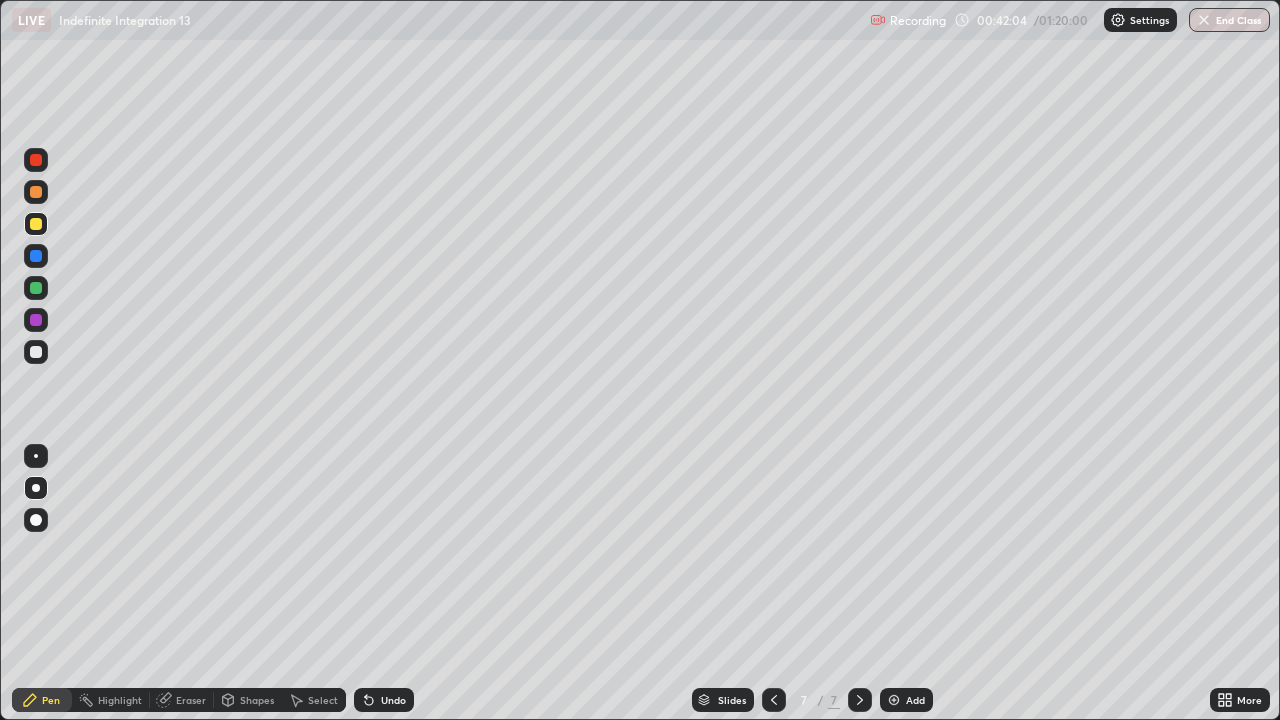 click at bounding box center (36, 352) 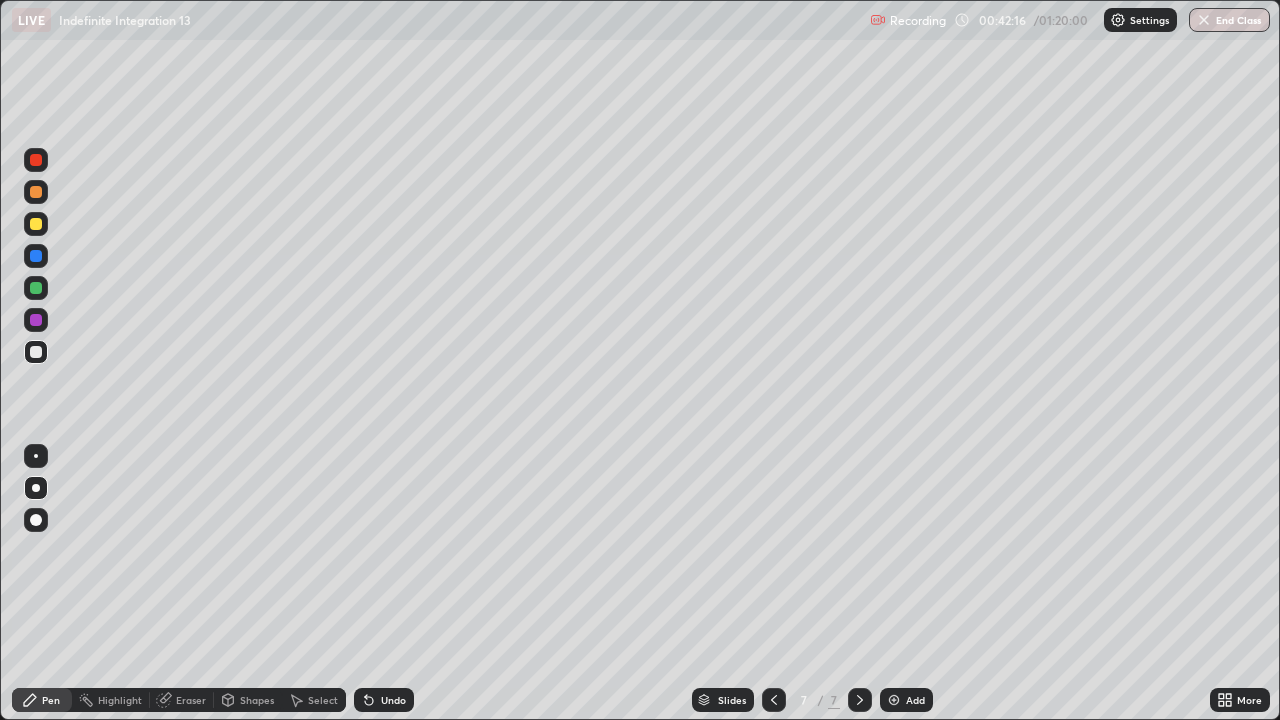 click on "Undo" at bounding box center [393, 700] 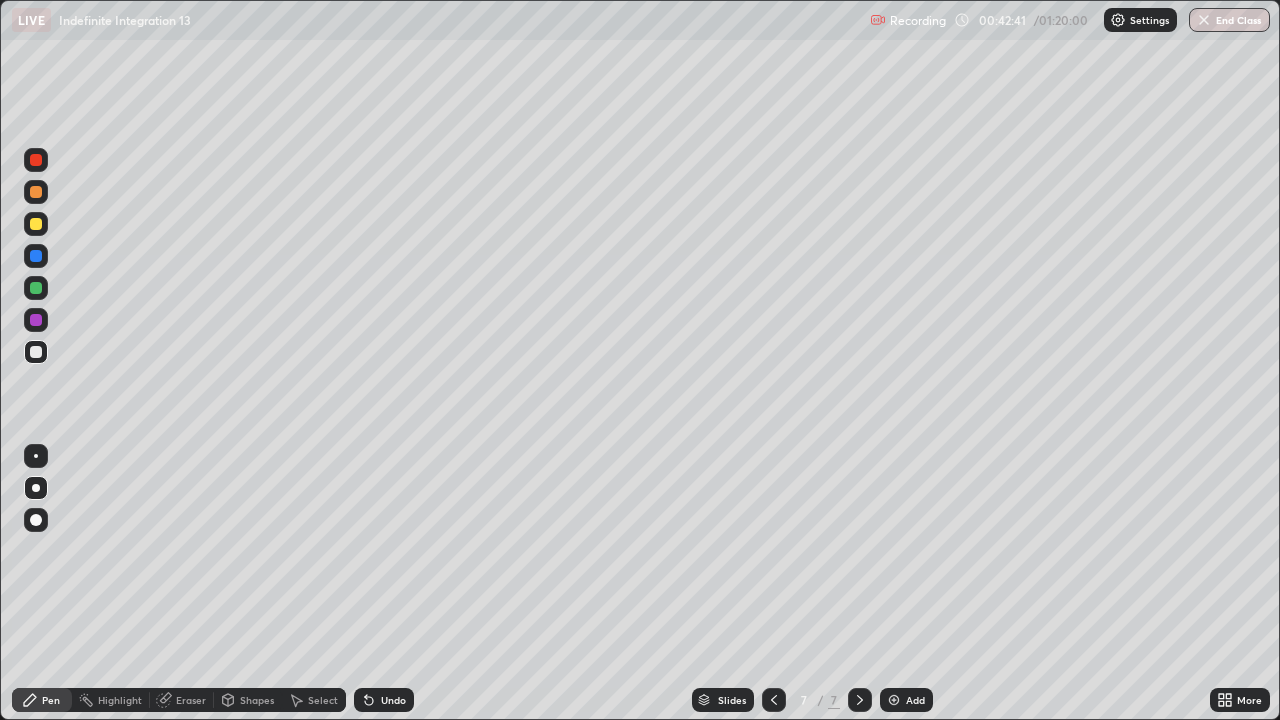 click on "Eraser" at bounding box center [191, 700] 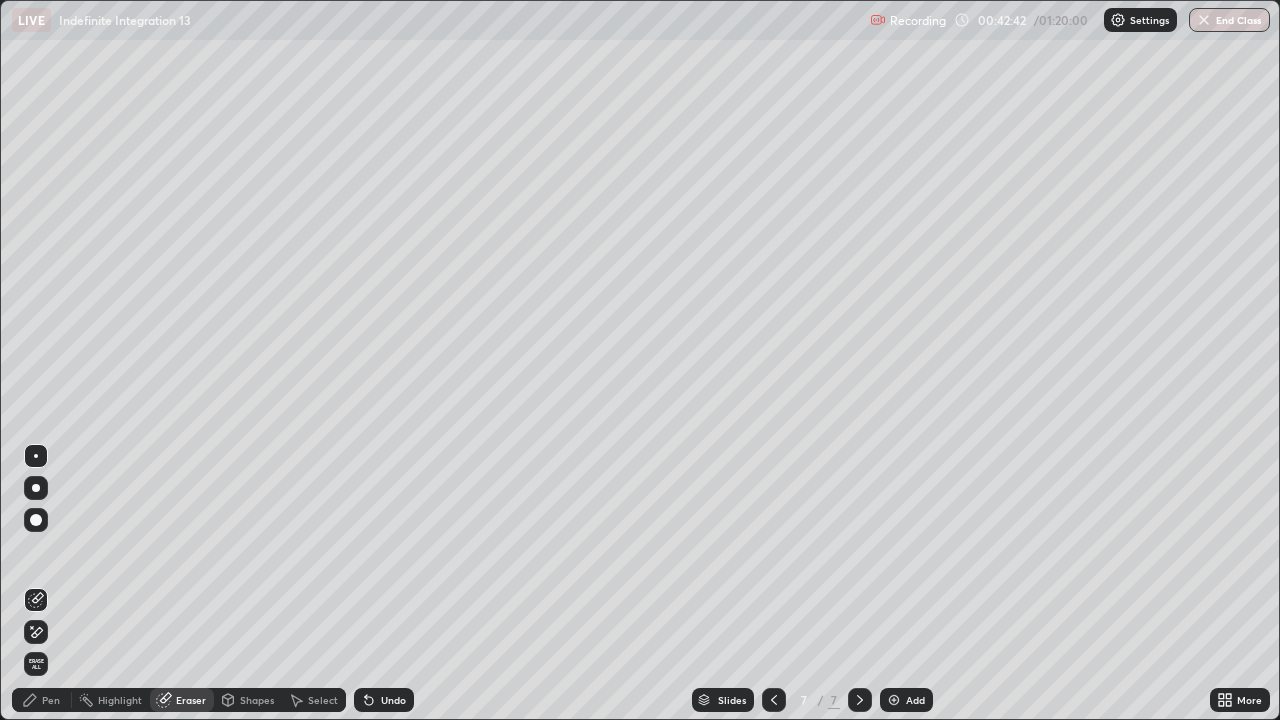 click on "Select" at bounding box center [323, 700] 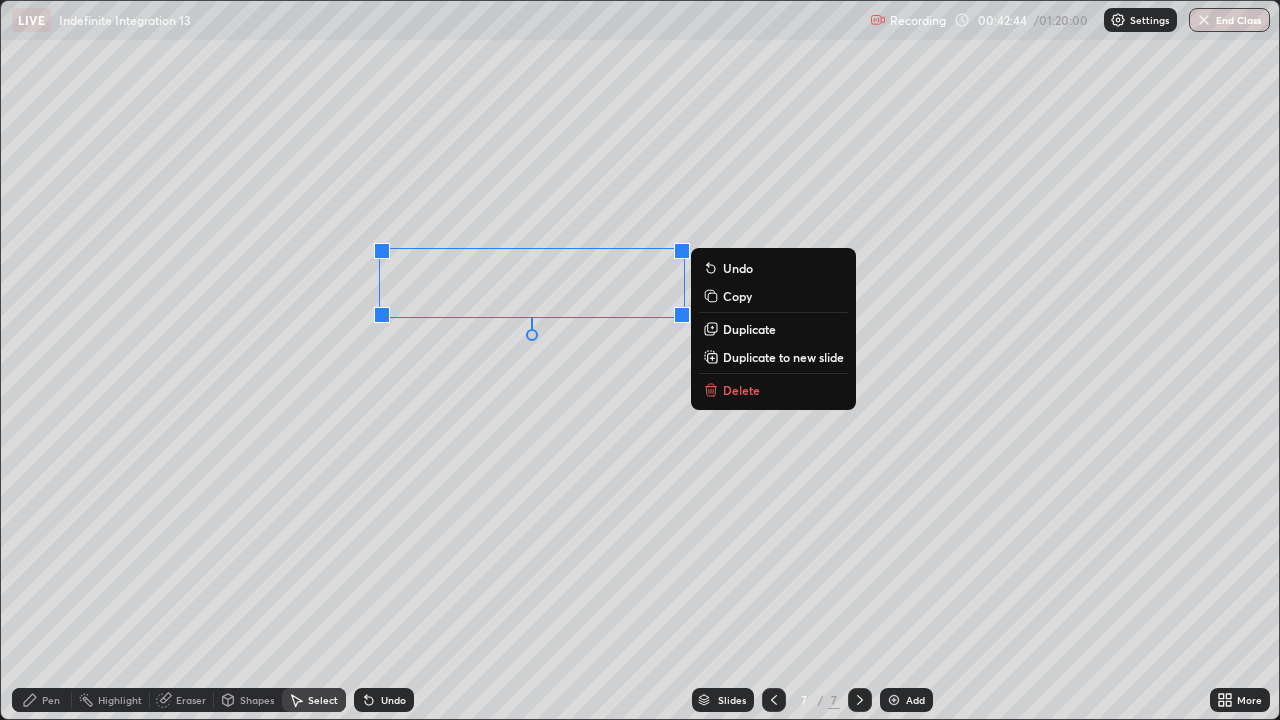 click on "Delete" at bounding box center [741, 390] 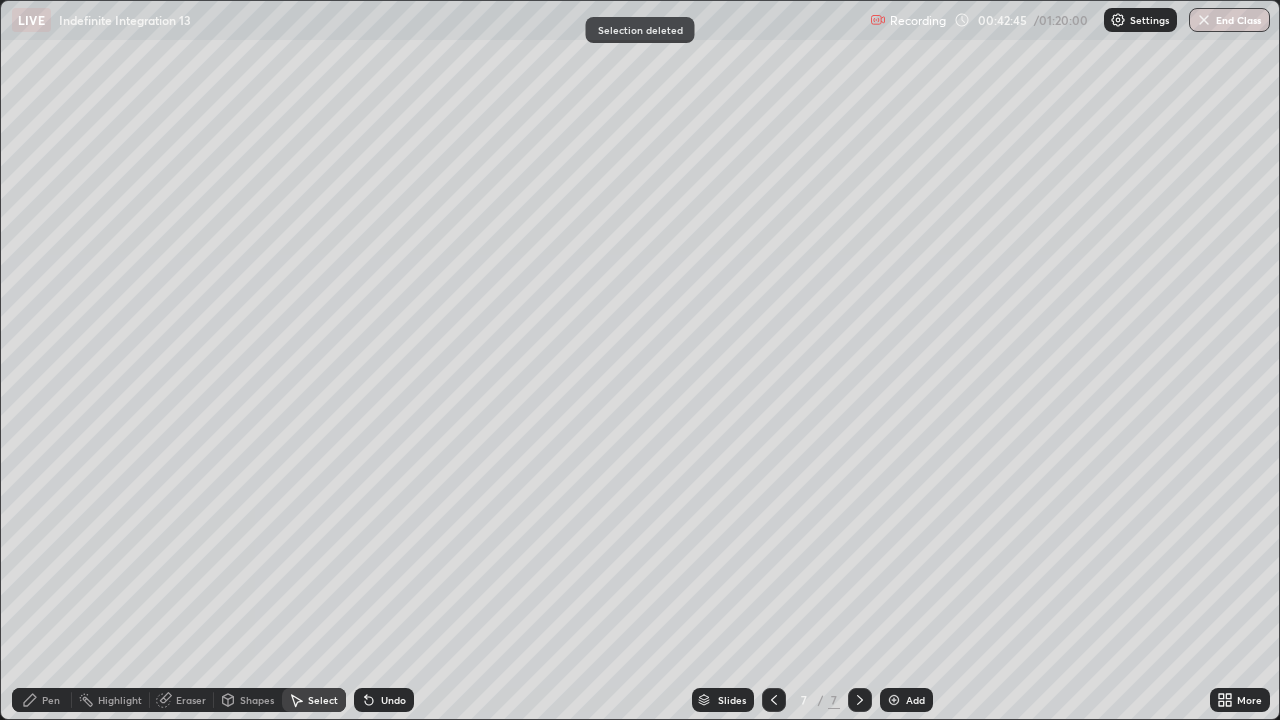 click on "Pen" at bounding box center (51, 700) 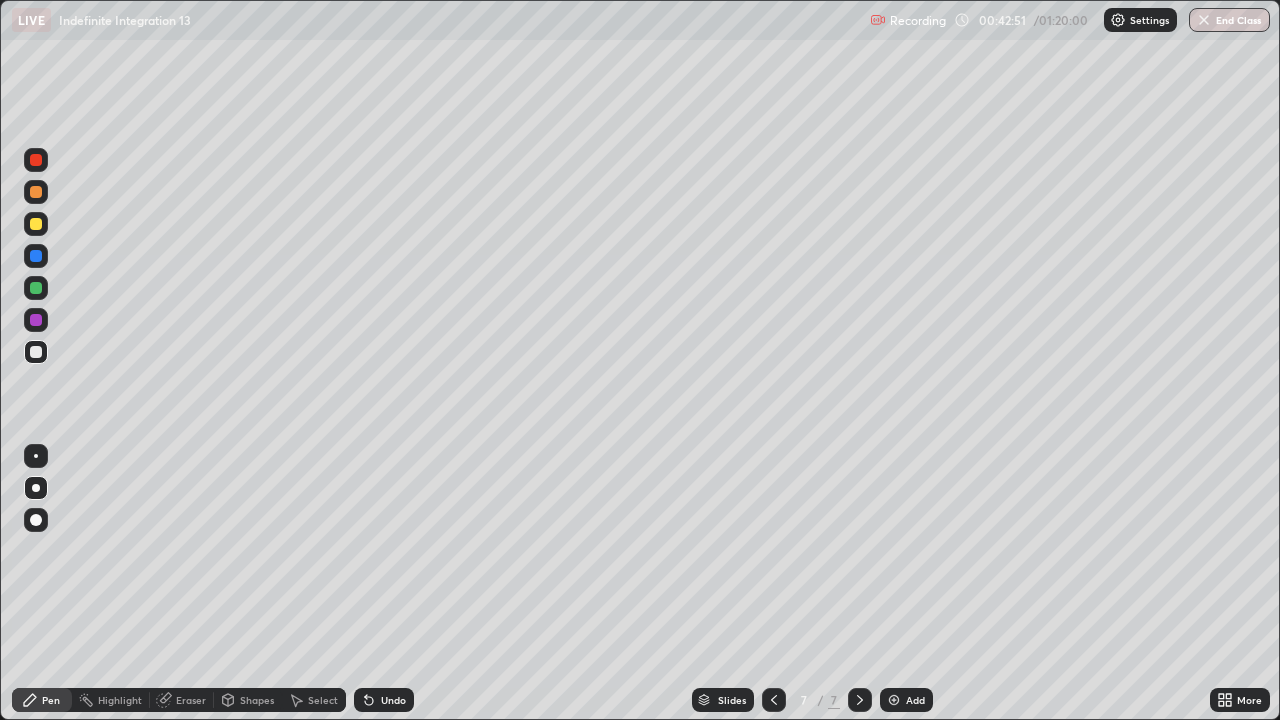 click on "Undo" at bounding box center (393, 700) 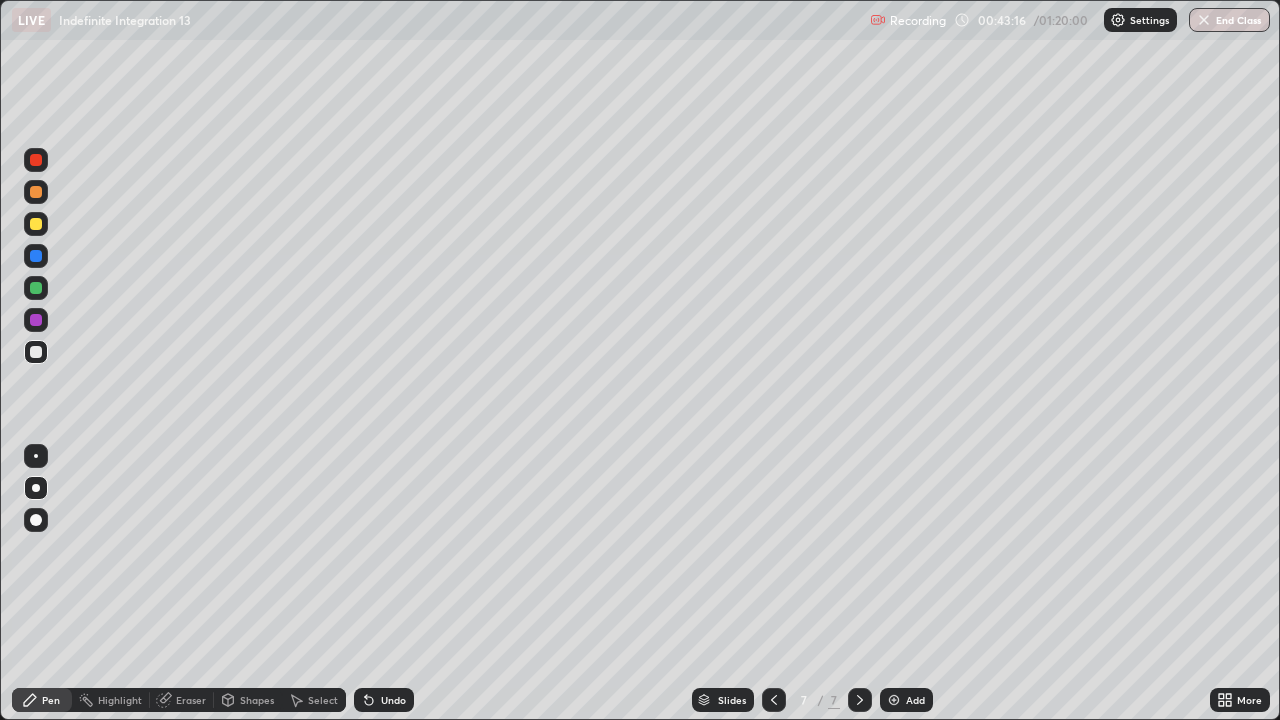 click at bounding box center (36, 352) 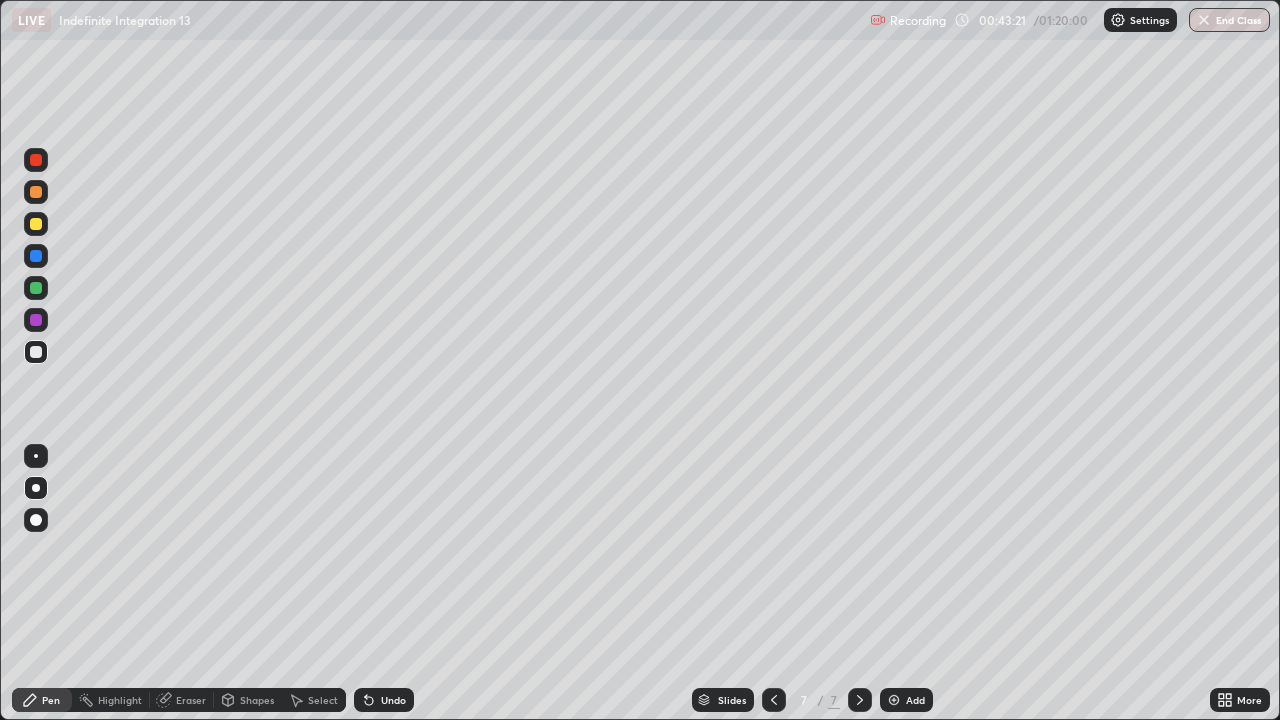 click on "Undo" at bounding box center (393, 700) 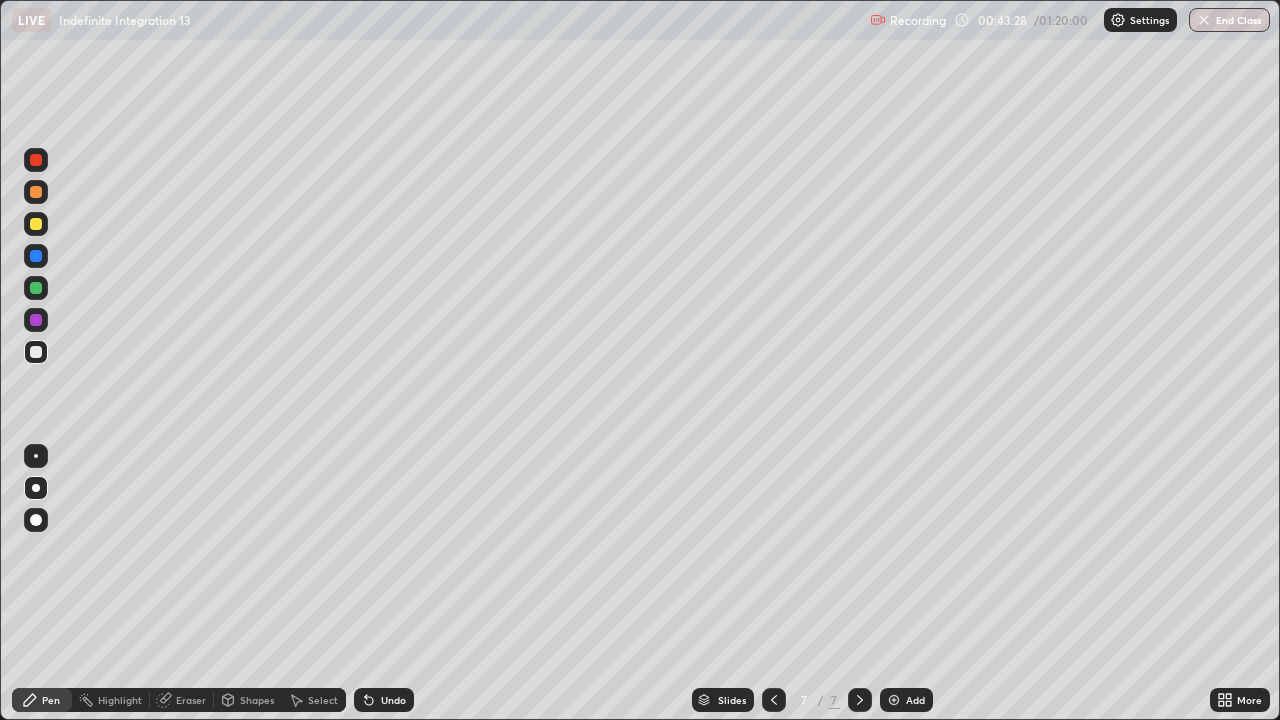 click on "Undo" at bounding box center (393, 700) 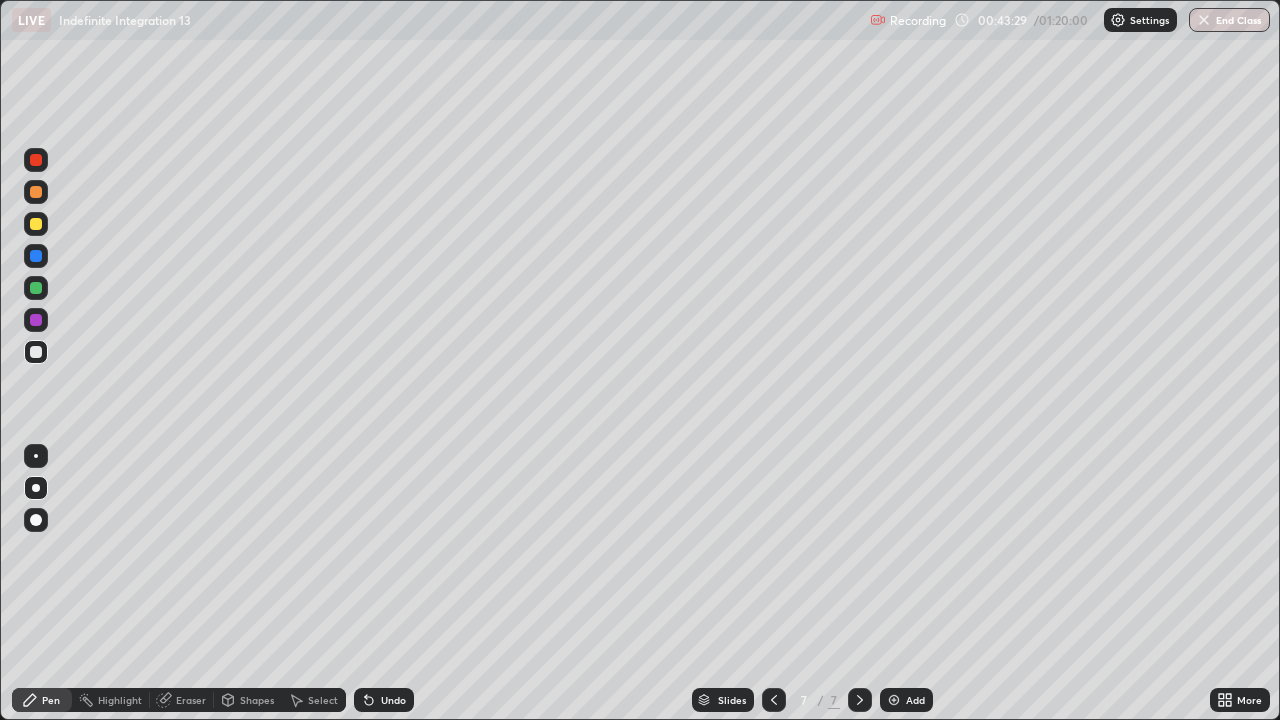 click on "Undo" at bounding box center [393, 700] 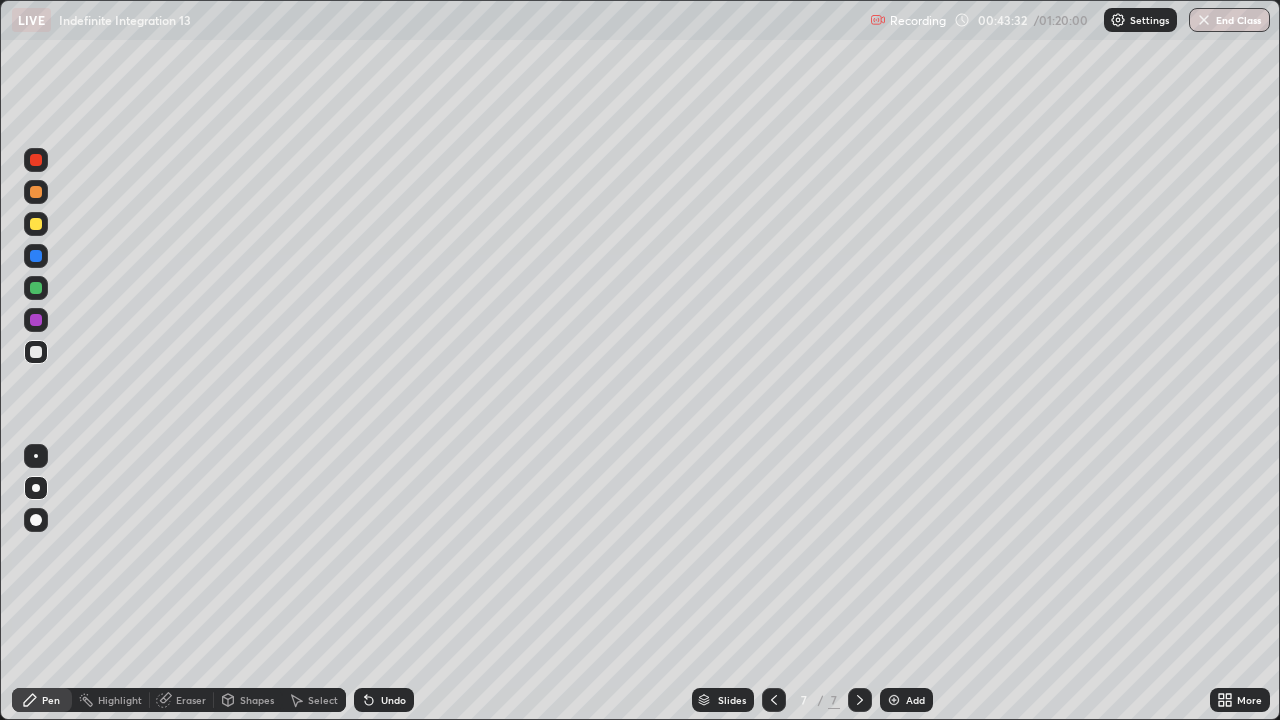 click on "Undo" at bounding box center (393, 700) 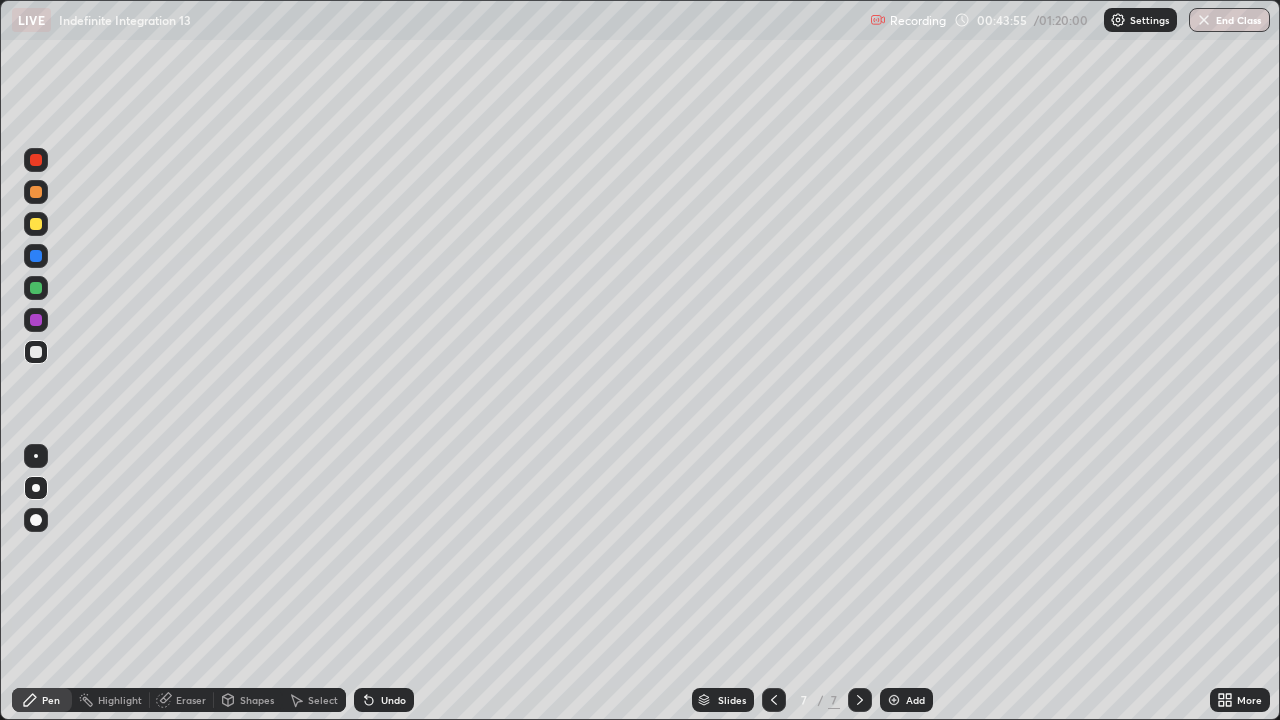 click on "Eraser" at bounding box center [191, 700] 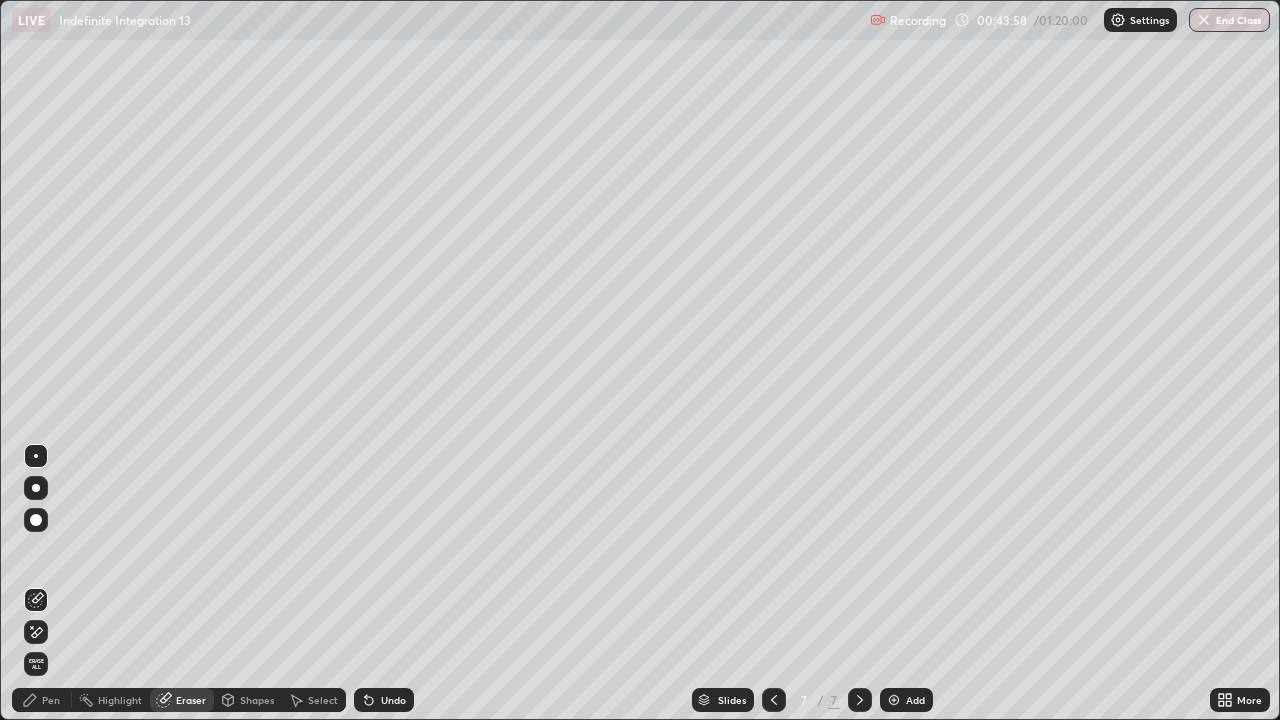 click on "Pen" at bounding box center [51, 700] 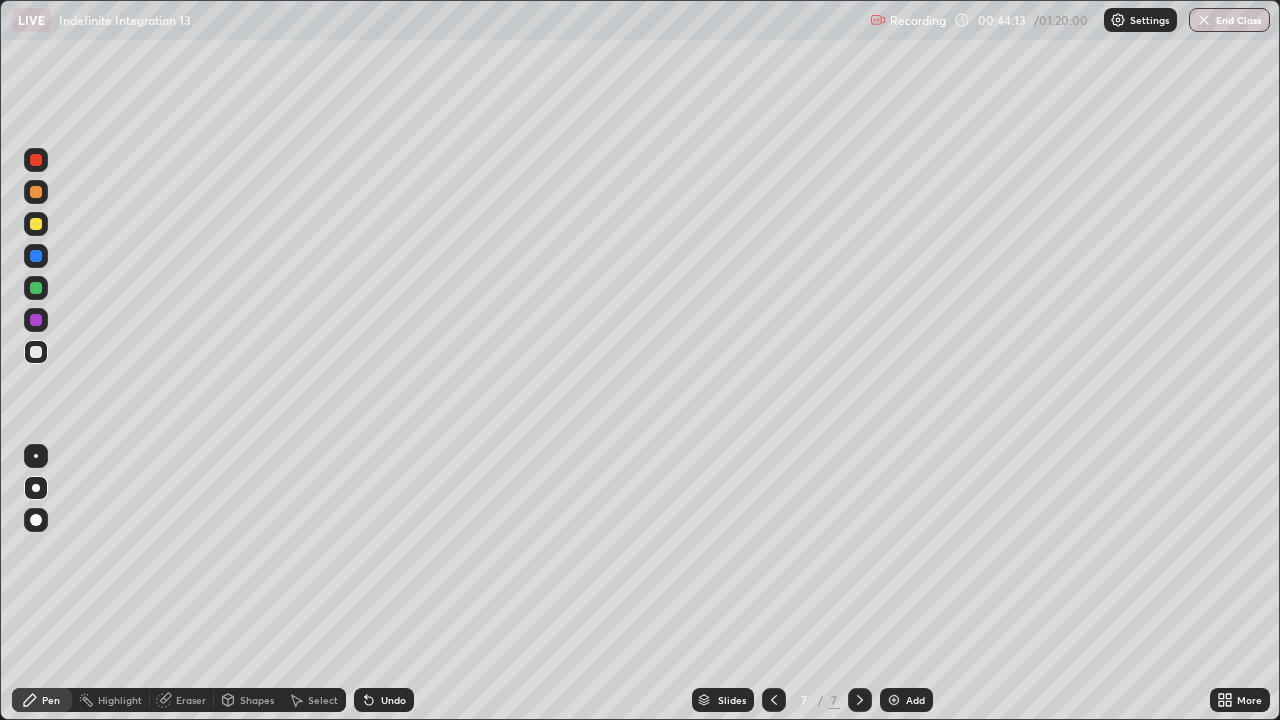click on "Undo" at bounding box center [393, 700] 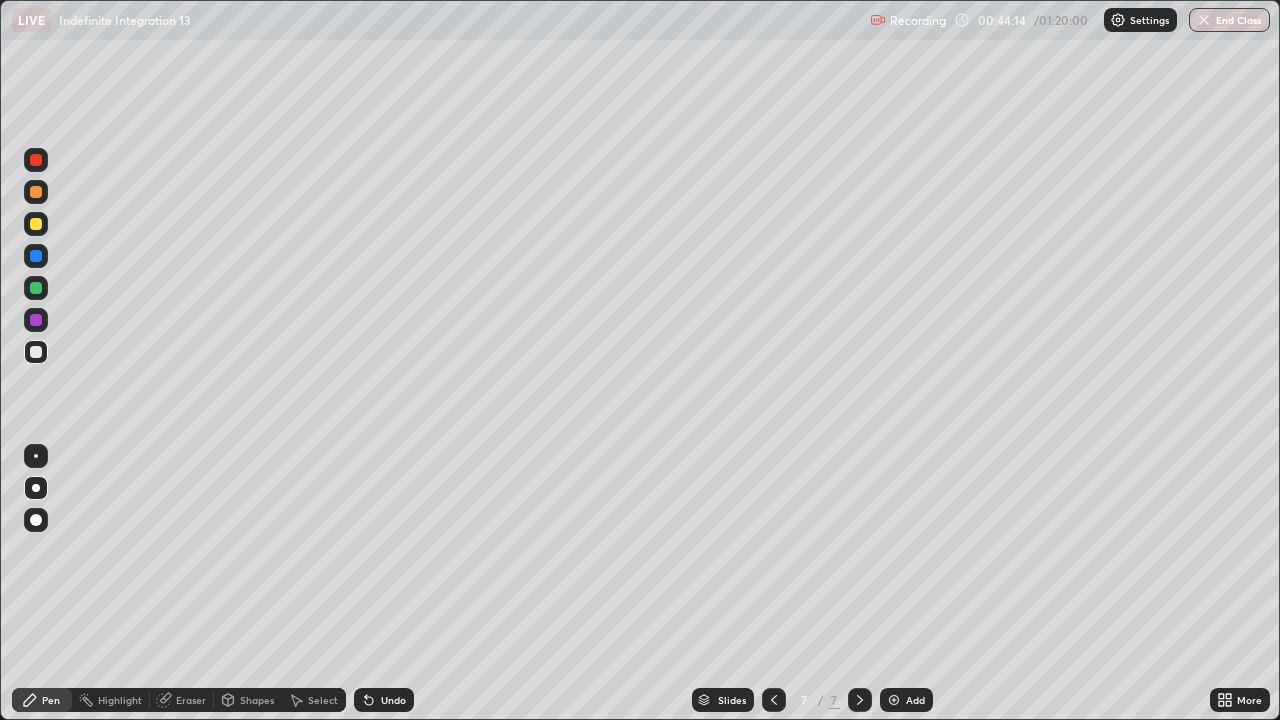click on "Undo" at bounding box center [393, 700] 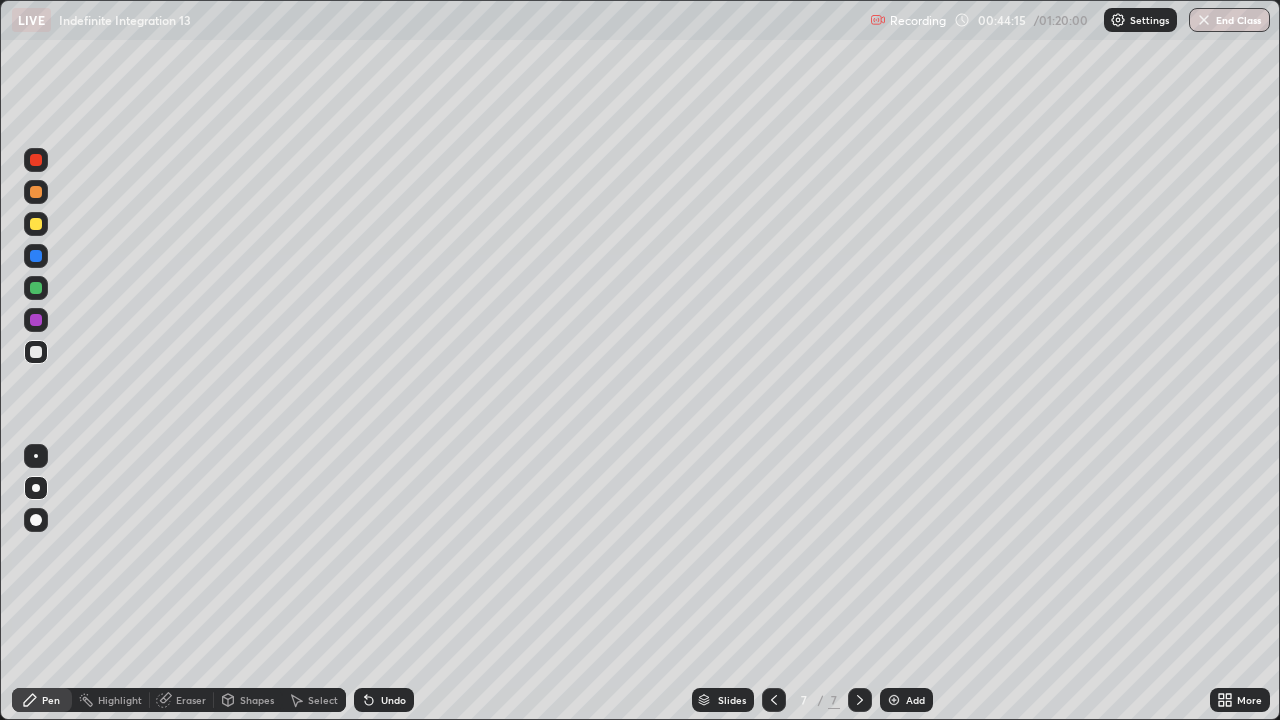 click on "Undo" at bounding box center [384, 700] 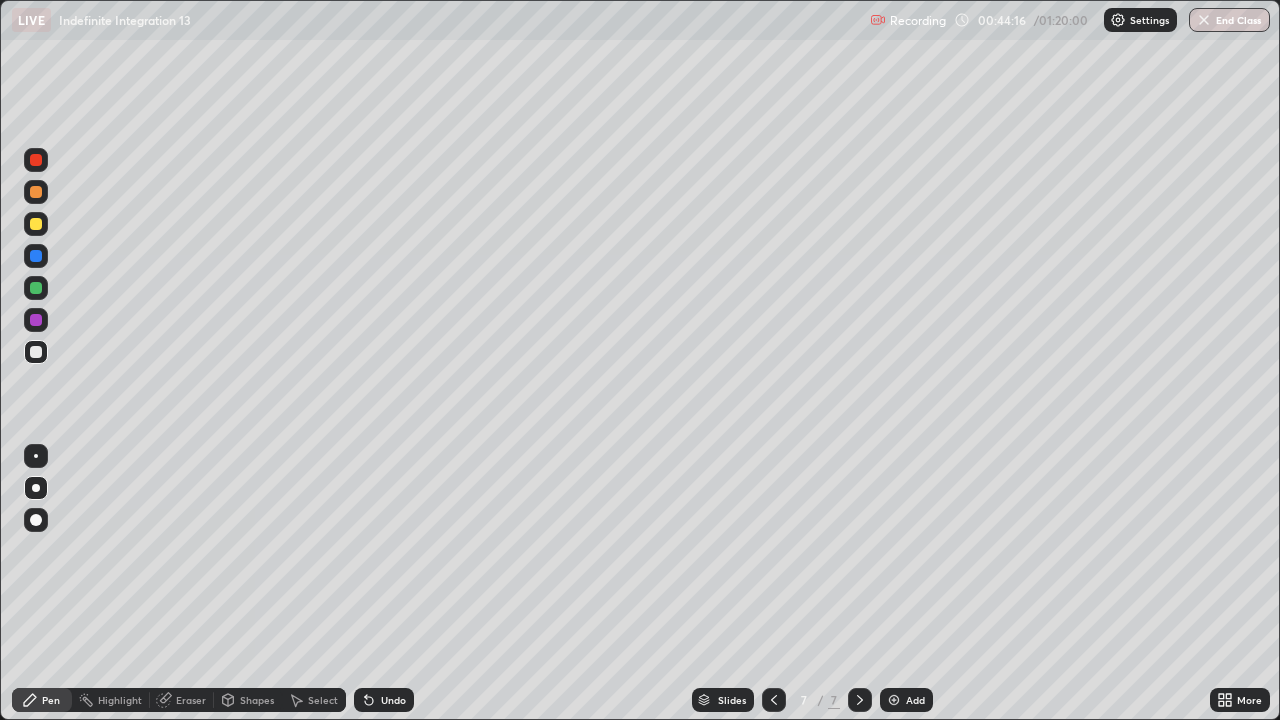 click at bounding box center (36, 352) 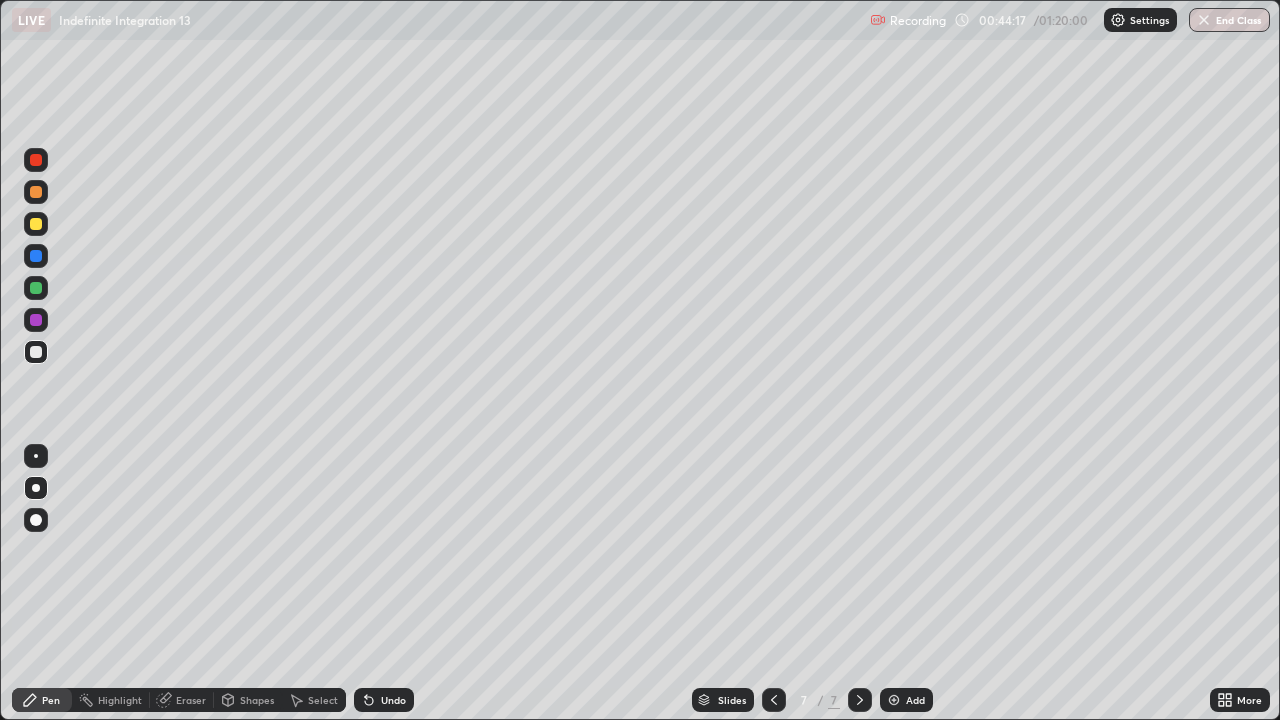 click at bounding box center (36, 288) 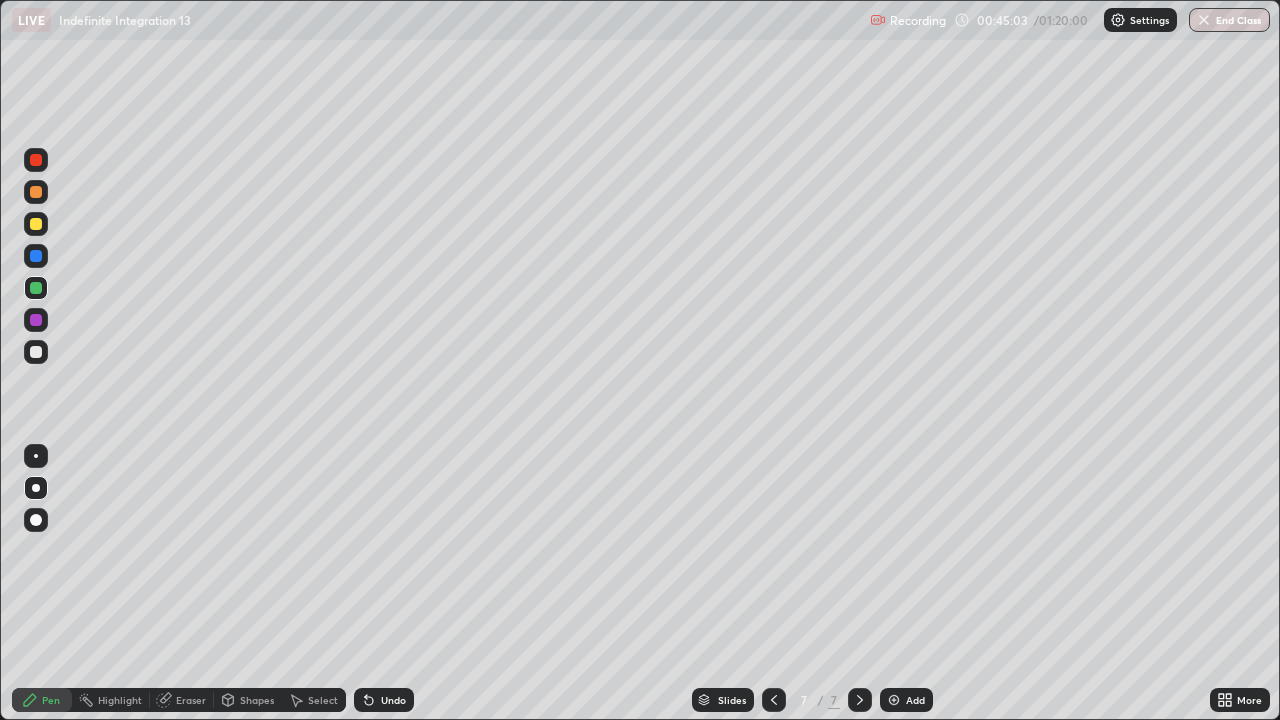 click on "Undo" at bounding box center (393, 700) 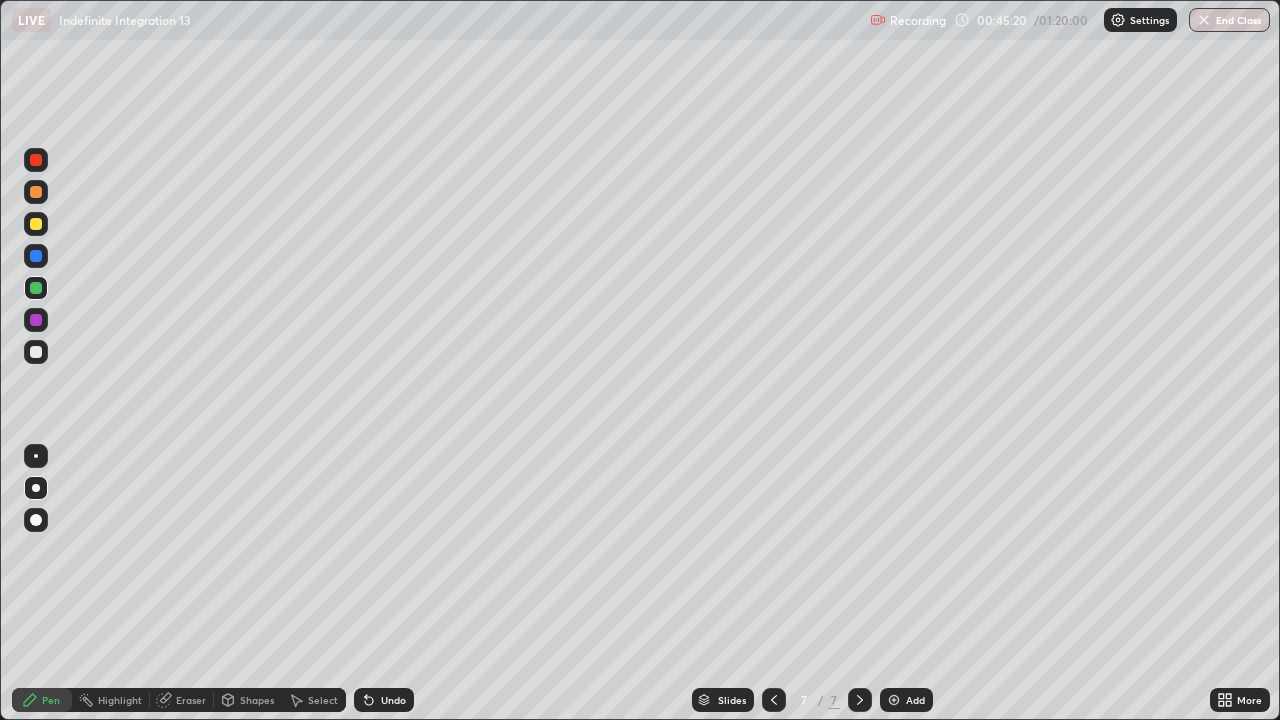 click at bounding box center [36, 256] 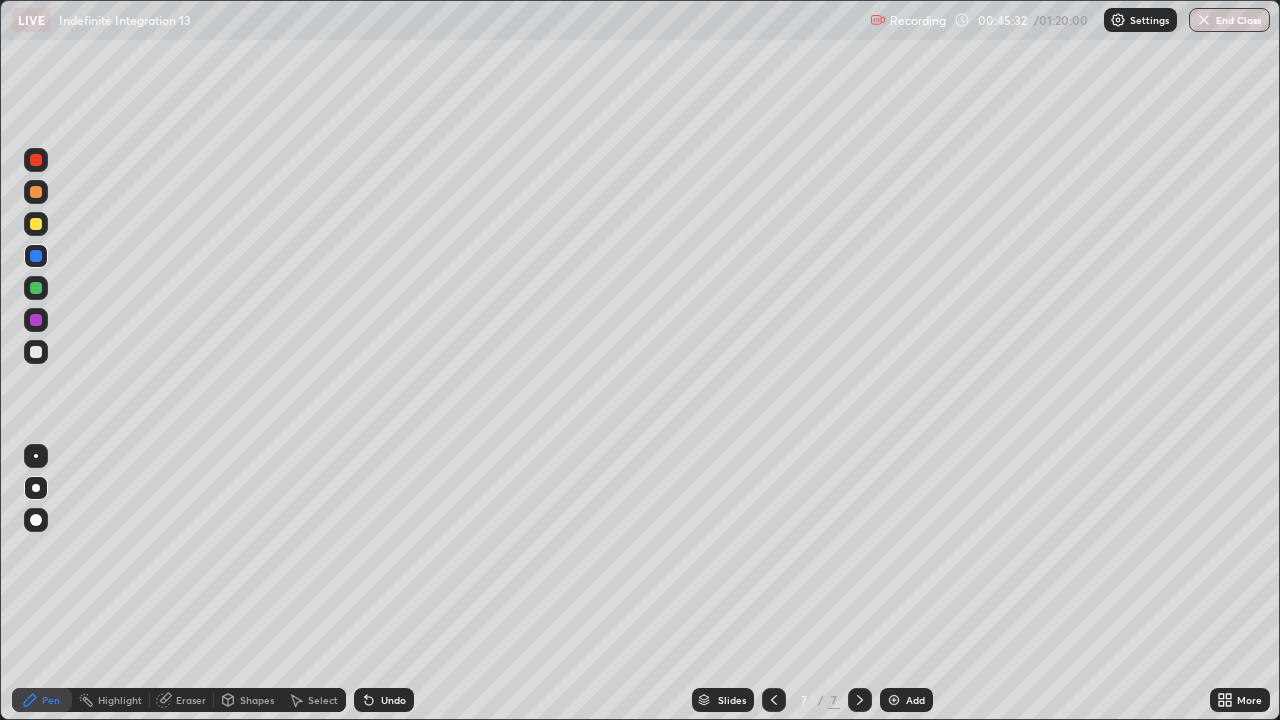 click at bounding box center (36, 352) 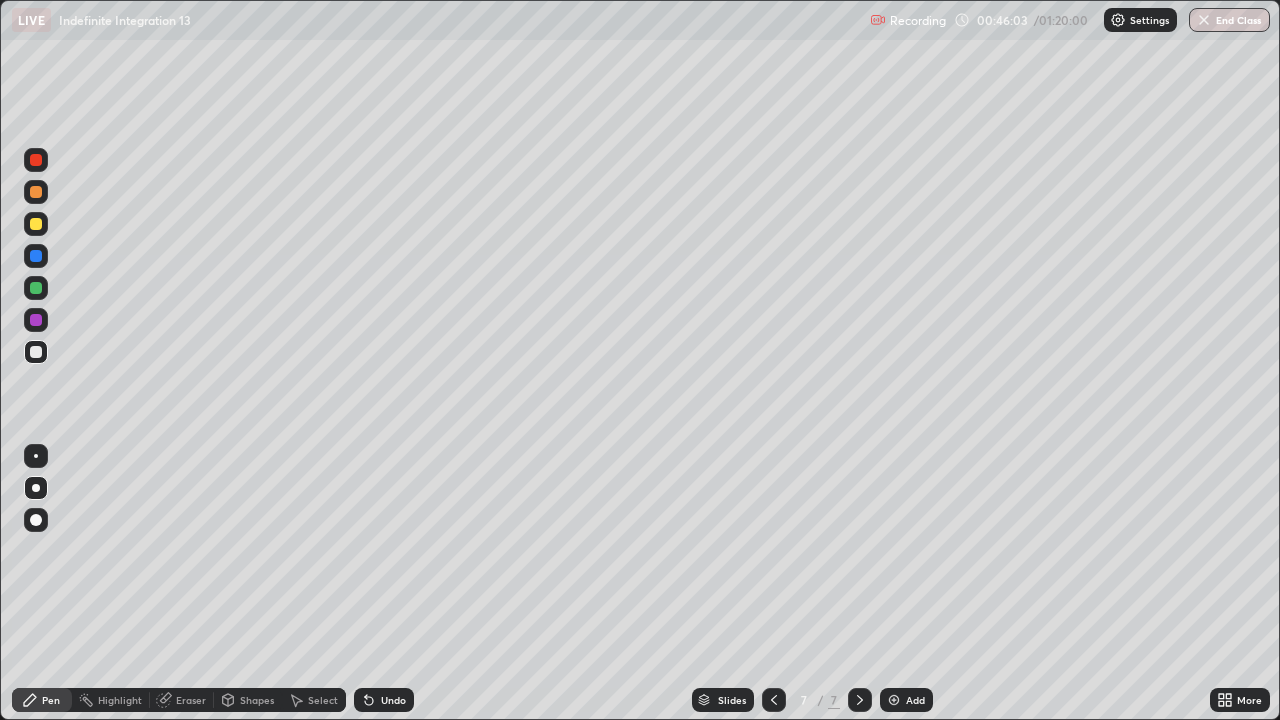 click on "Undo" at bounding box center [393, 700] 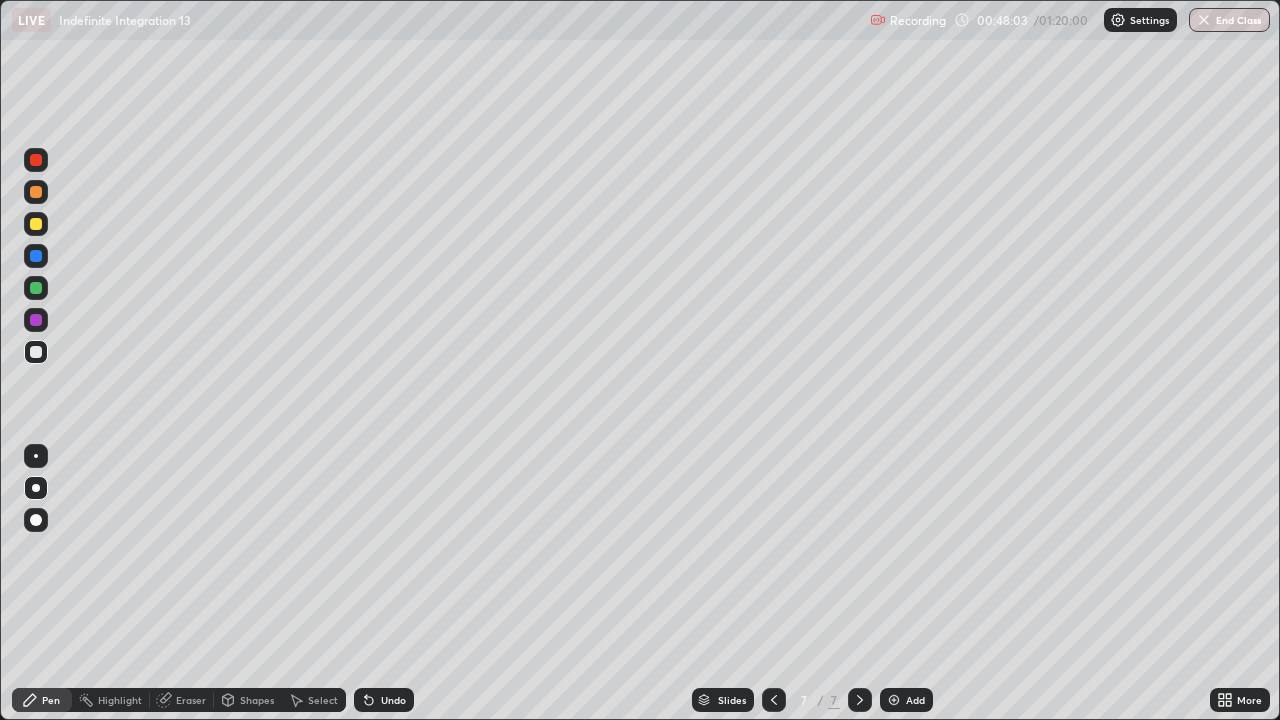 click at bounding box center (36, 288) 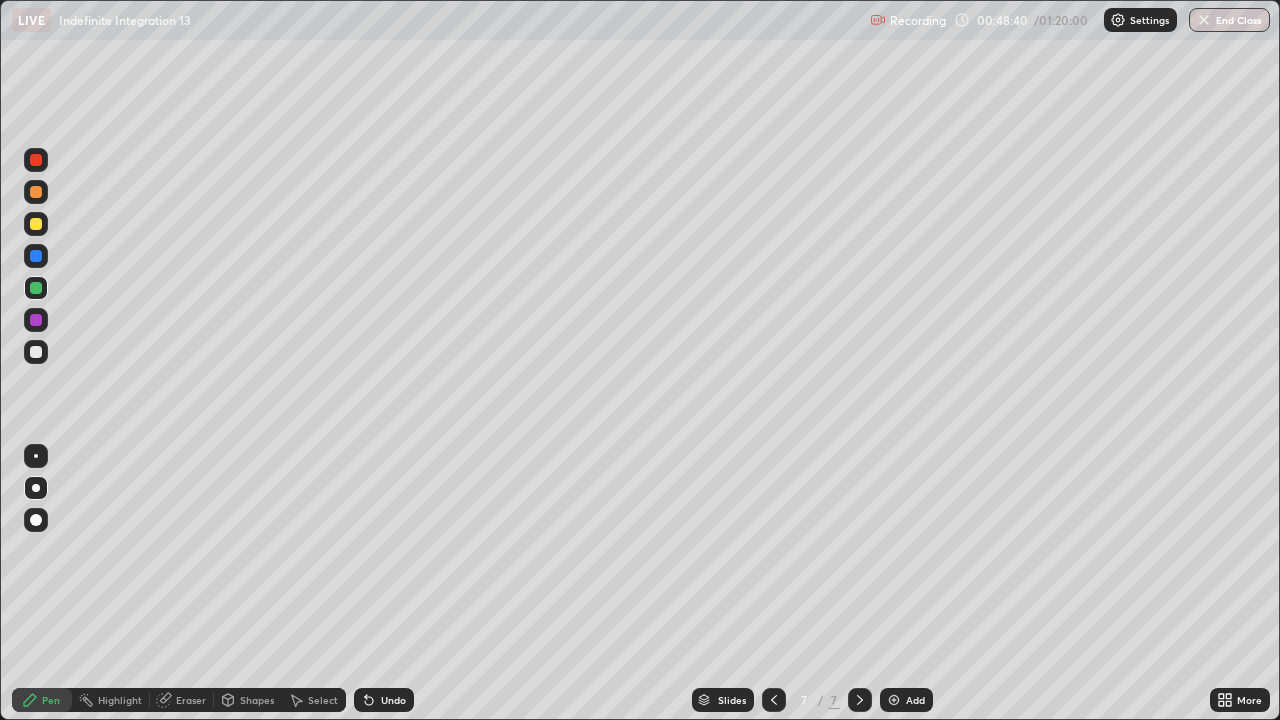 click on "Undo" at bounding box center [393, 700] 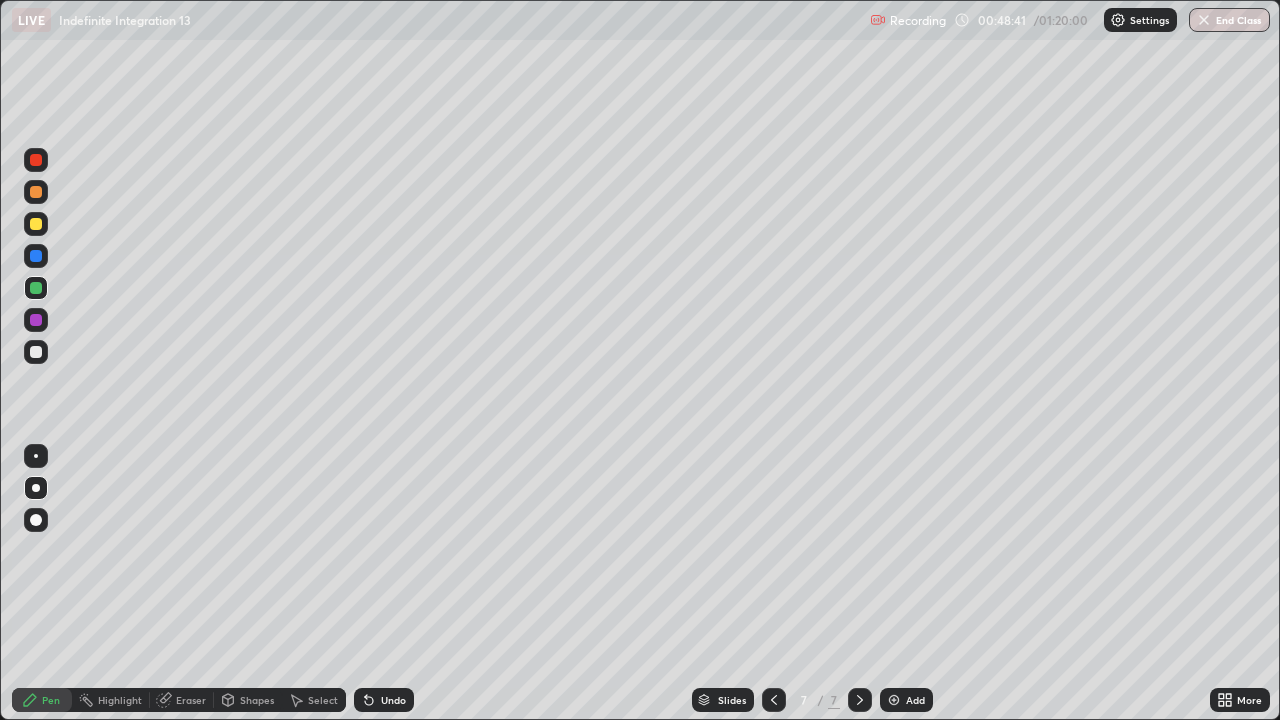 click on "Undo" at bounding box center (393, 700) 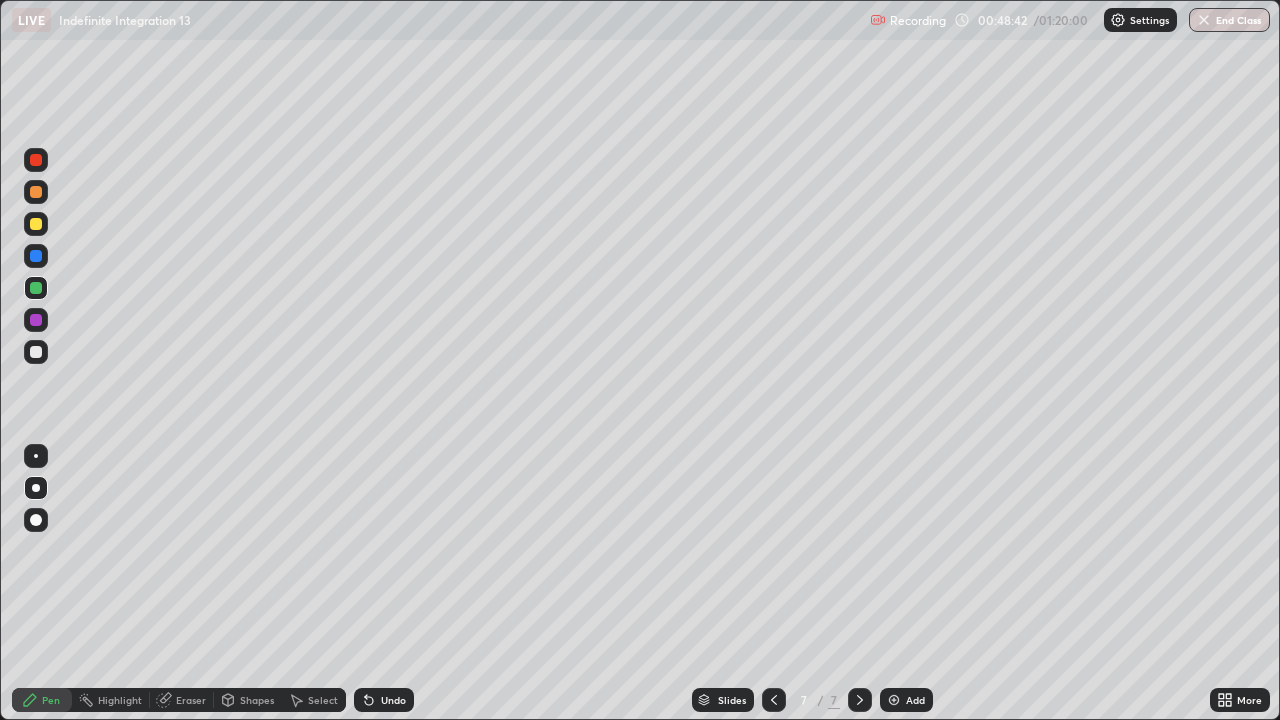 click on "Undo" at bounding box center [393, 700] 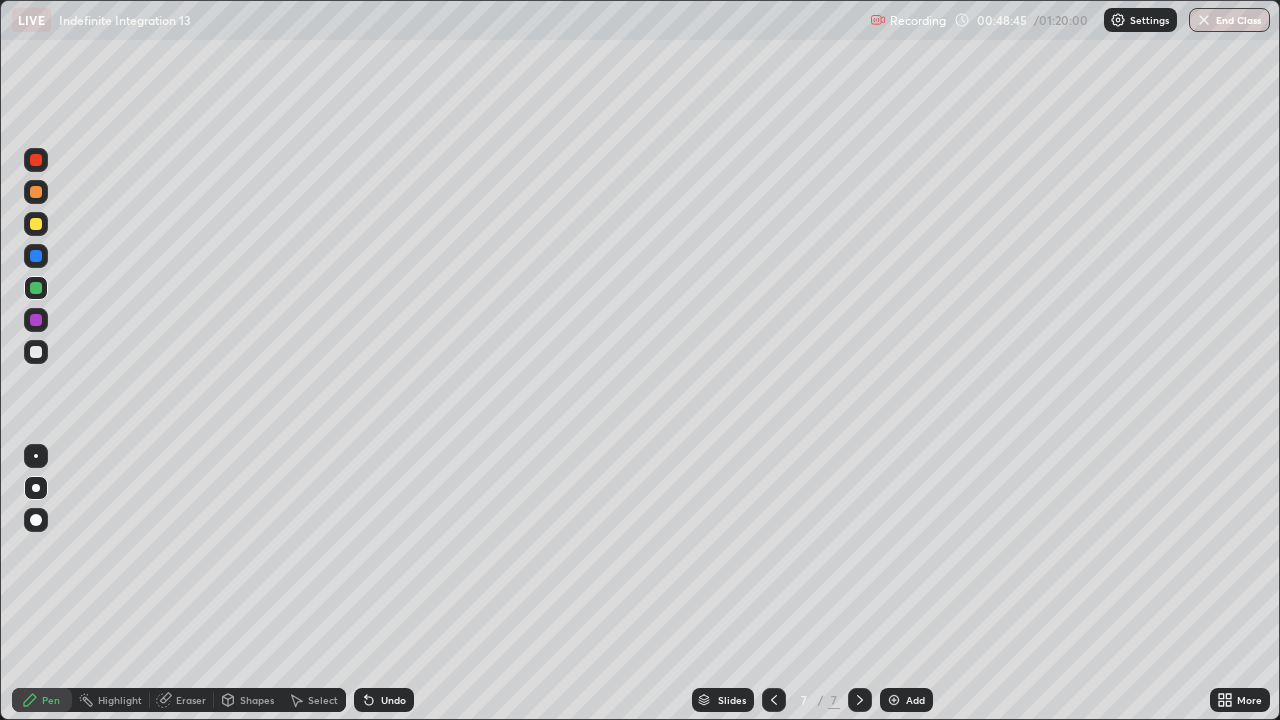 click at bounding box center (36, 352) 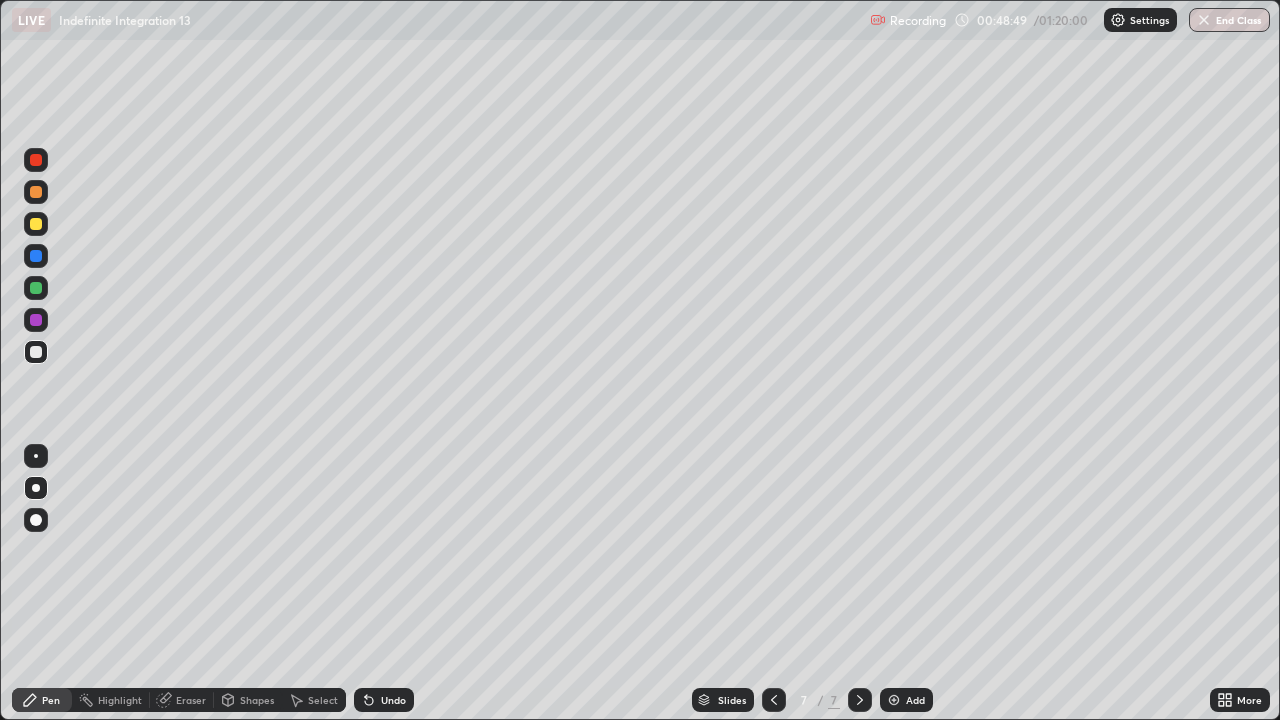 click on "Eraser" at bounding box center (191, 700) 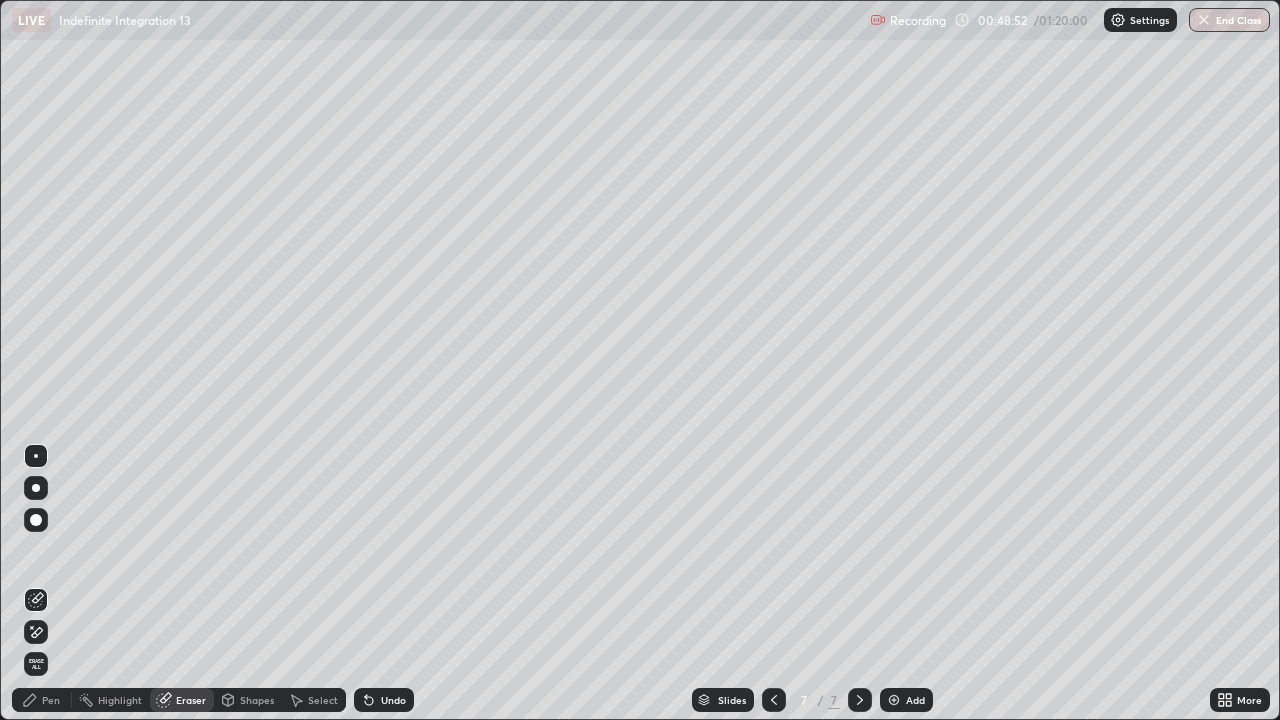 click on "Pen" at bounding box center [51, 700] 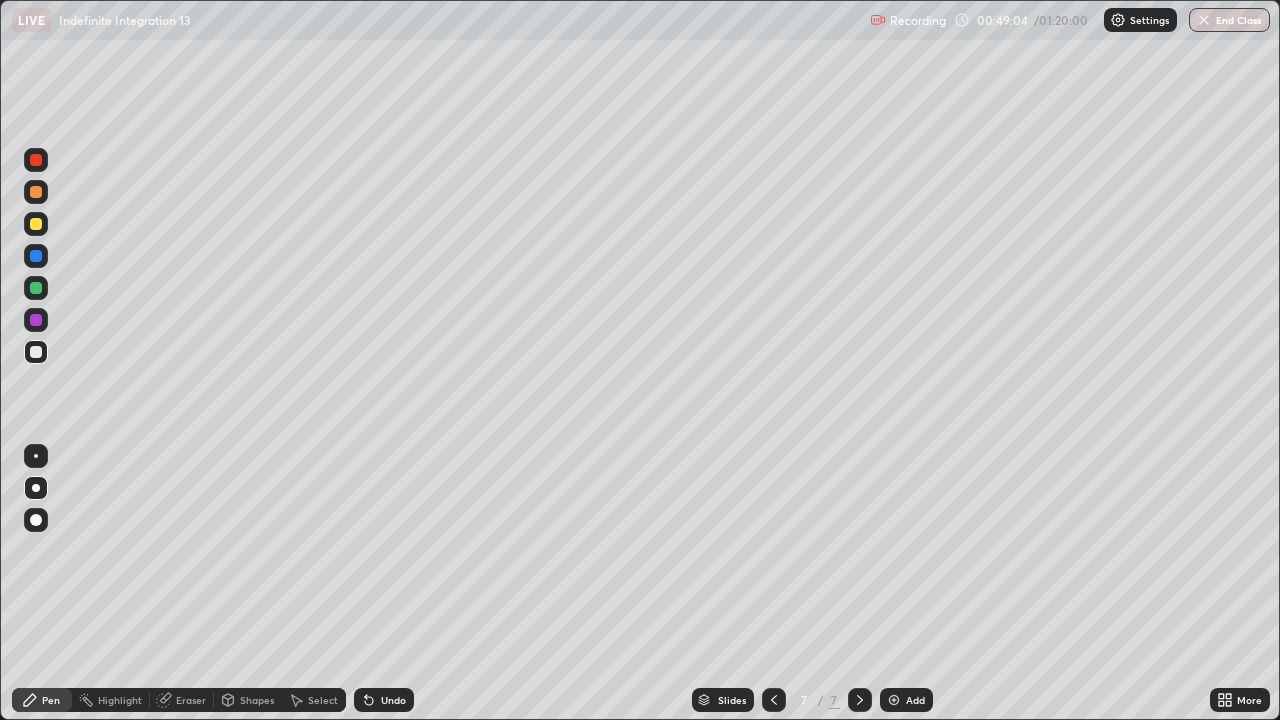 click on "Undo" at bounding box center (393, 700) 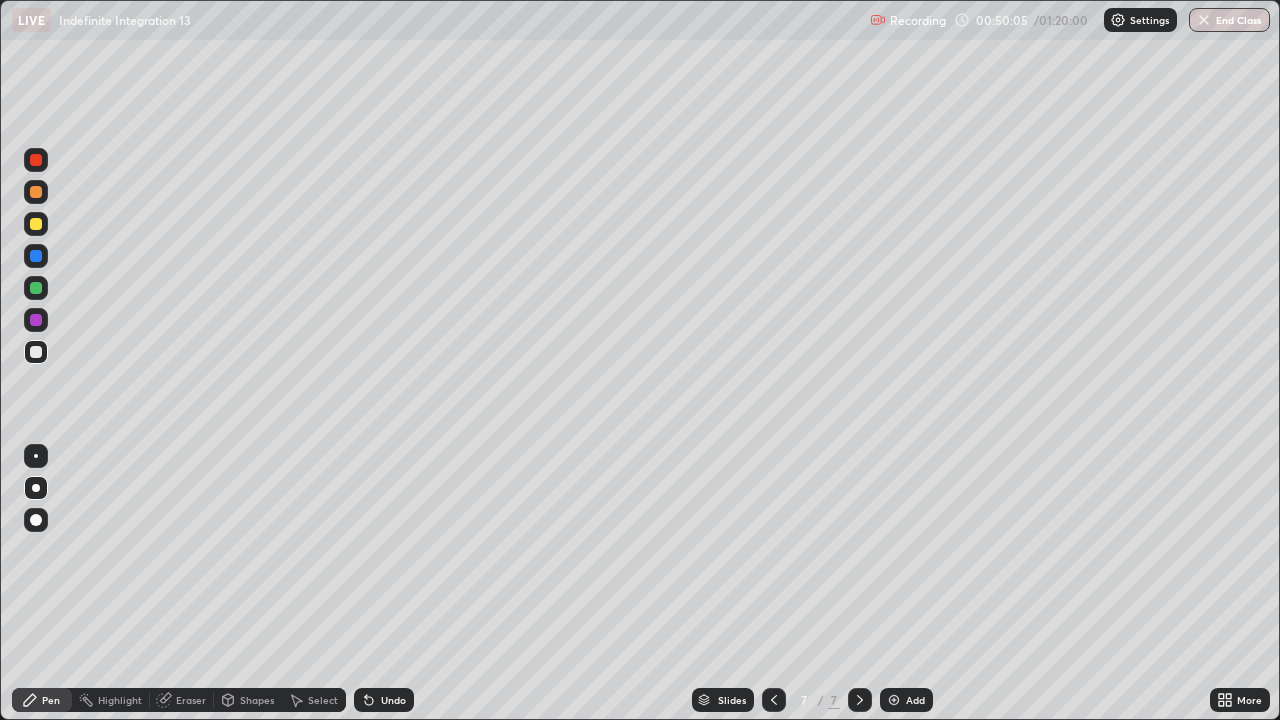 click on "Undo" at bounding box center [393, 700] 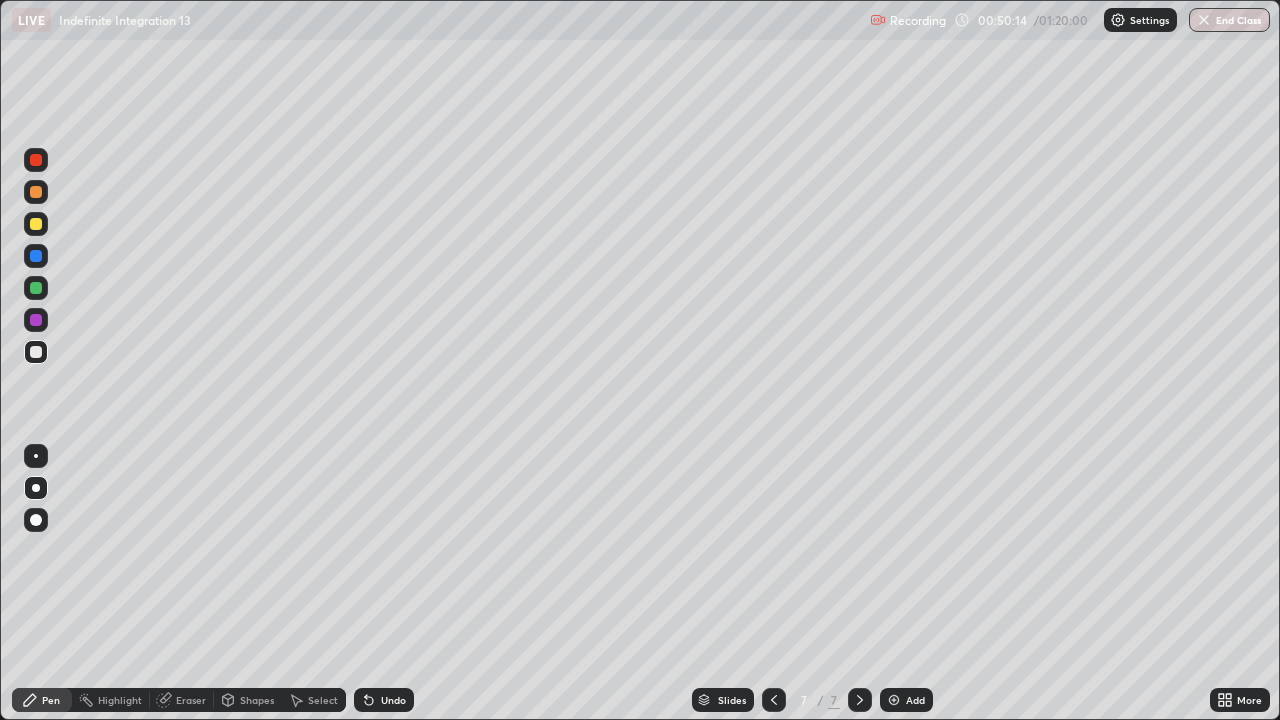 click at bounding box center (36, 288) 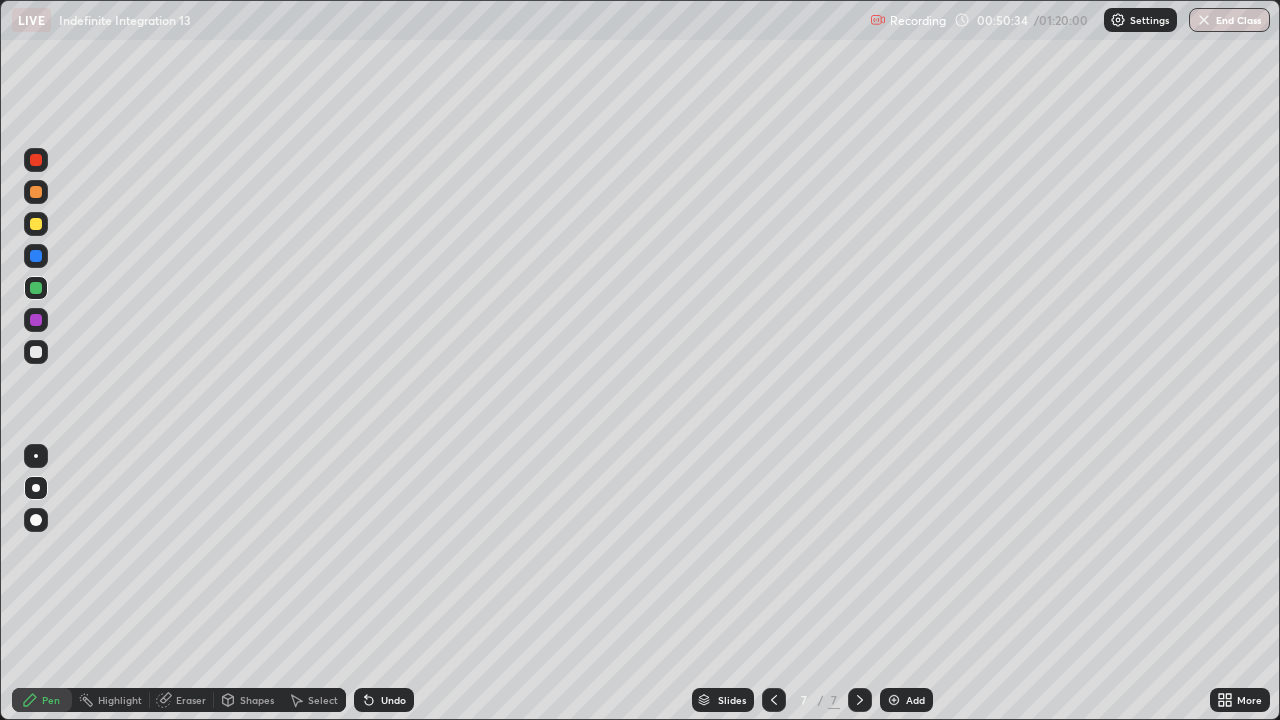 click at bounding box center [36, 352] 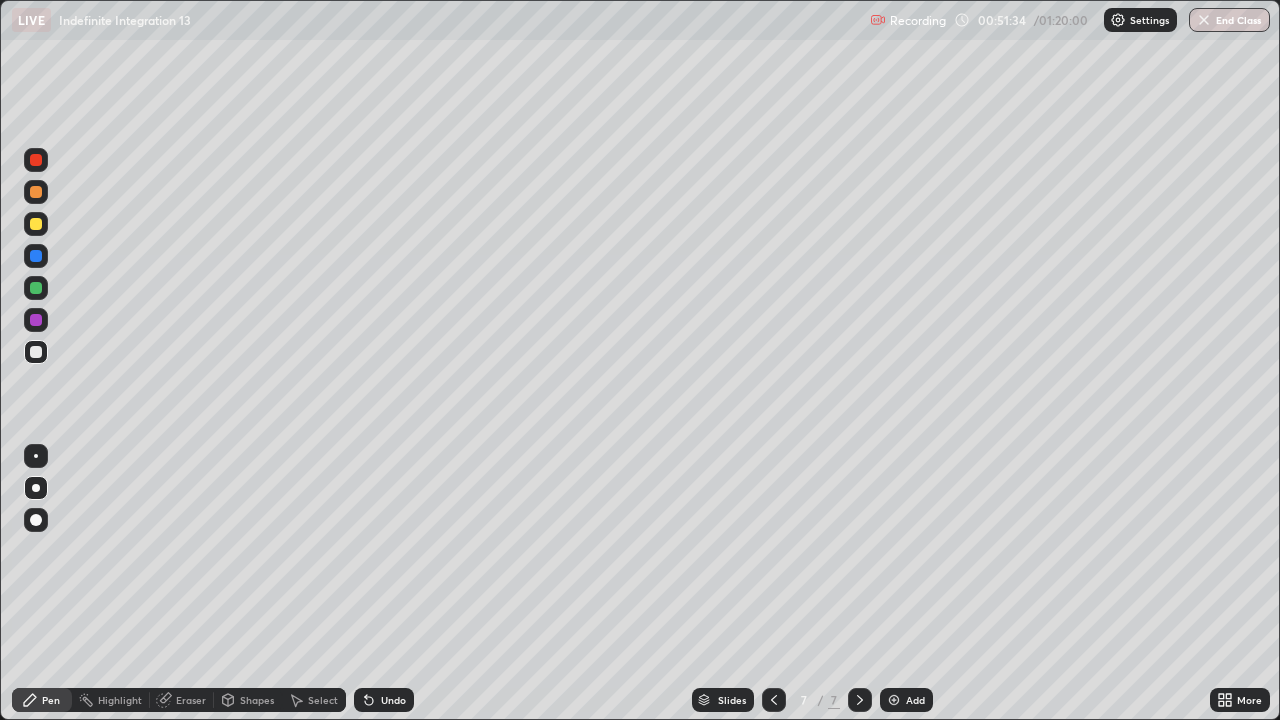 click on "Slides 7 / 7 Add" at bounding box center [812, 700] 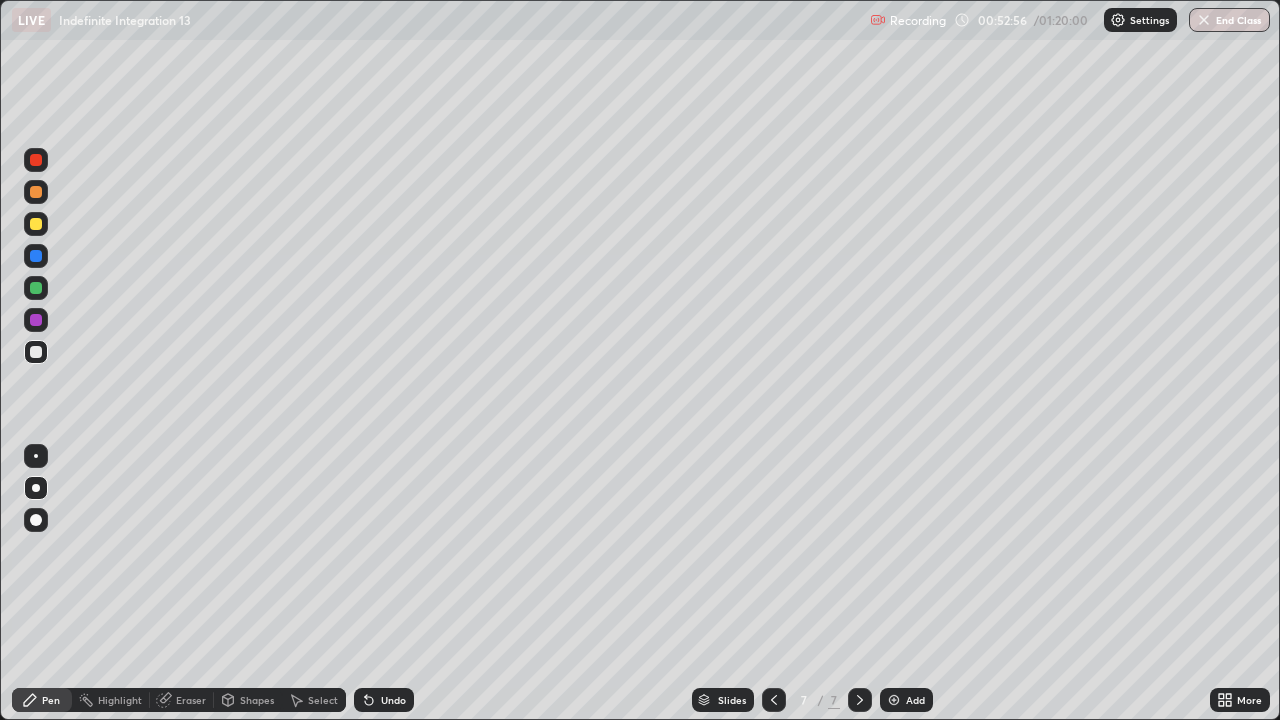 click at bounding box center (36, 224) 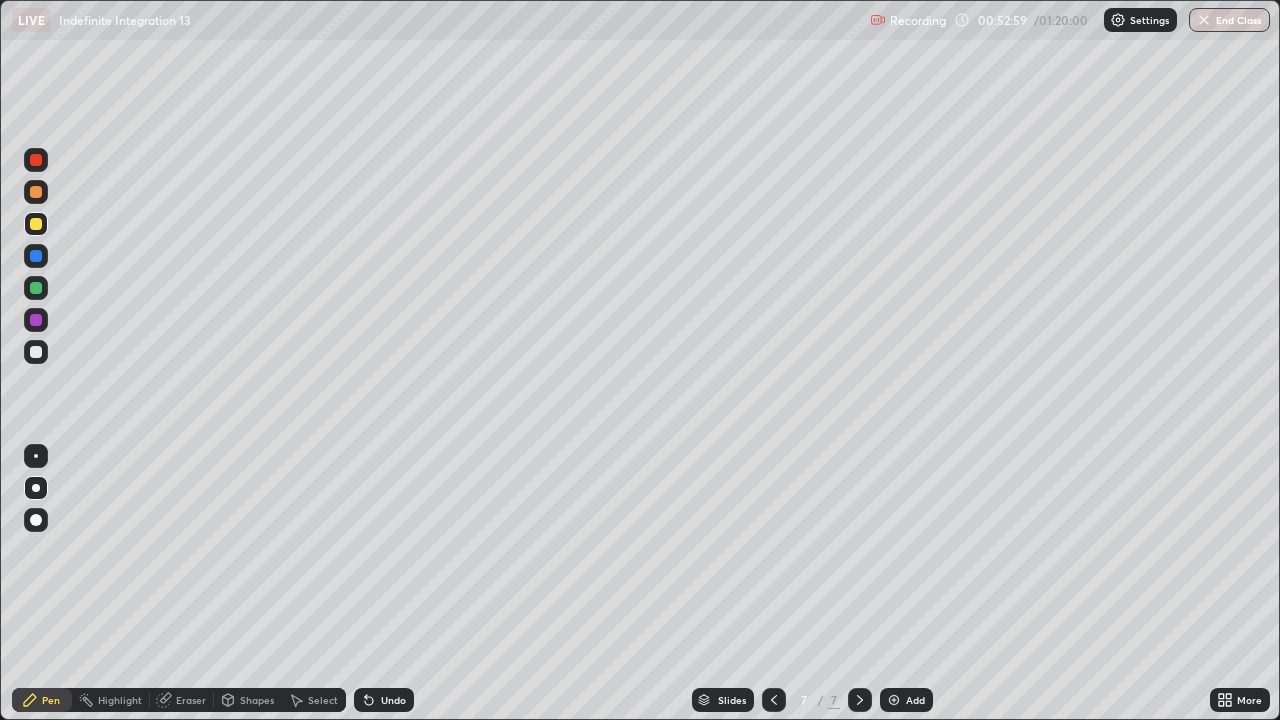 click 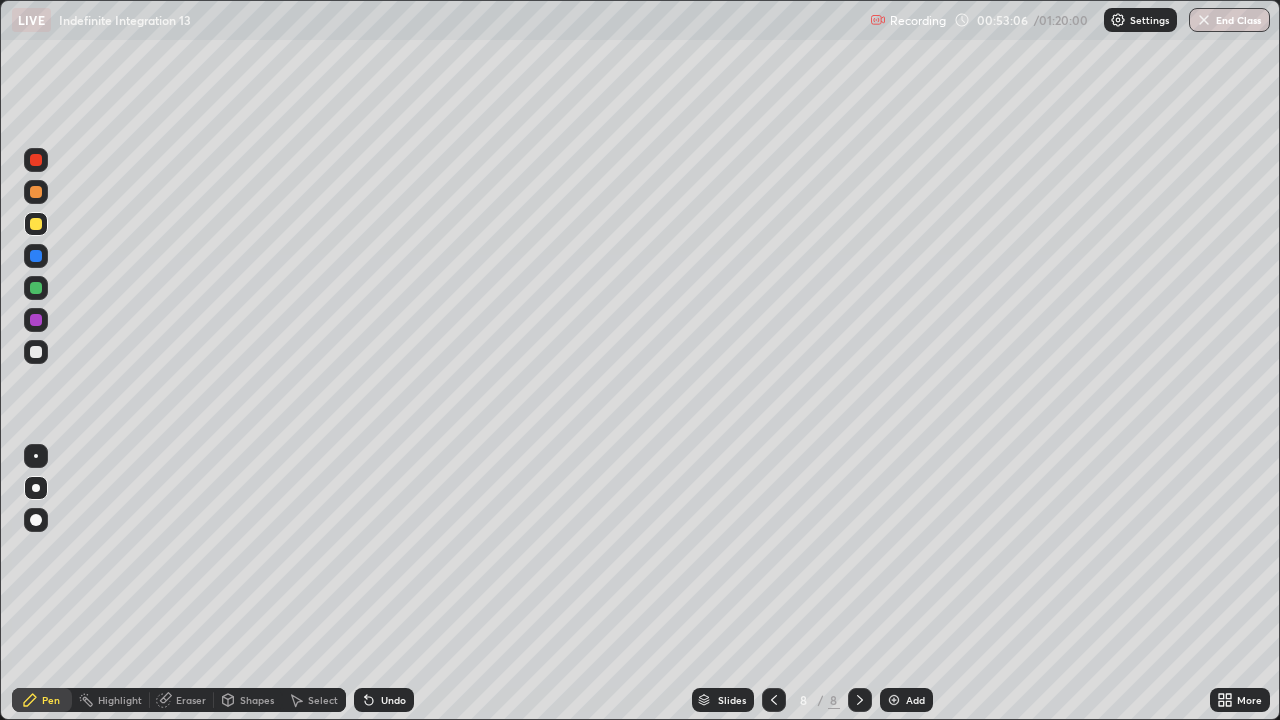 click on "Undo" at bounding box center [393, 700] 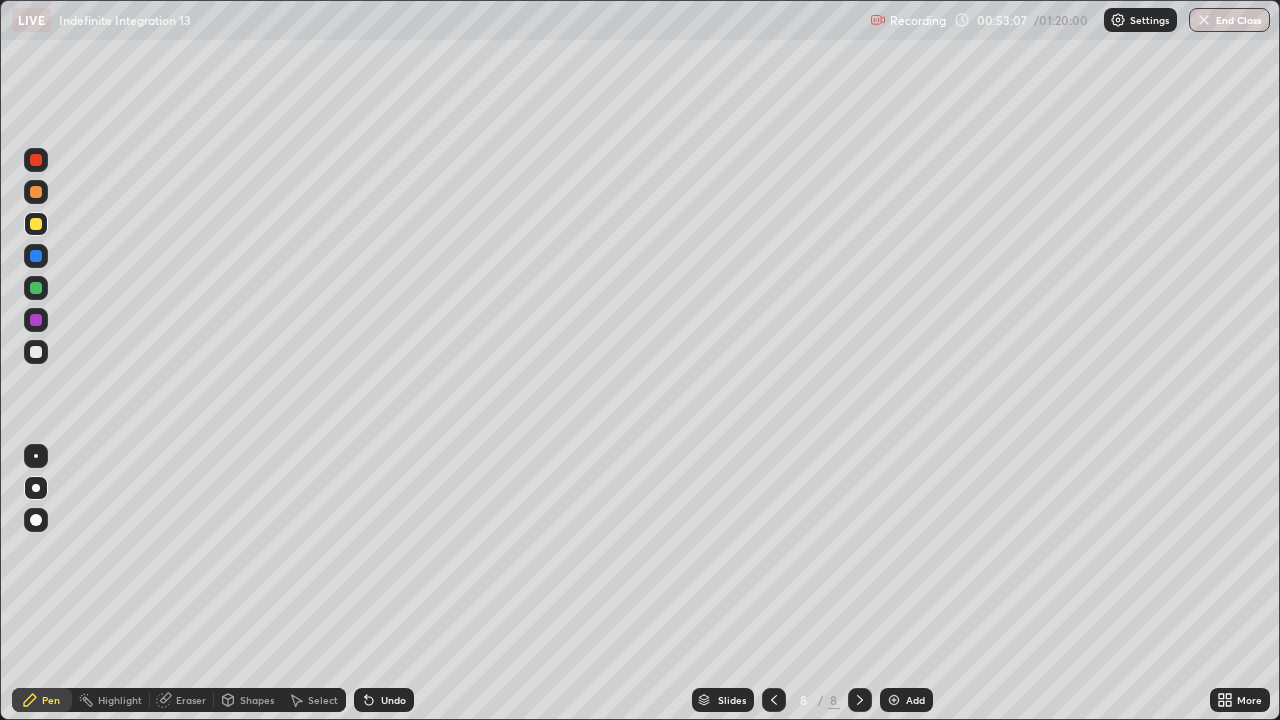 click on "Undo" at bounding box center (384, 700) 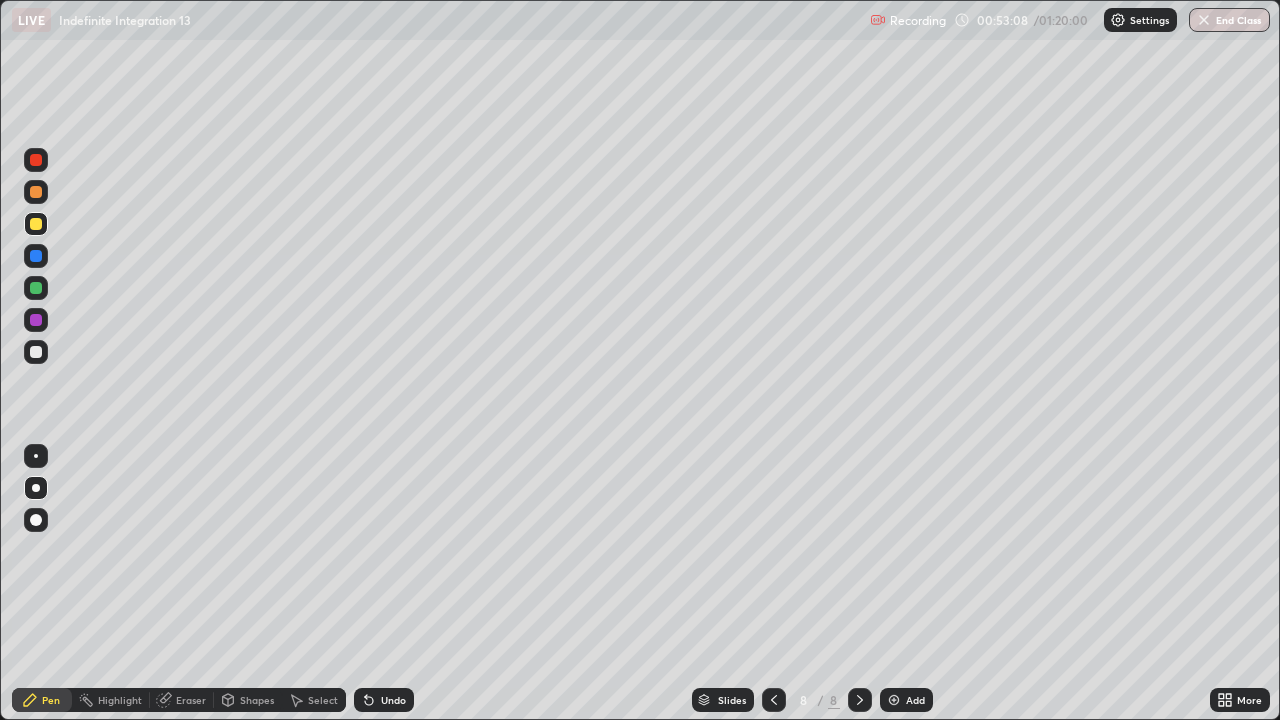 click on "Undo" at bounding box center (384, 700) 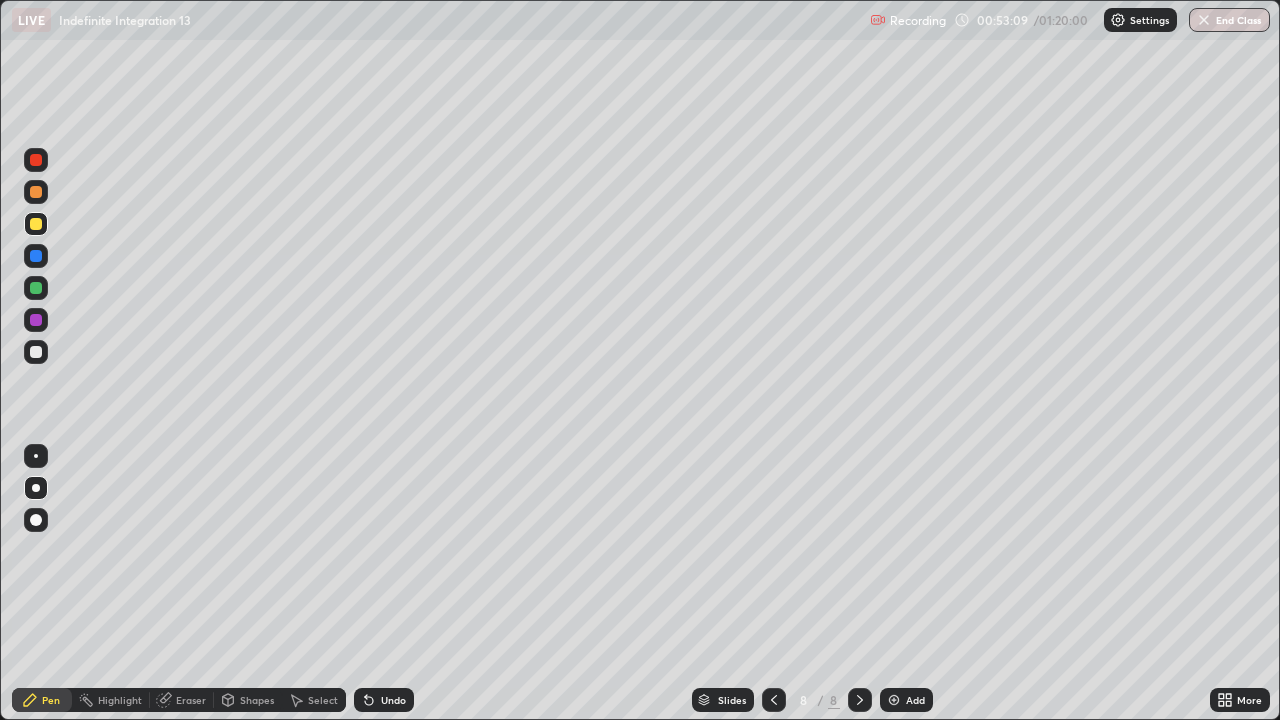 click at bounding box center (36, 520) 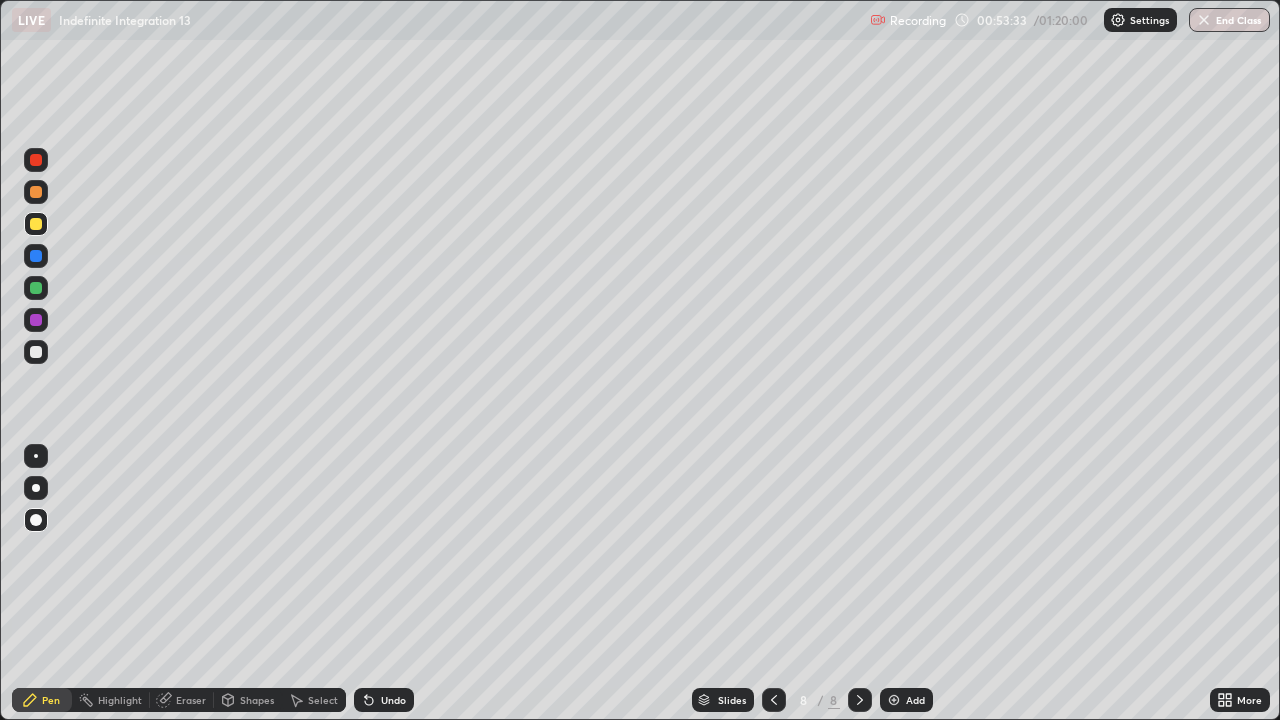 click on "Undo" at bounding box center (393, 700) 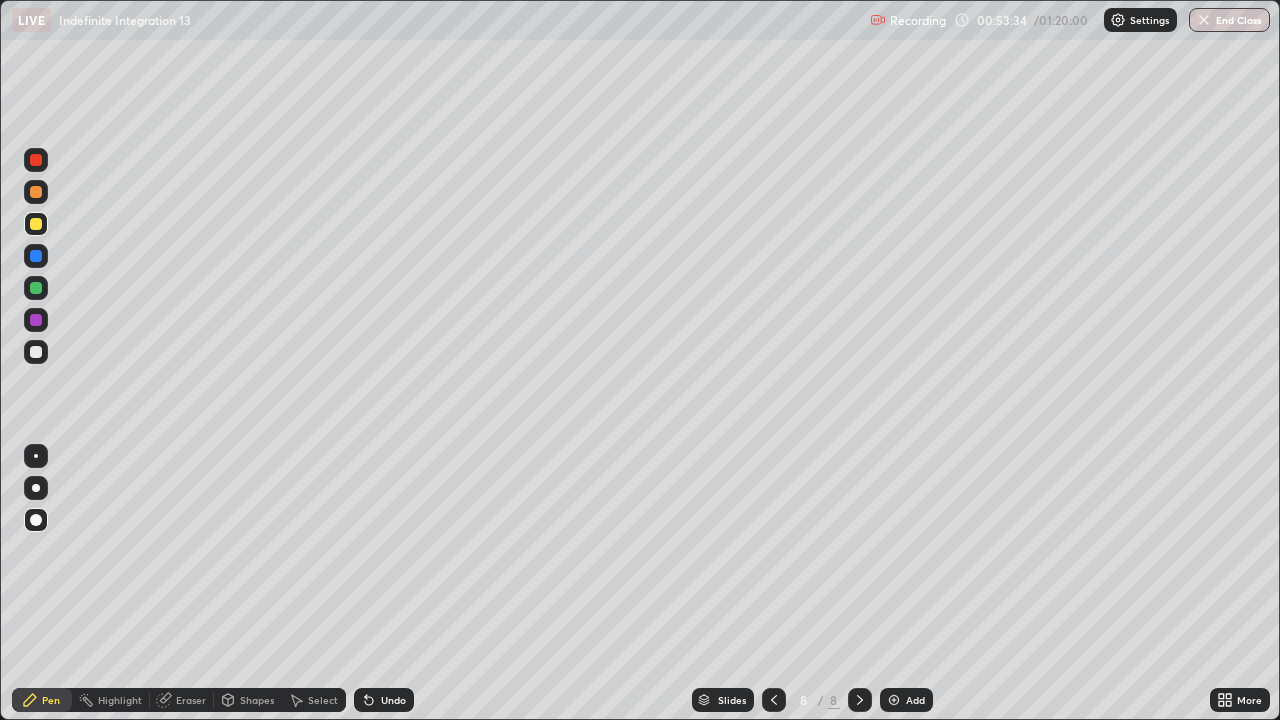 click on "Undo" at bounding box center [393, 700] 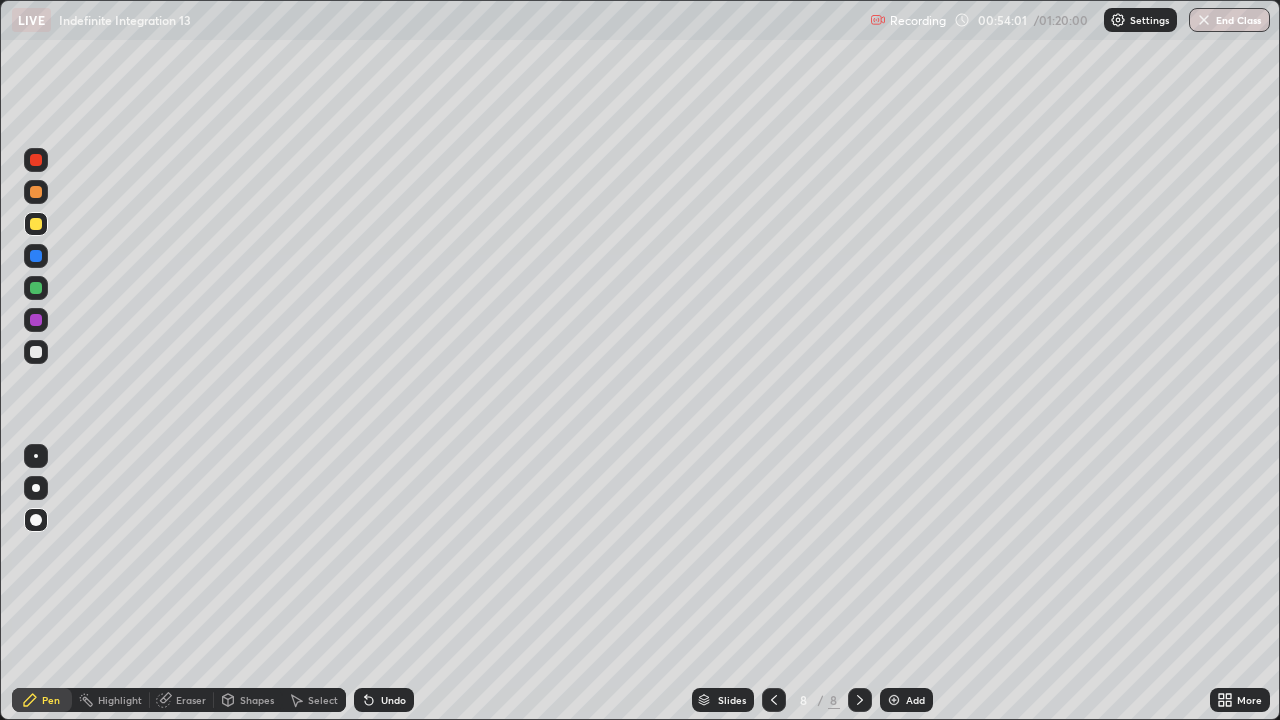 click at bounding box center (36, 288) 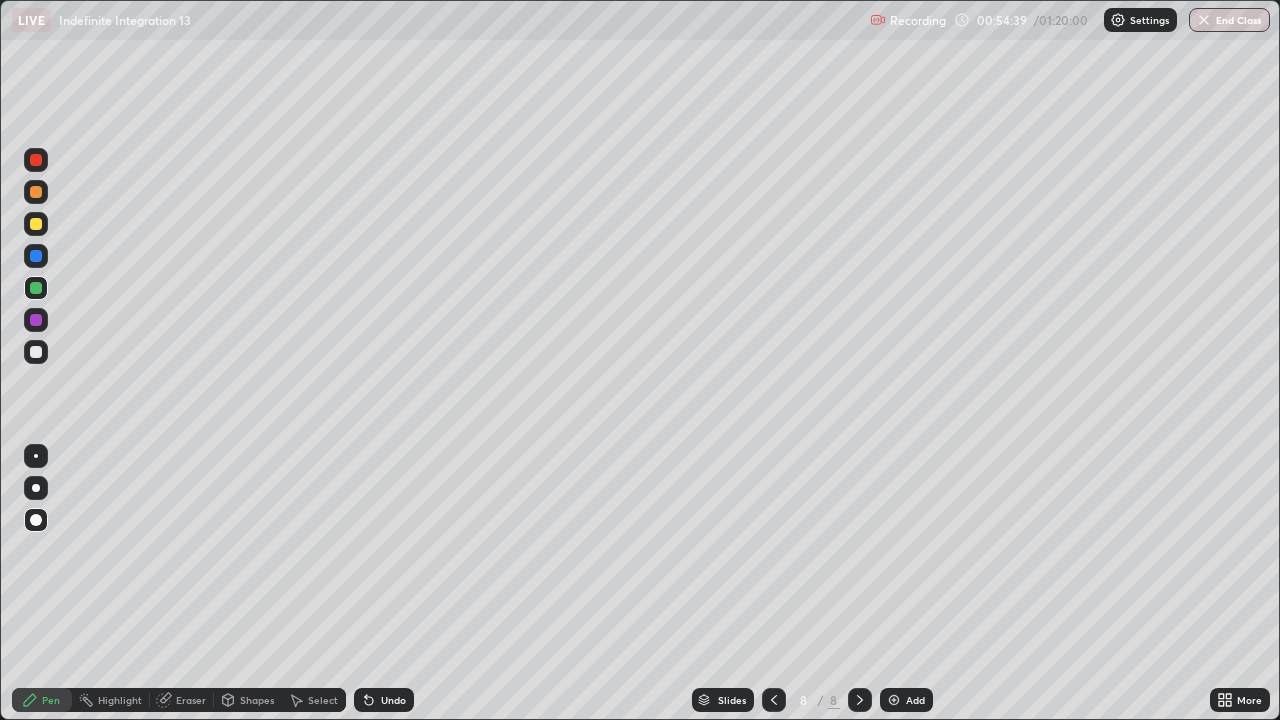 click at bounding box center (36, 352) 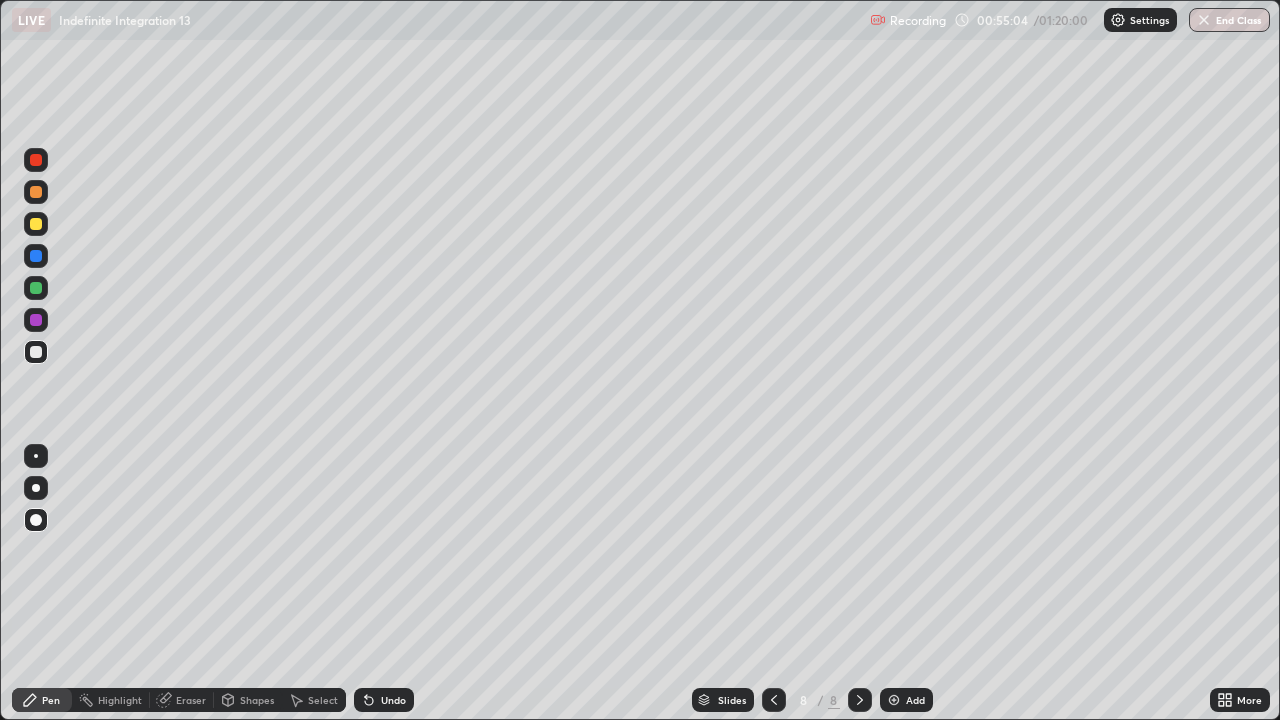 click on "Undo" at bounding box center [393, 700] 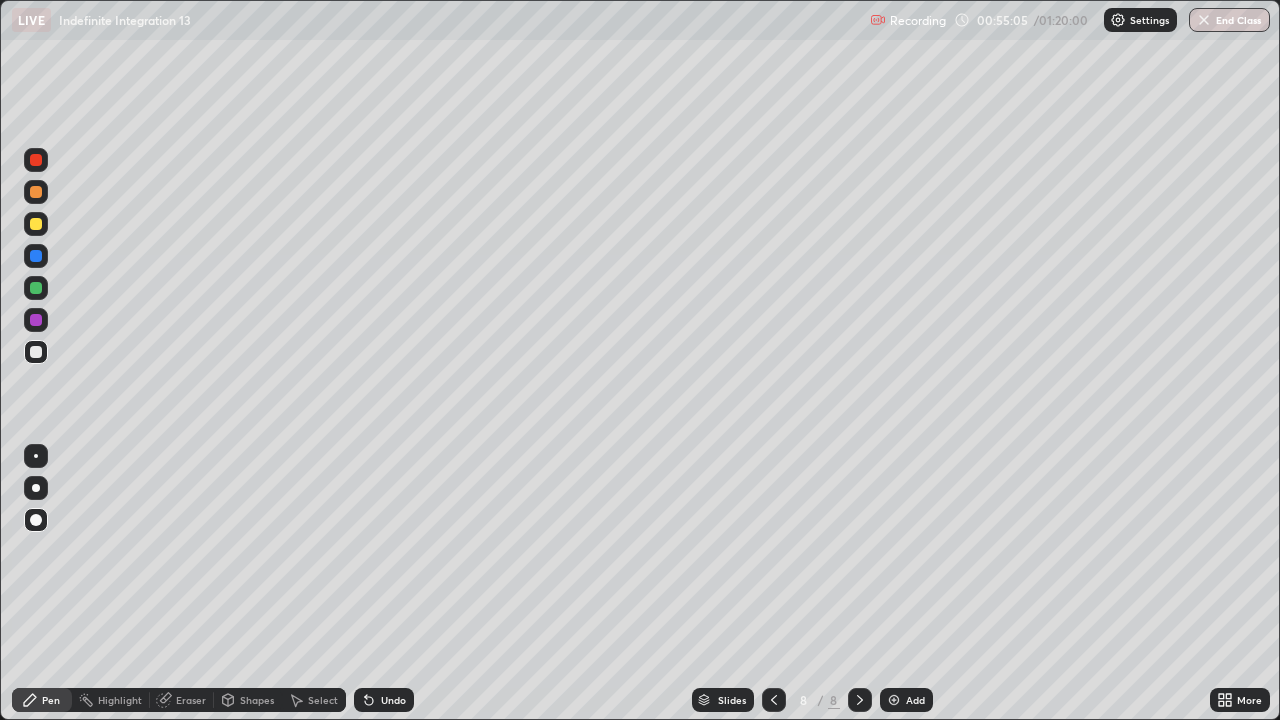 click on "Undo" at bounding box center [393, 700] 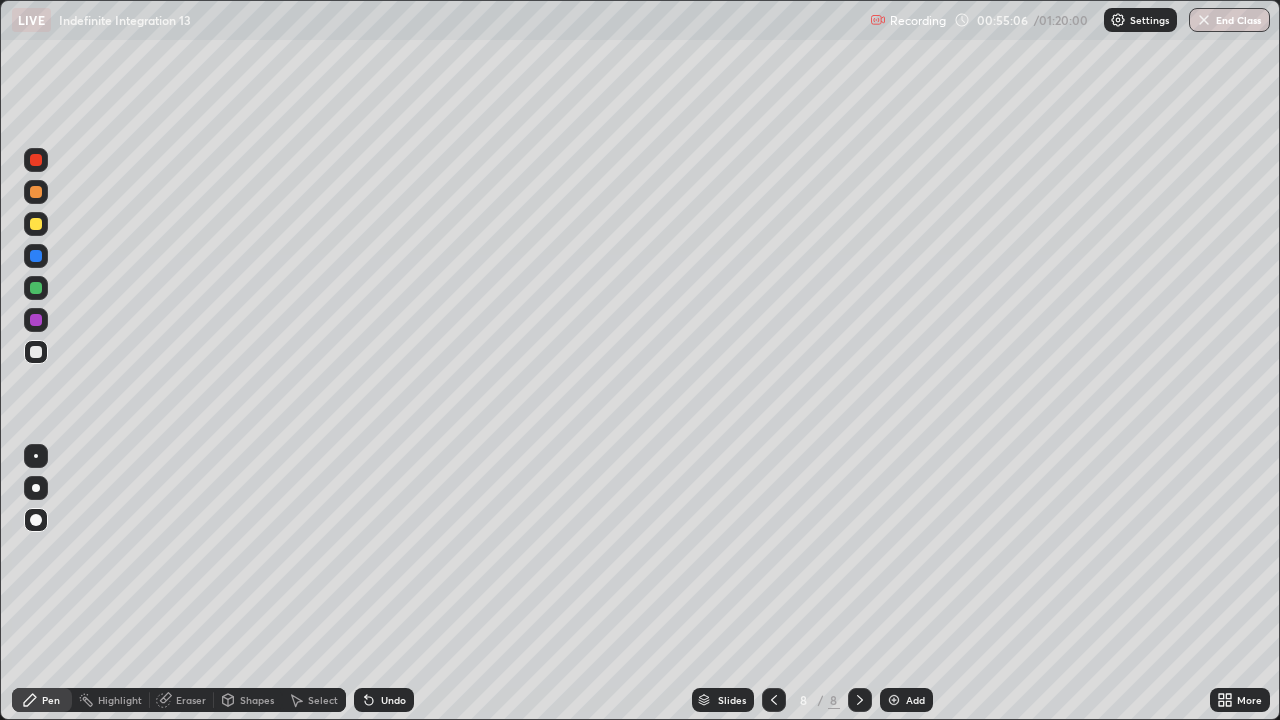 click on "Undo" at bounding box center (384, 700) 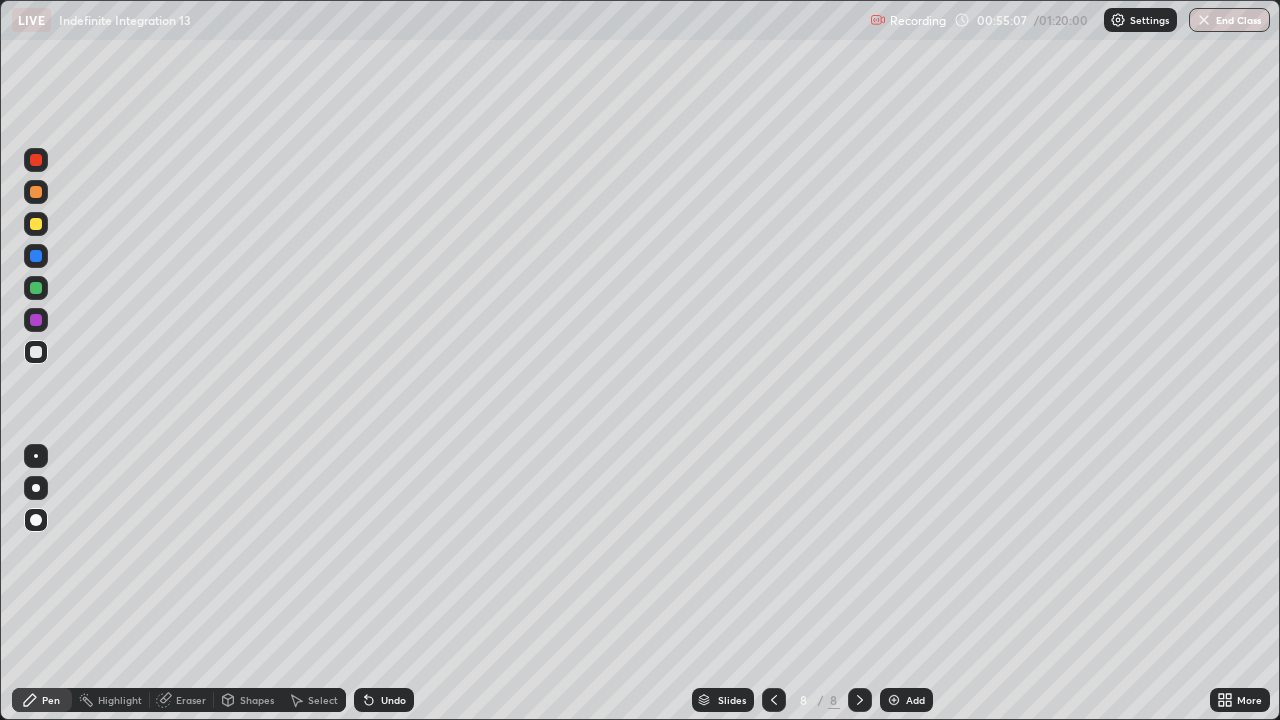 click on "Undo" at bounding box center (384, 700) 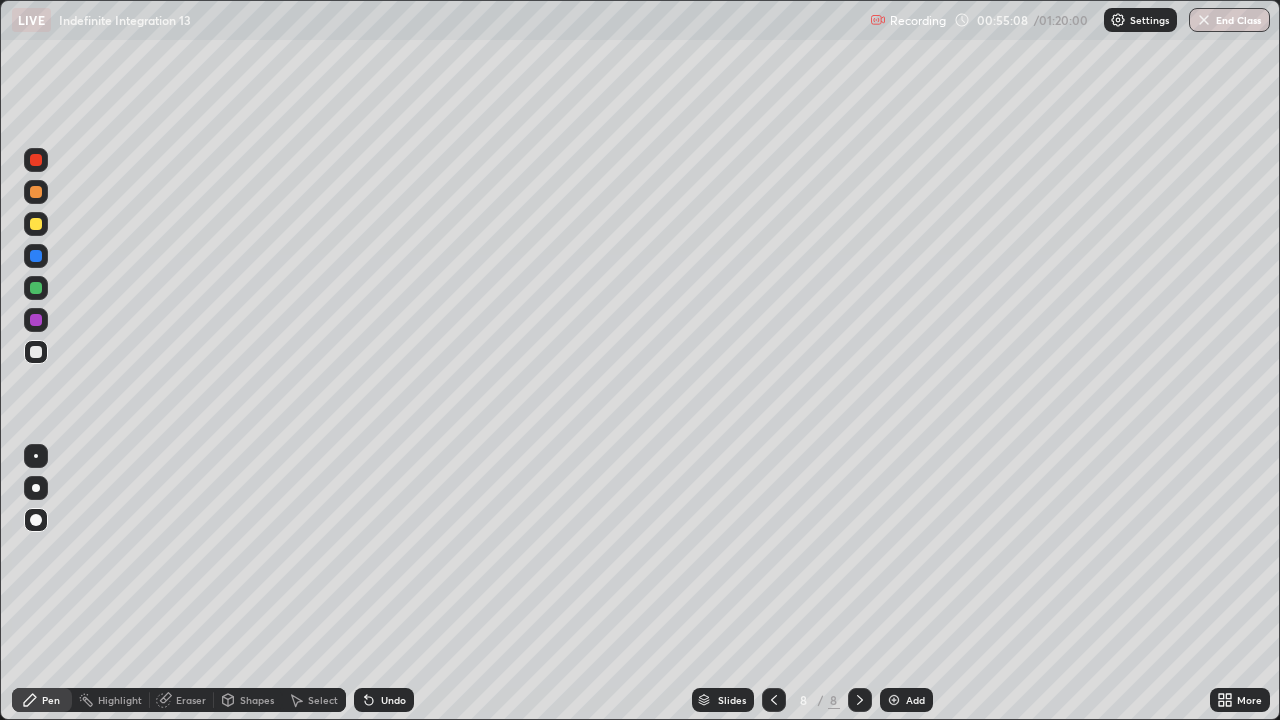 click on "Undo" at bounding box center (380, 700) 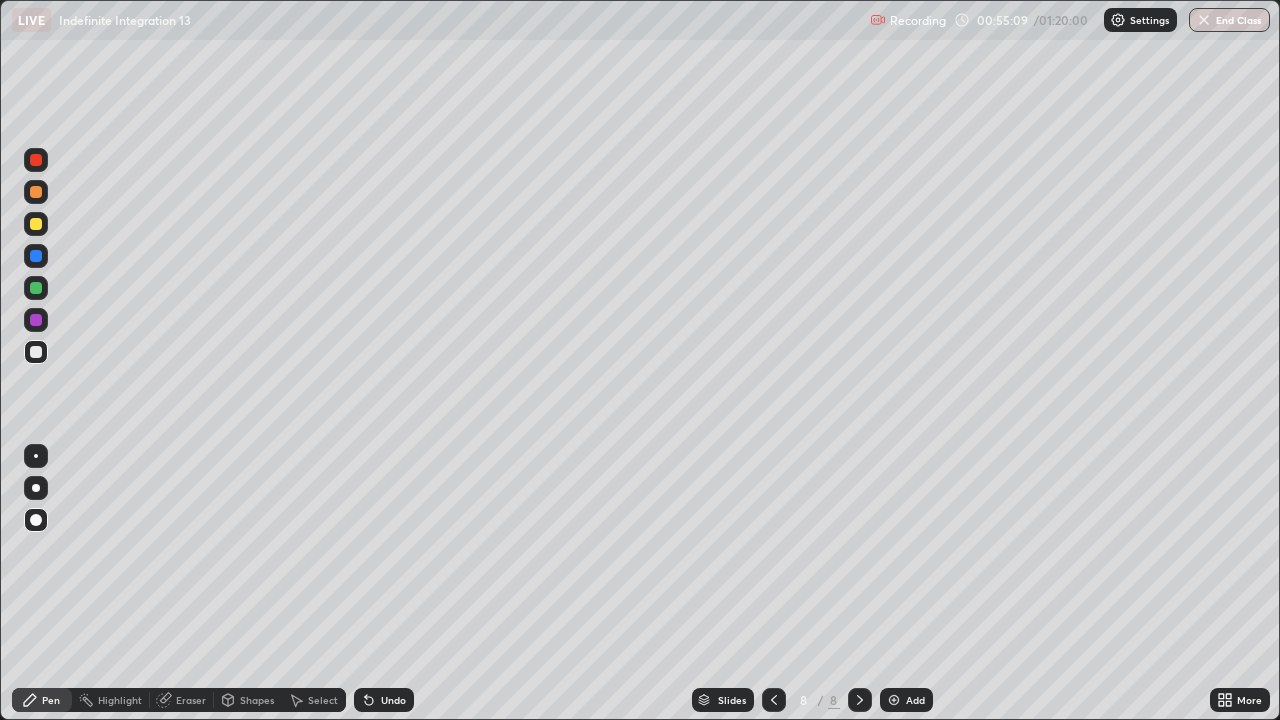 click on "Undo" at bounding box center [380, 700] 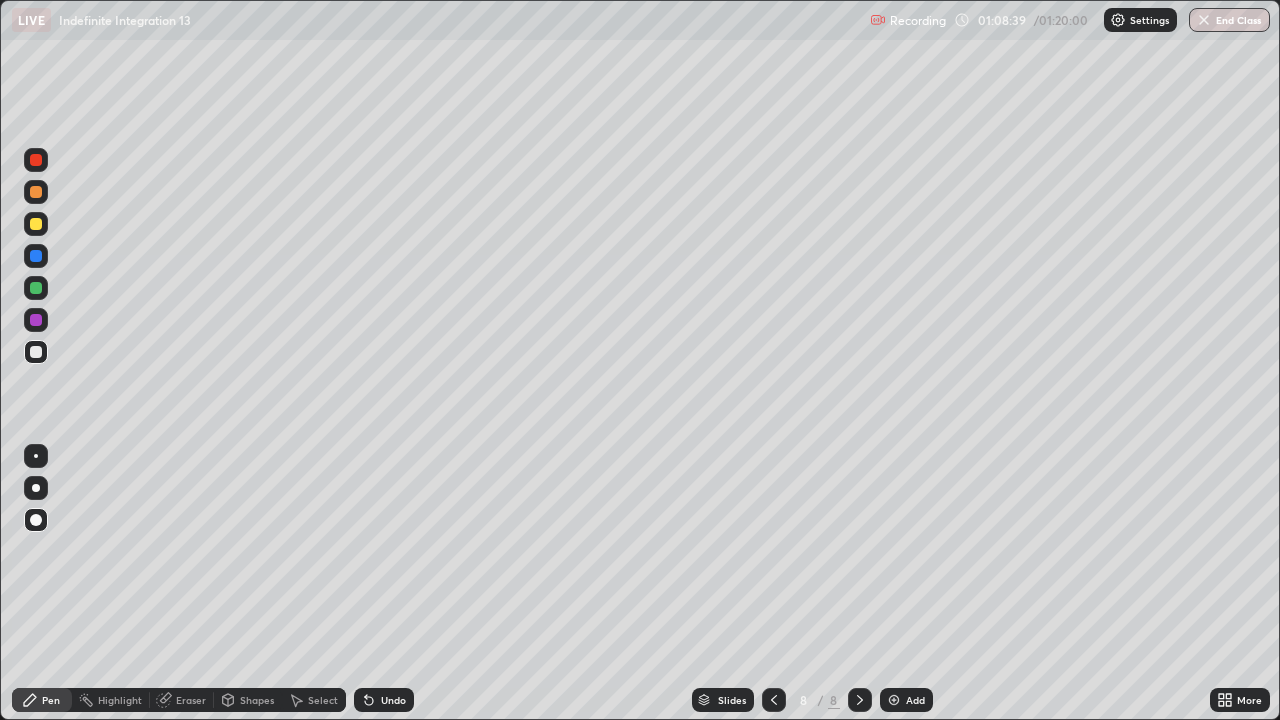 click at bounding box center (36, 160) 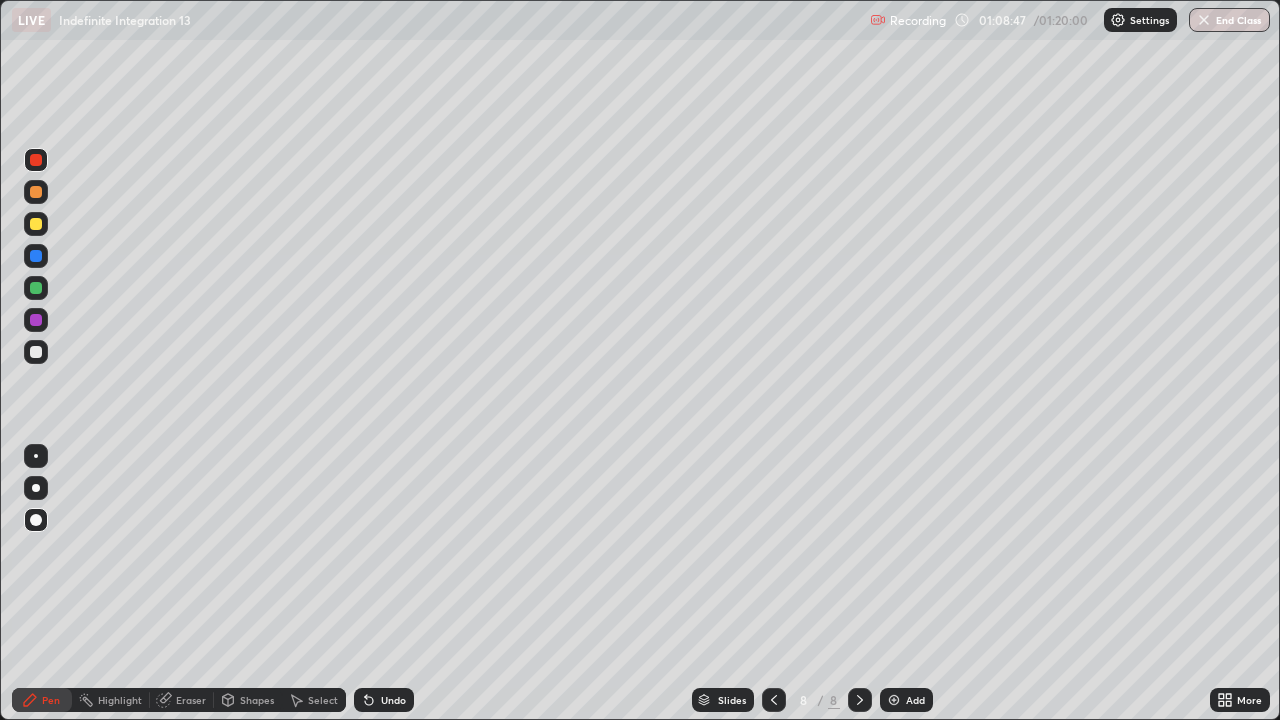 click on "Undo" at bounding box center (393, 700) 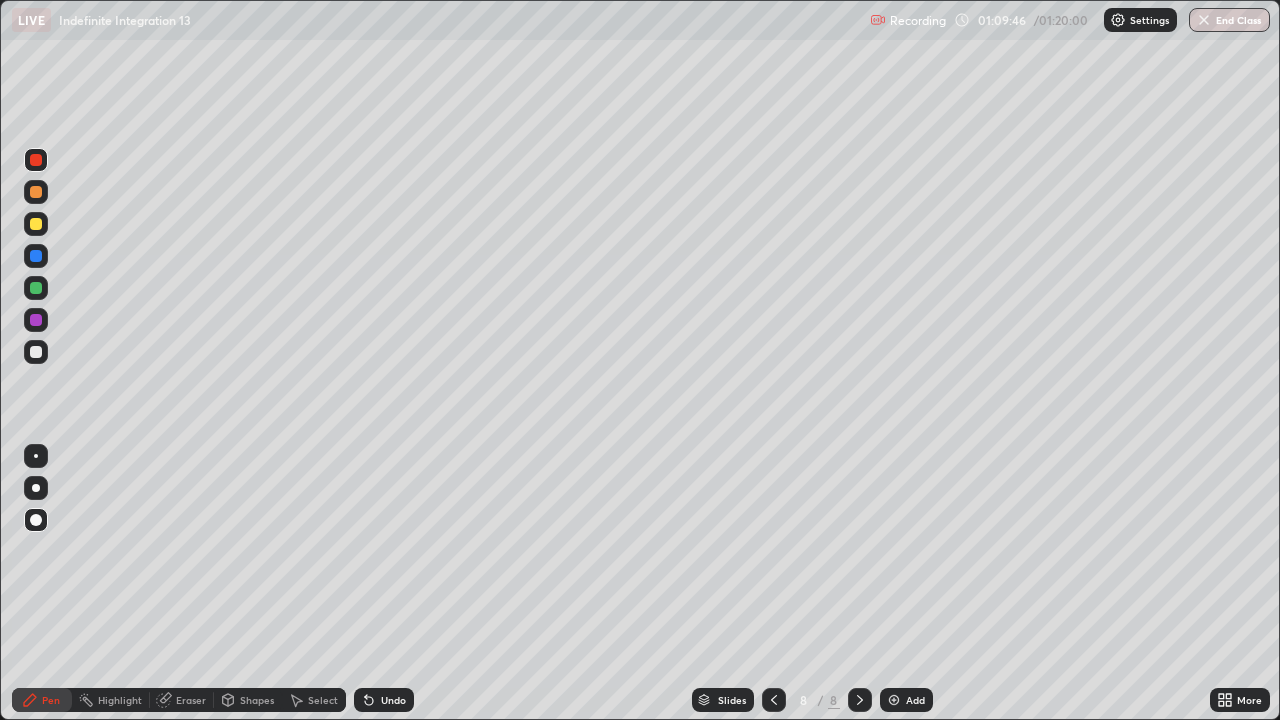 click at bounding box center [36, 224] 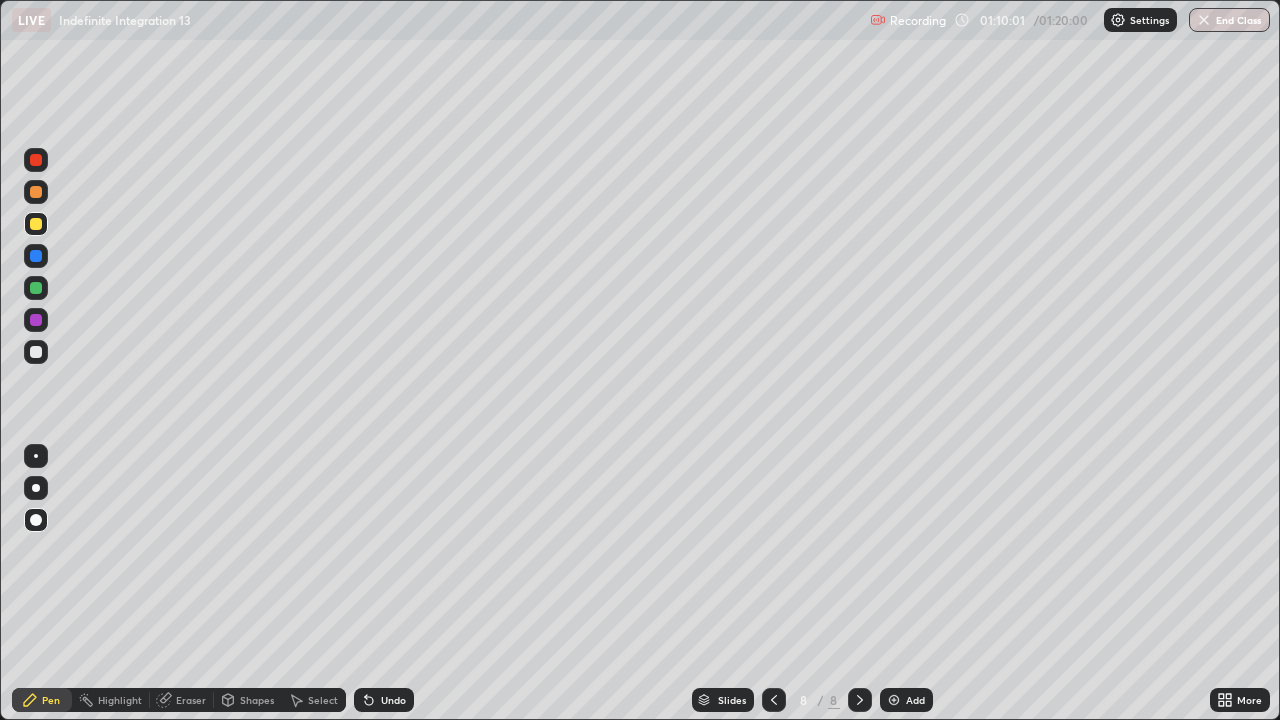 click at bounding box center [36, 192] 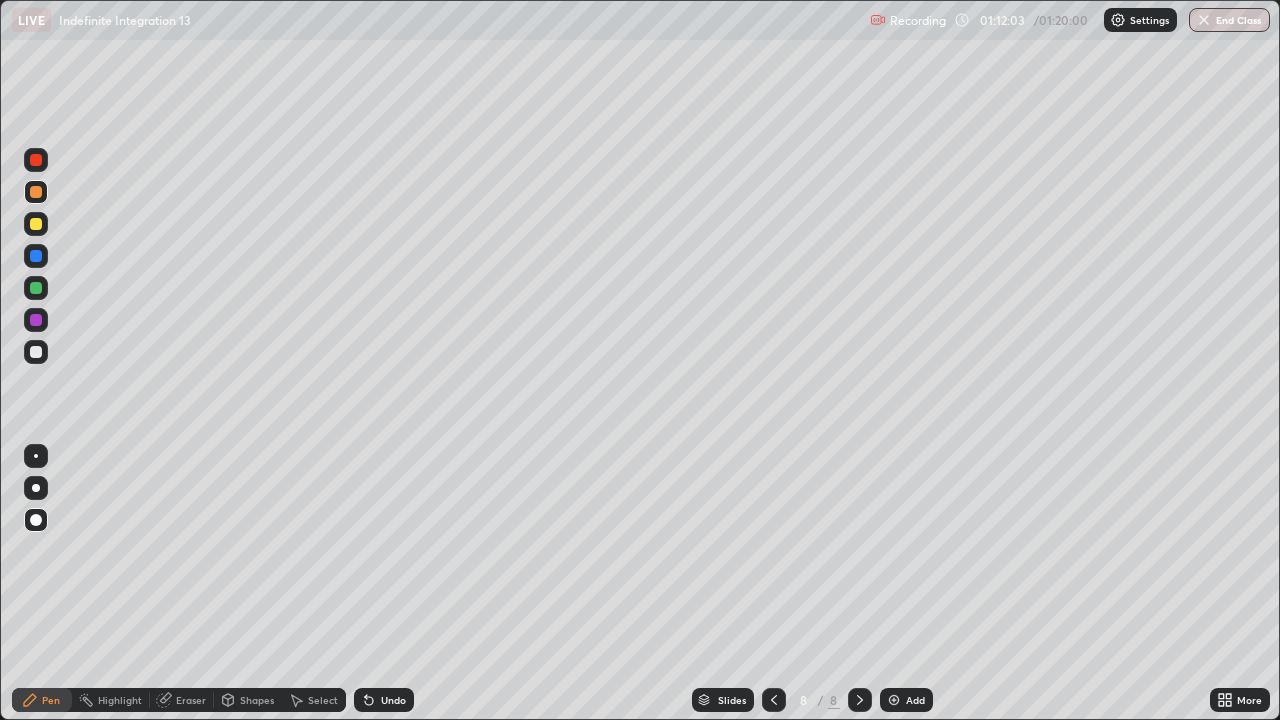 click at bounding box center (36, 224) 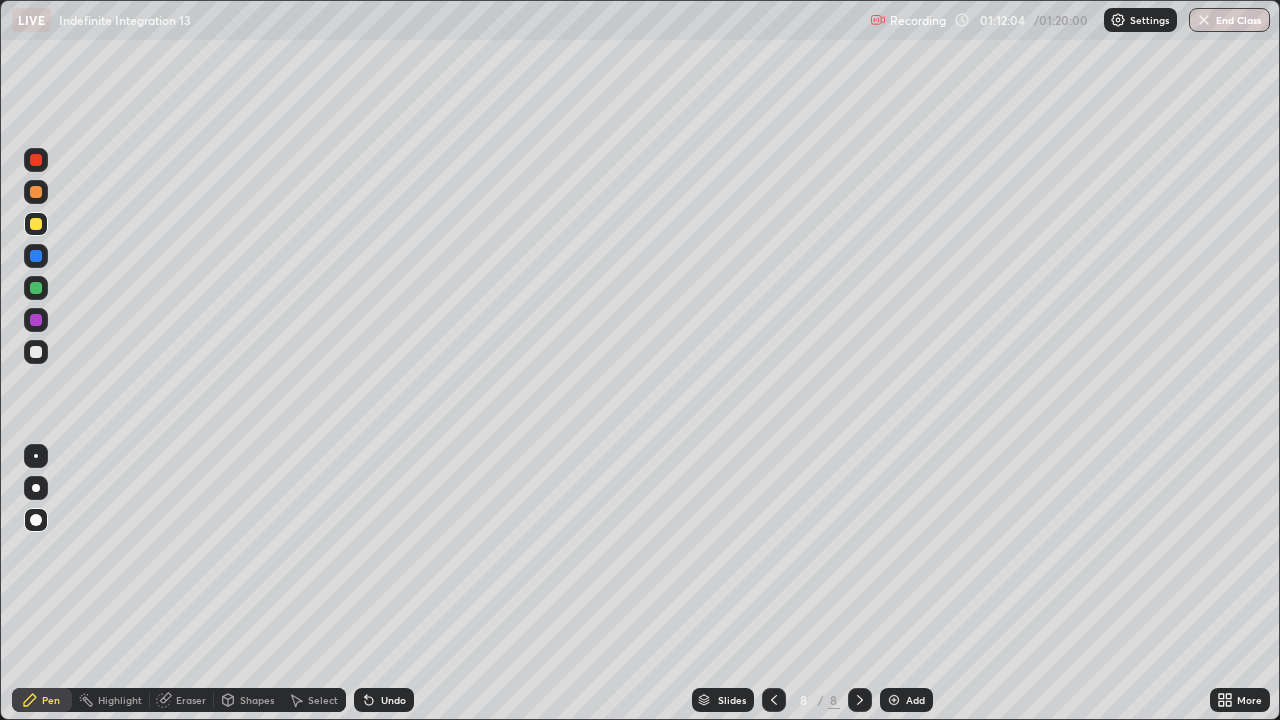 click at bounding box center [36, 224] 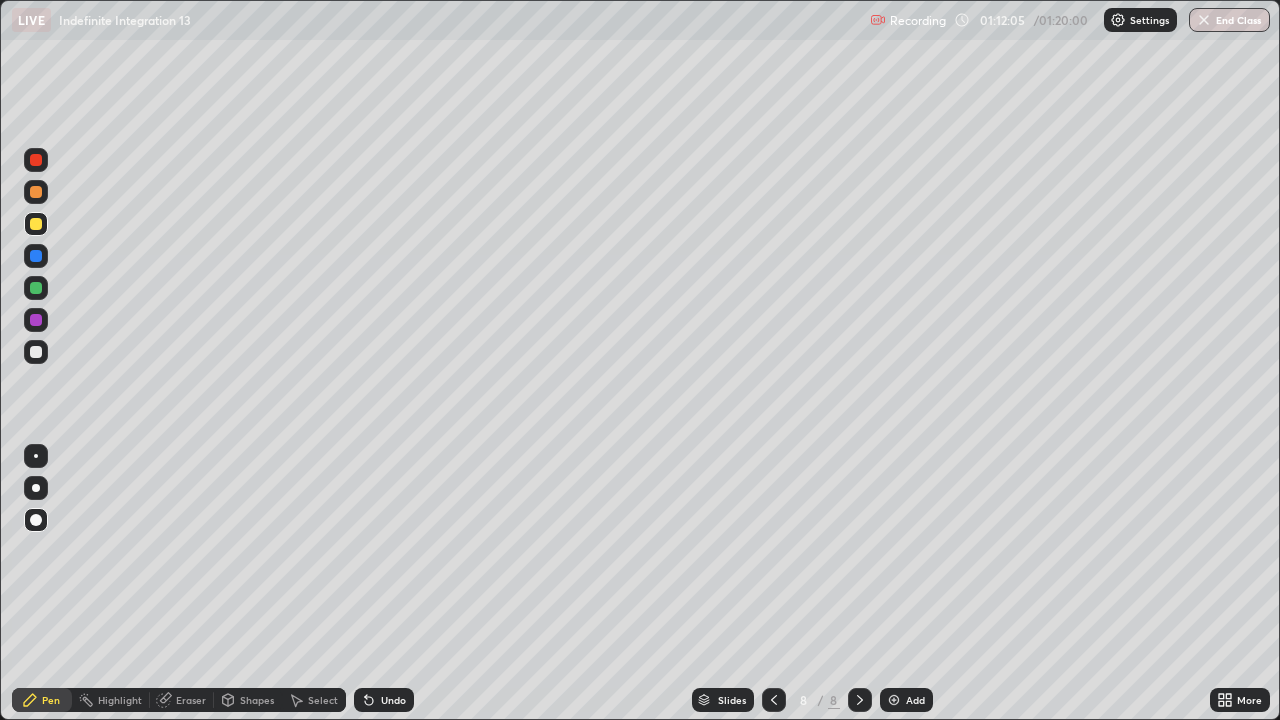 click at bounding box center (36, 488) 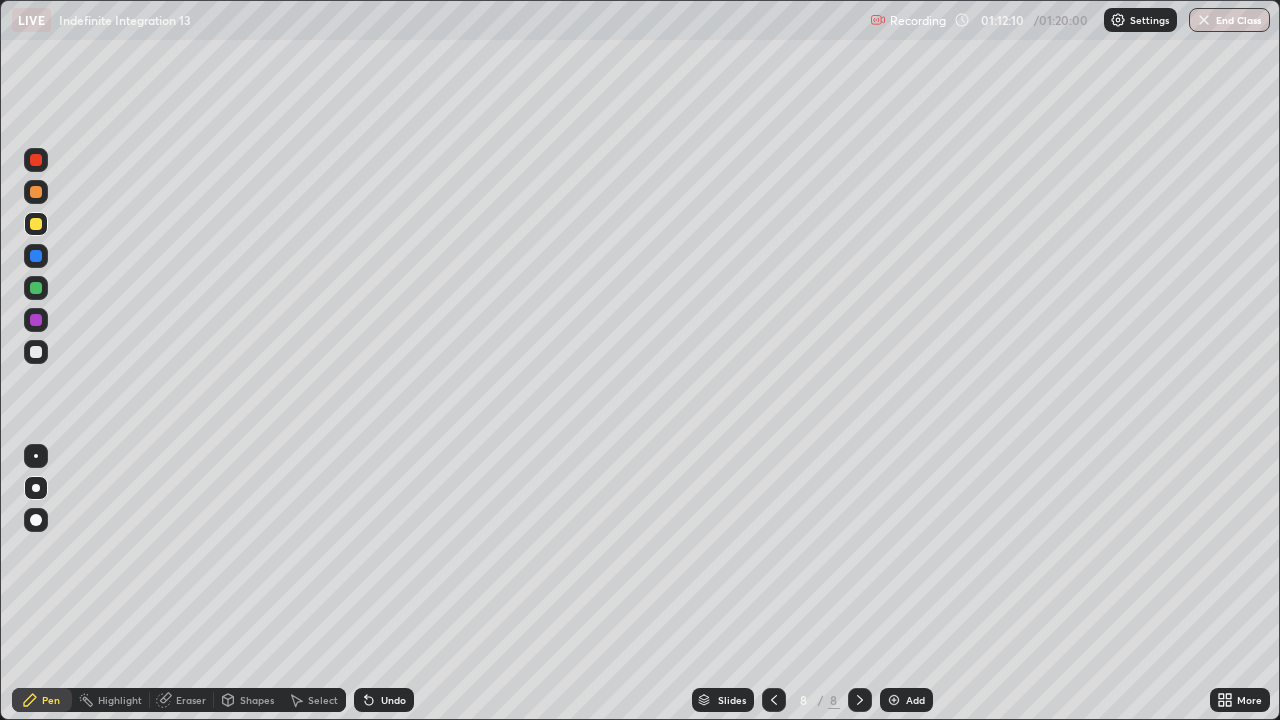 click 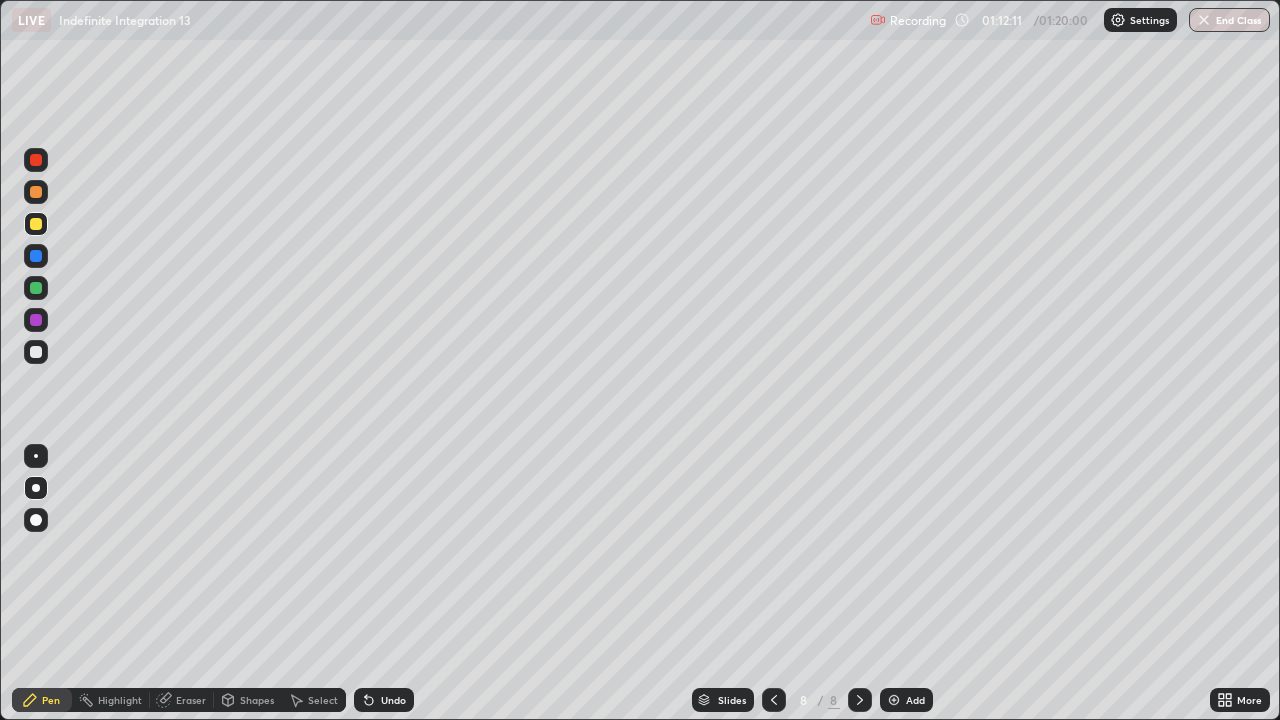 click on "Add" at bounding box center (915, 700) 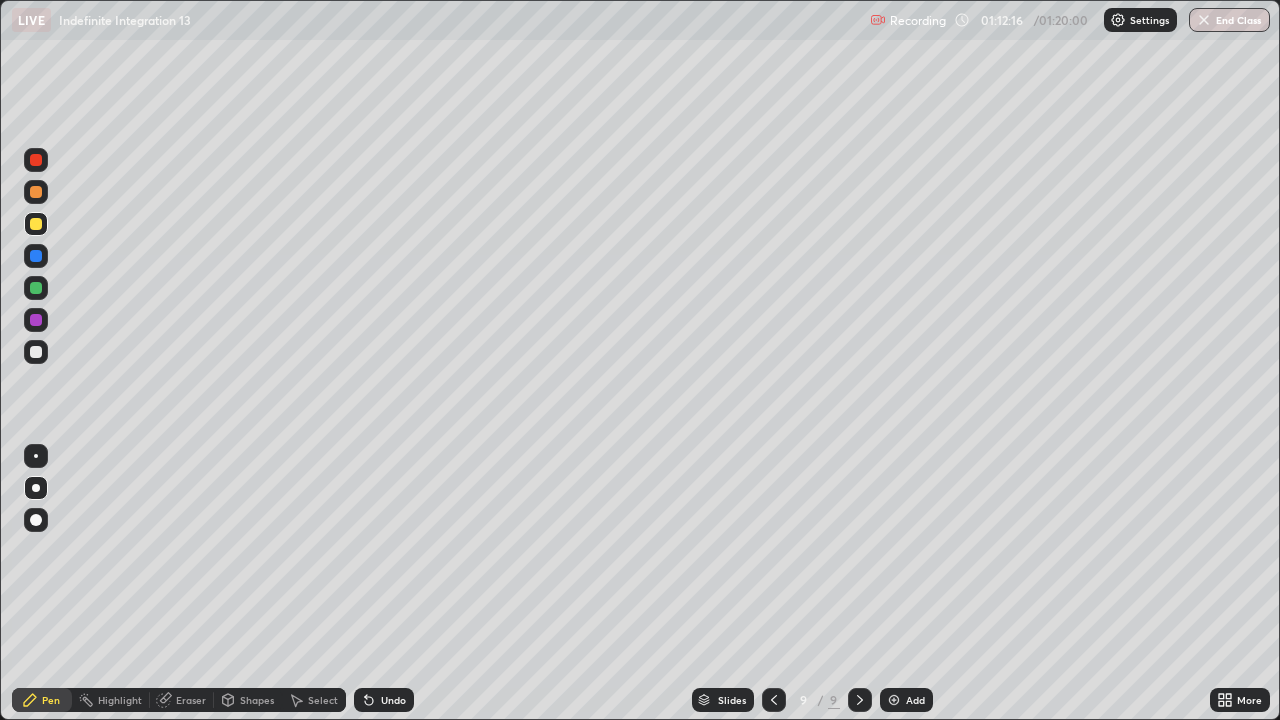 click on "Undo" at bounding box center [393, 700] 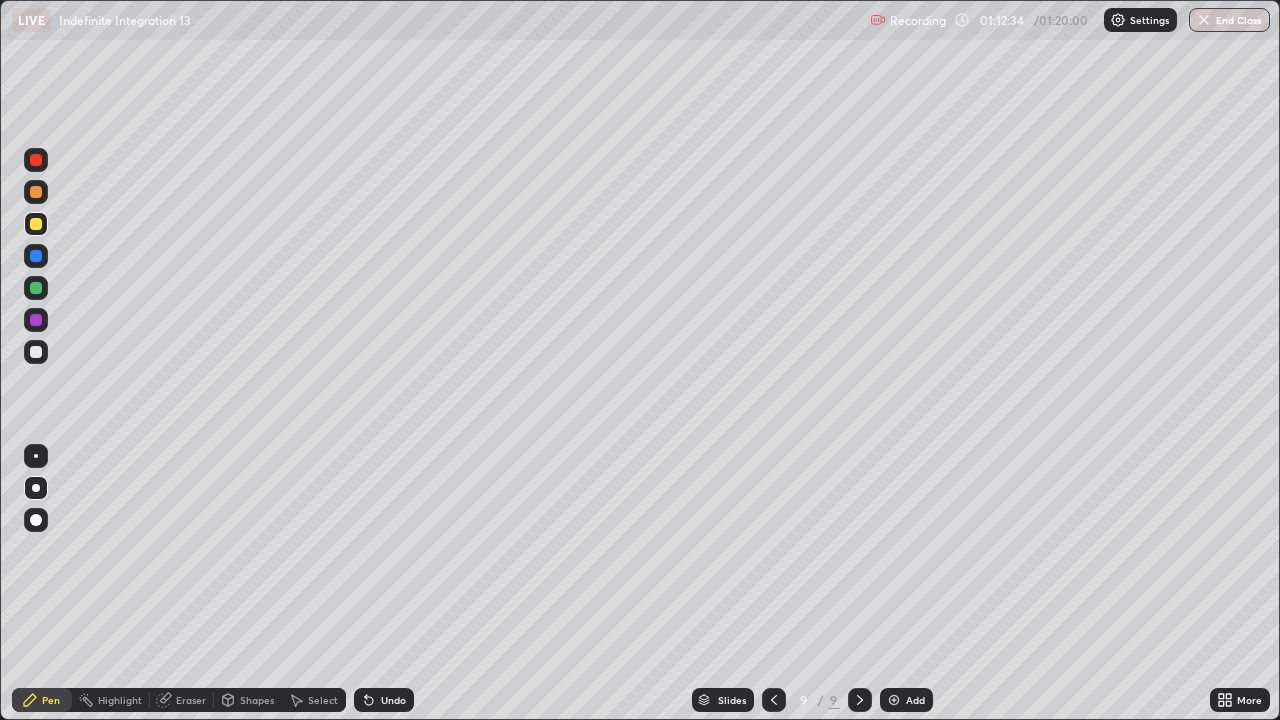 click on "Undo" at bounding box center (393, 700) 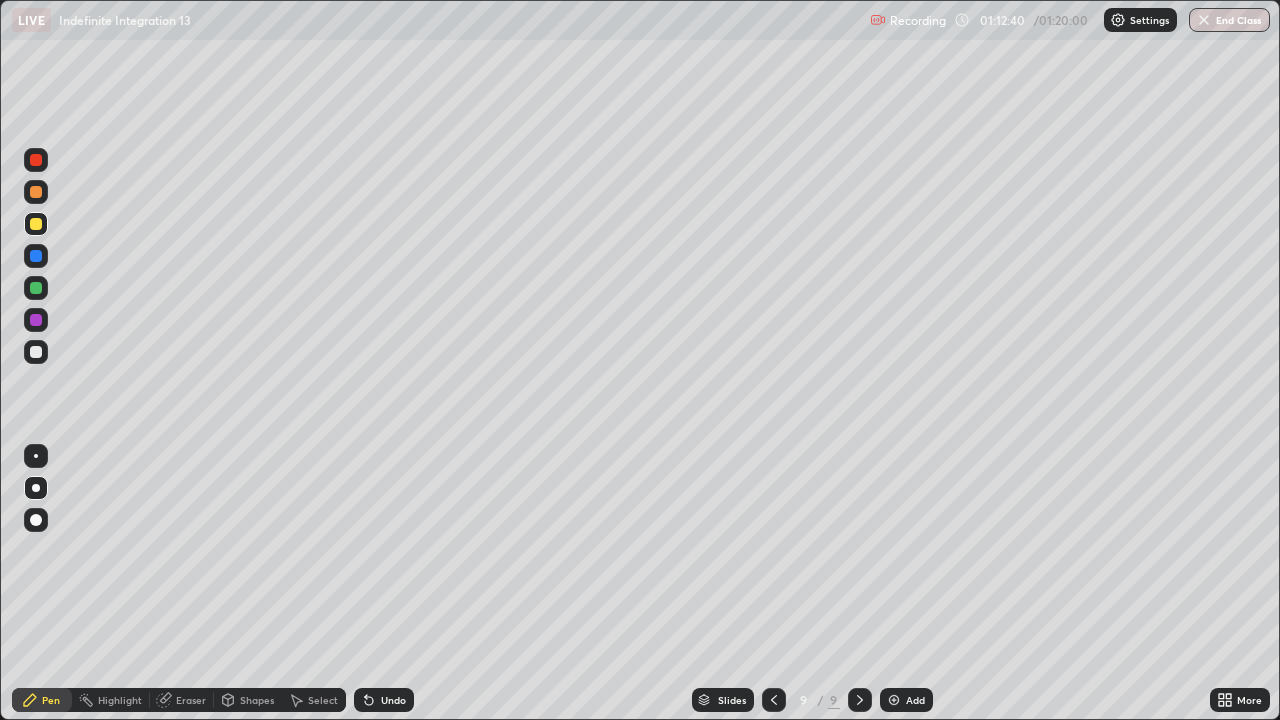 click at bounding box center [36, 352] 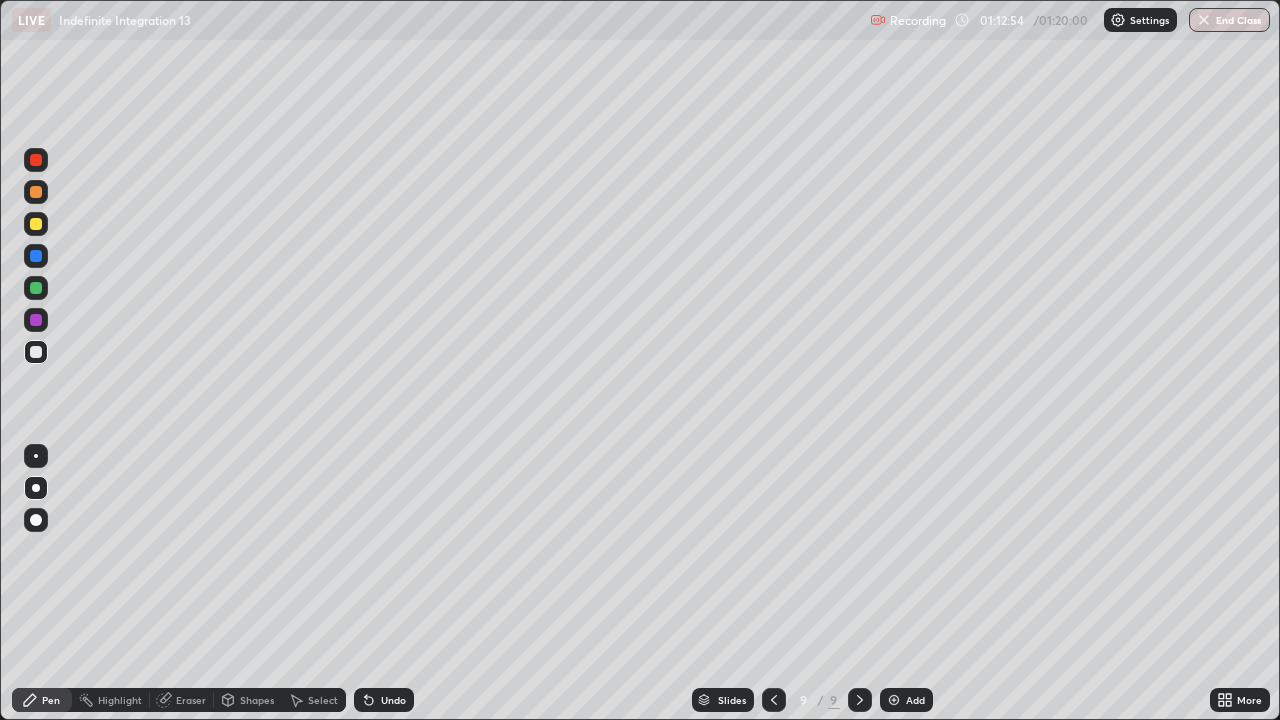 click 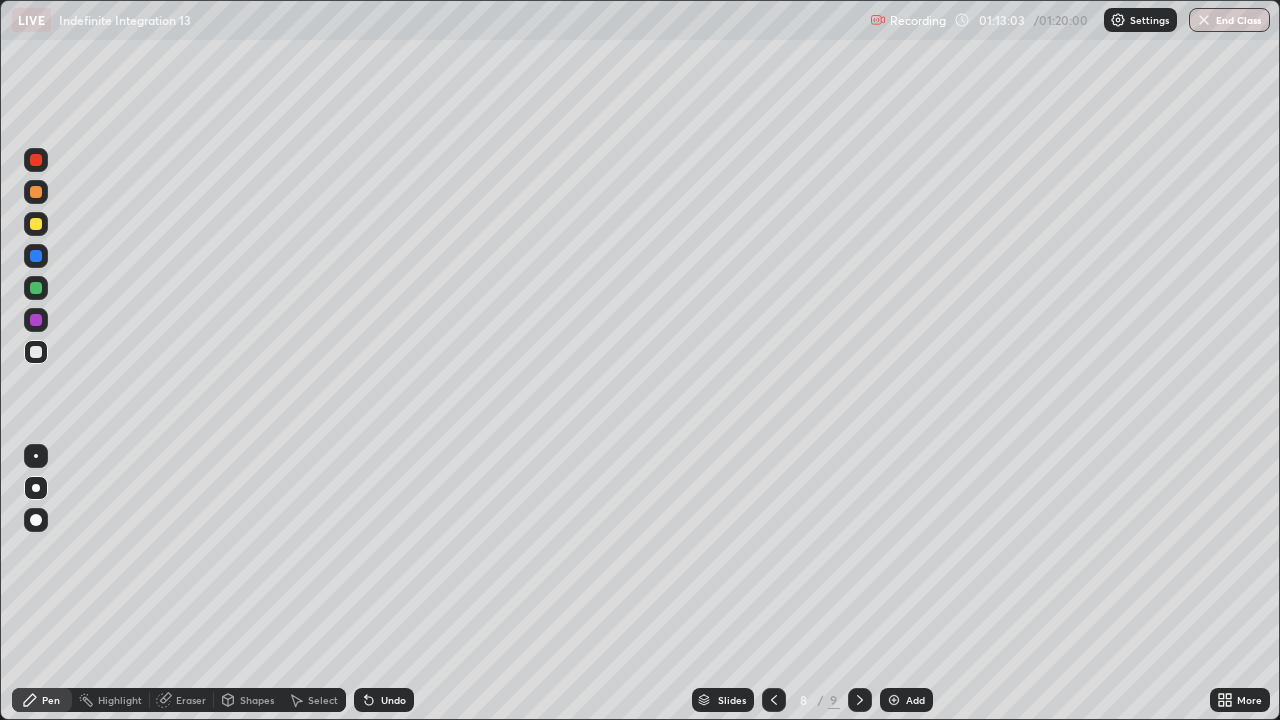 click 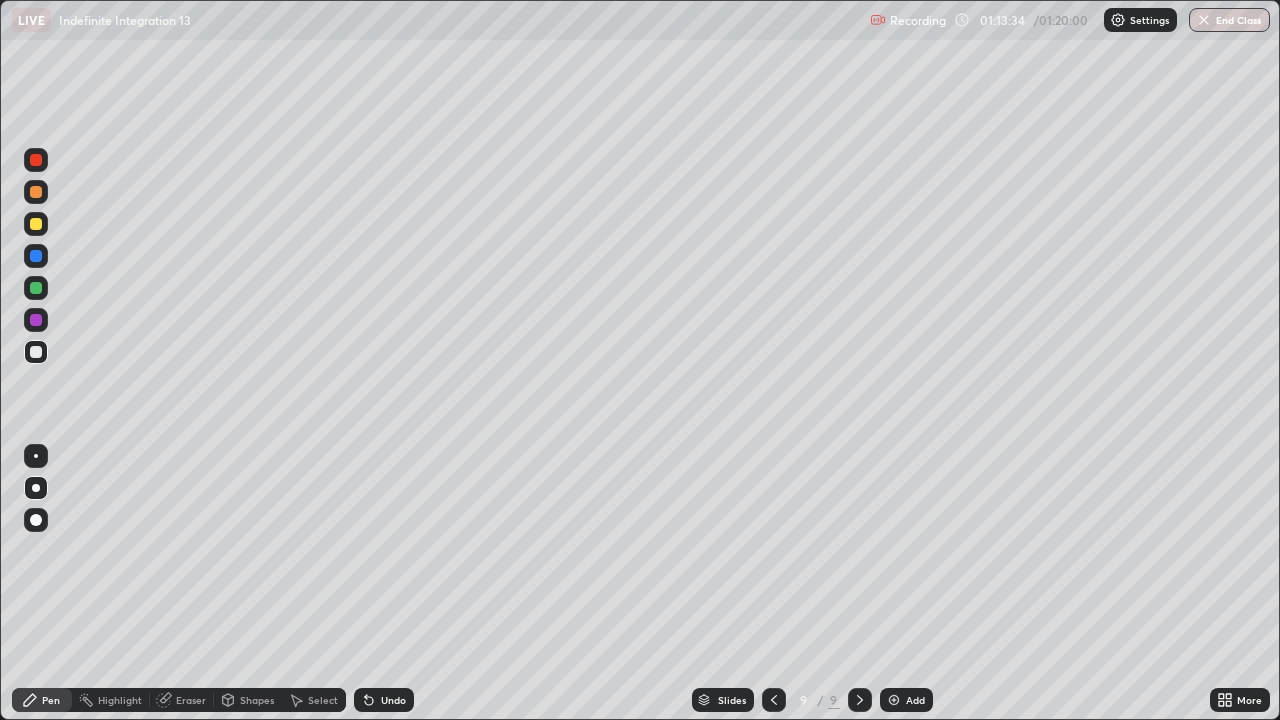 click on "Undo" at bounding box center (393, 700) 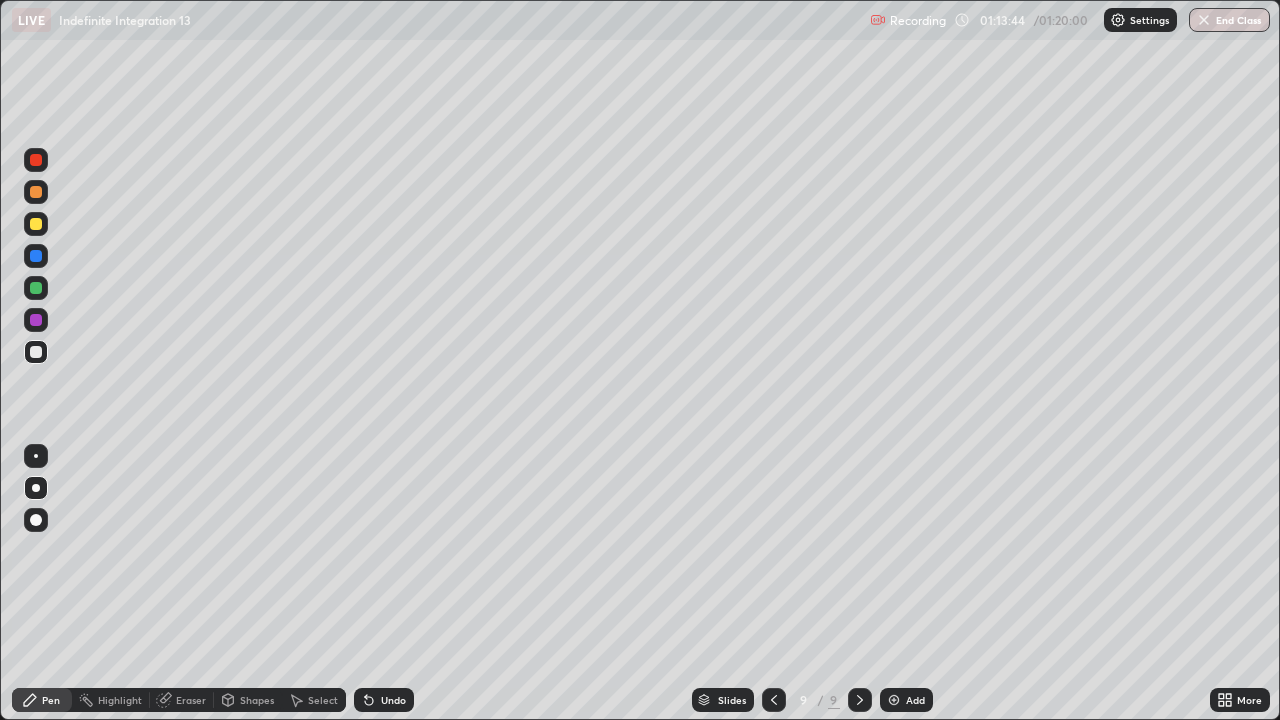 click at bounding box center [36, 320] 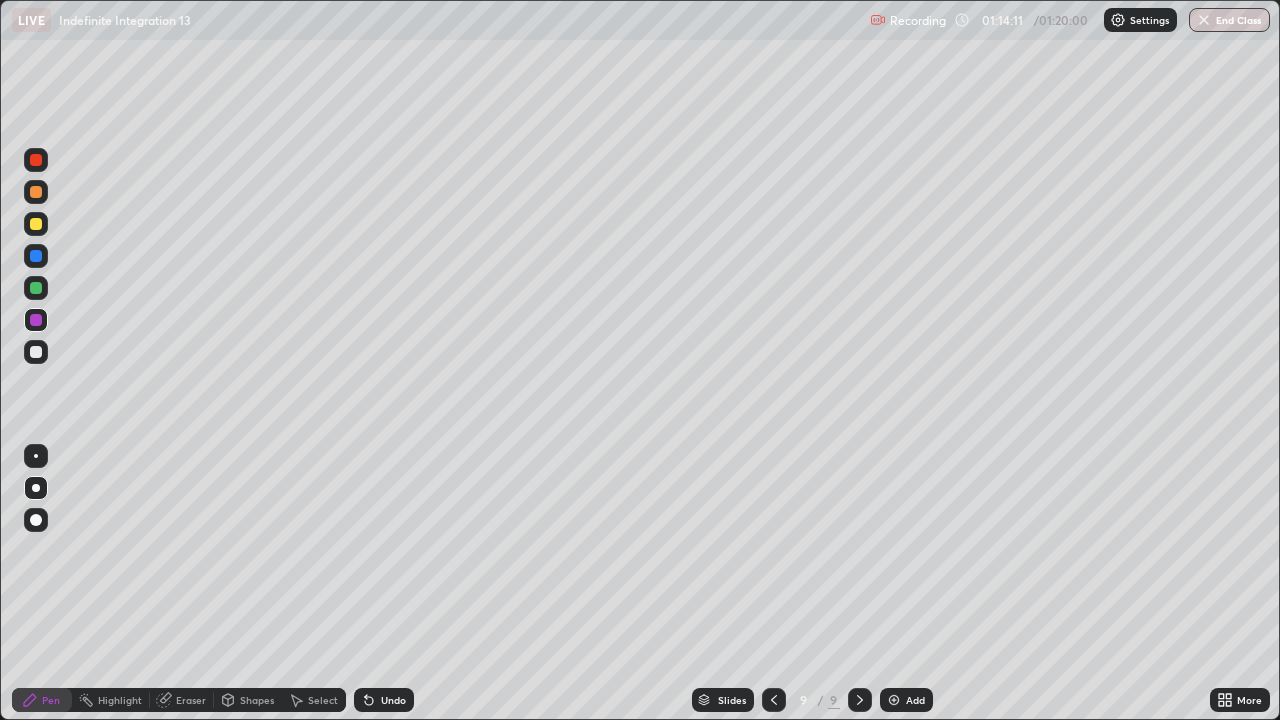 click at bounding box center (36, 352) 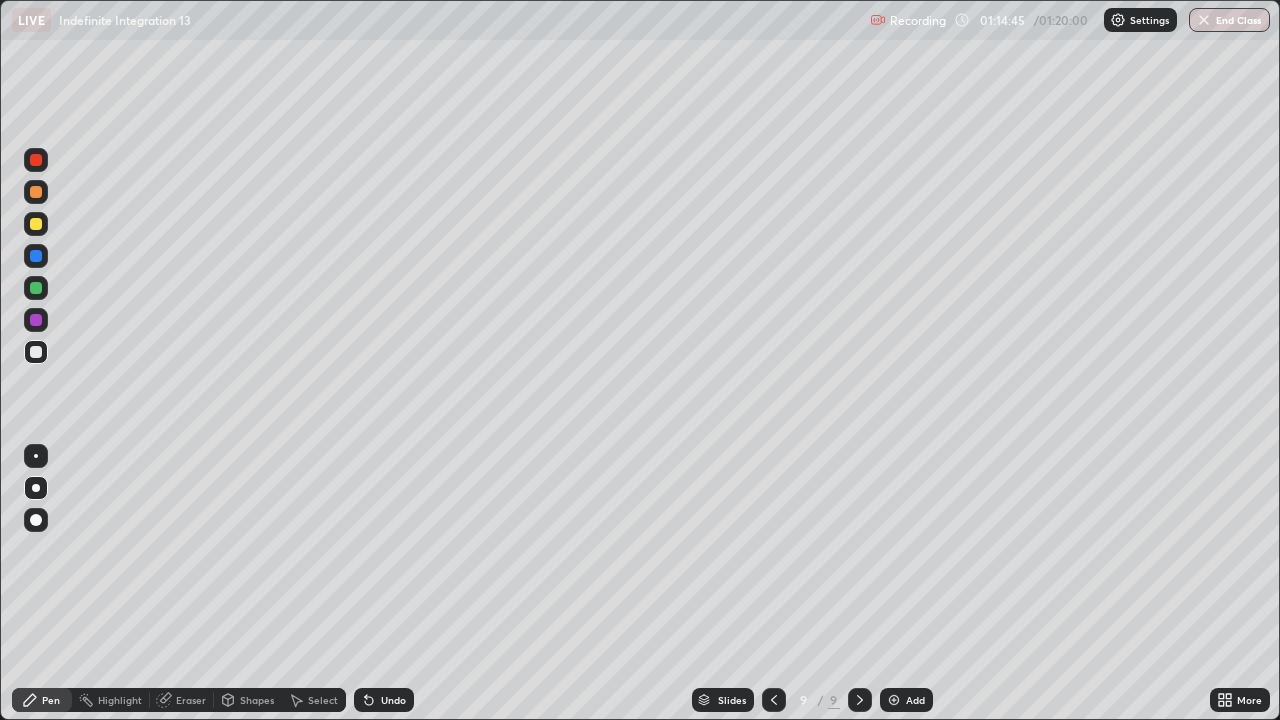 click at bounding box center [36, 256] 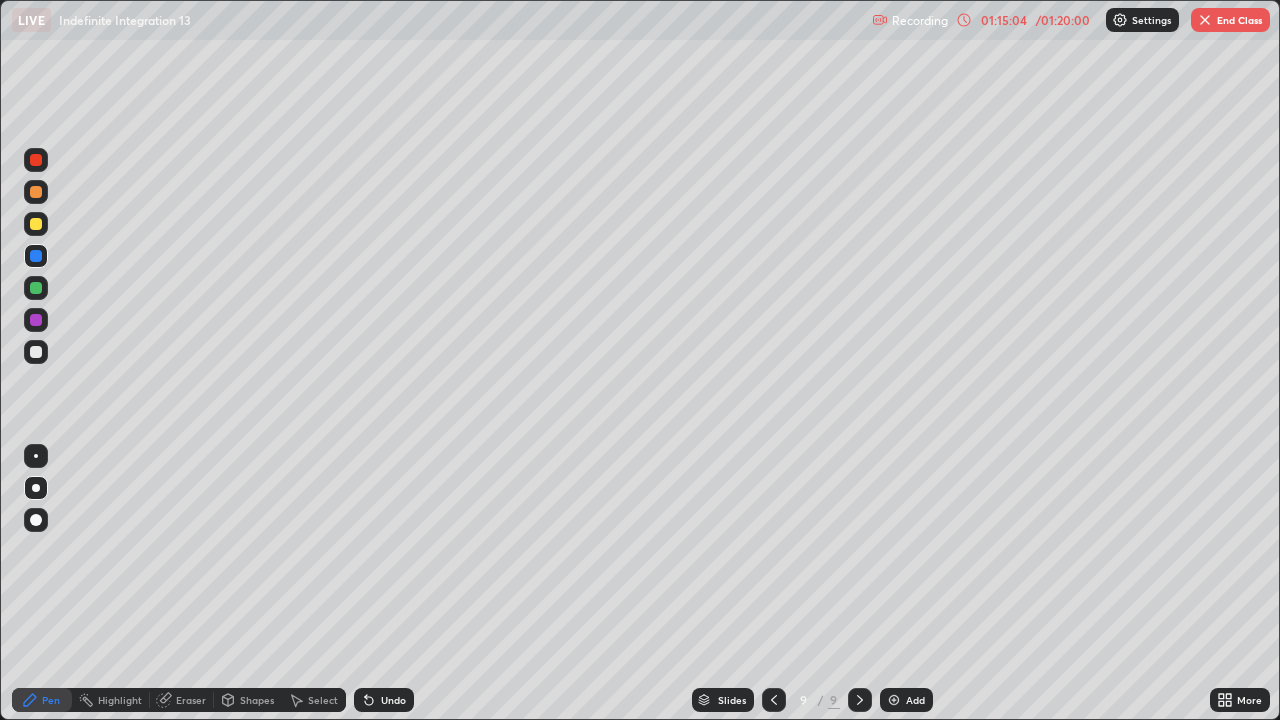 click on "Undo" at bounding box center (384, 700) 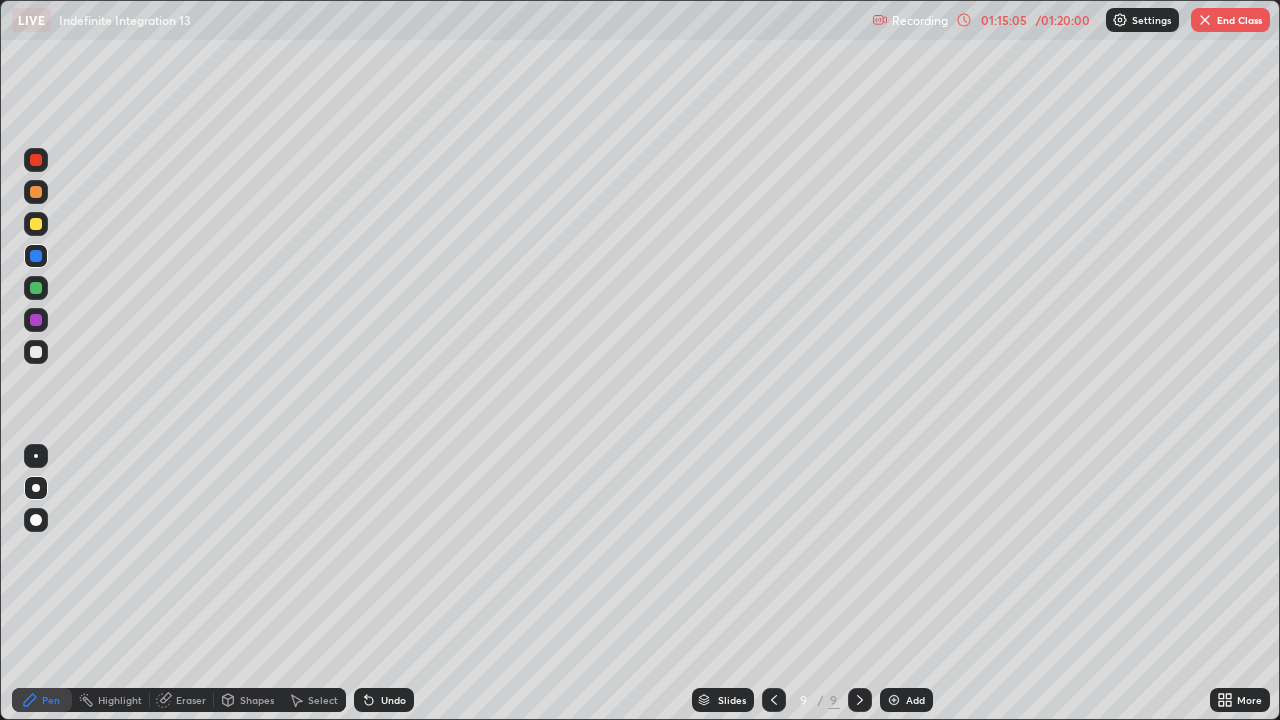 click on "Undo" at bounding box center (393, 700) 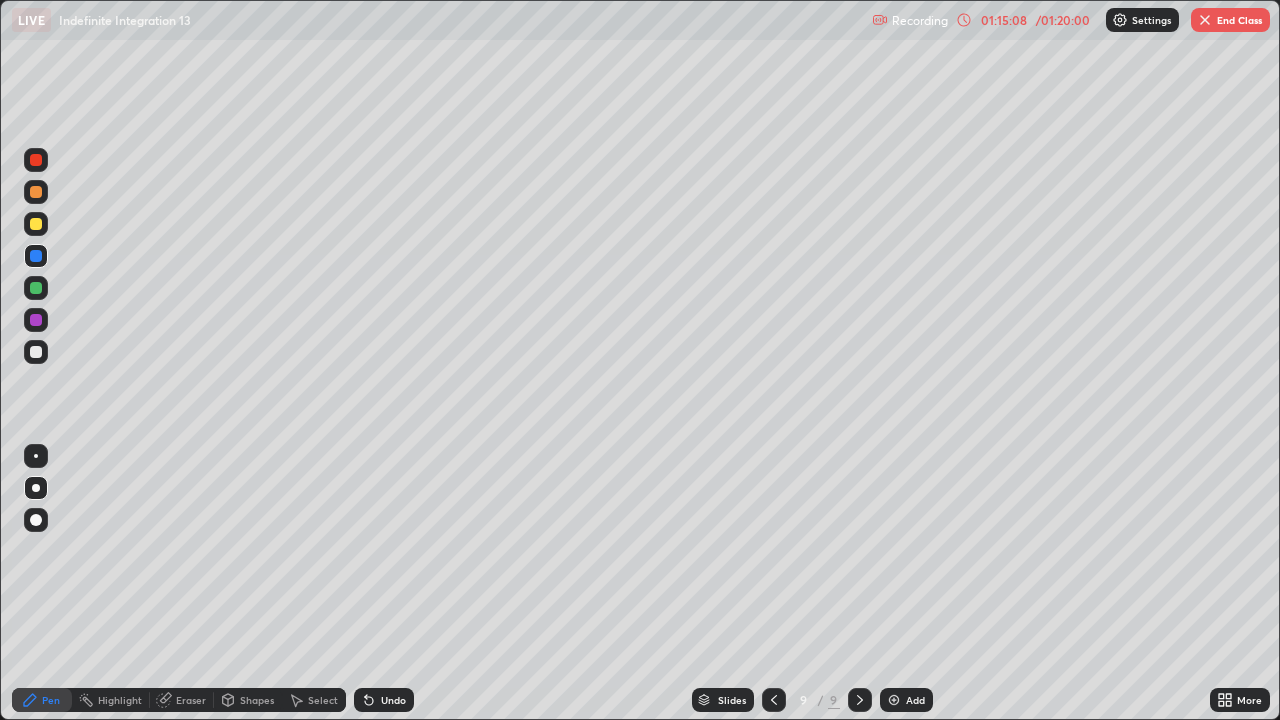 click at bounding box center (36, 352) 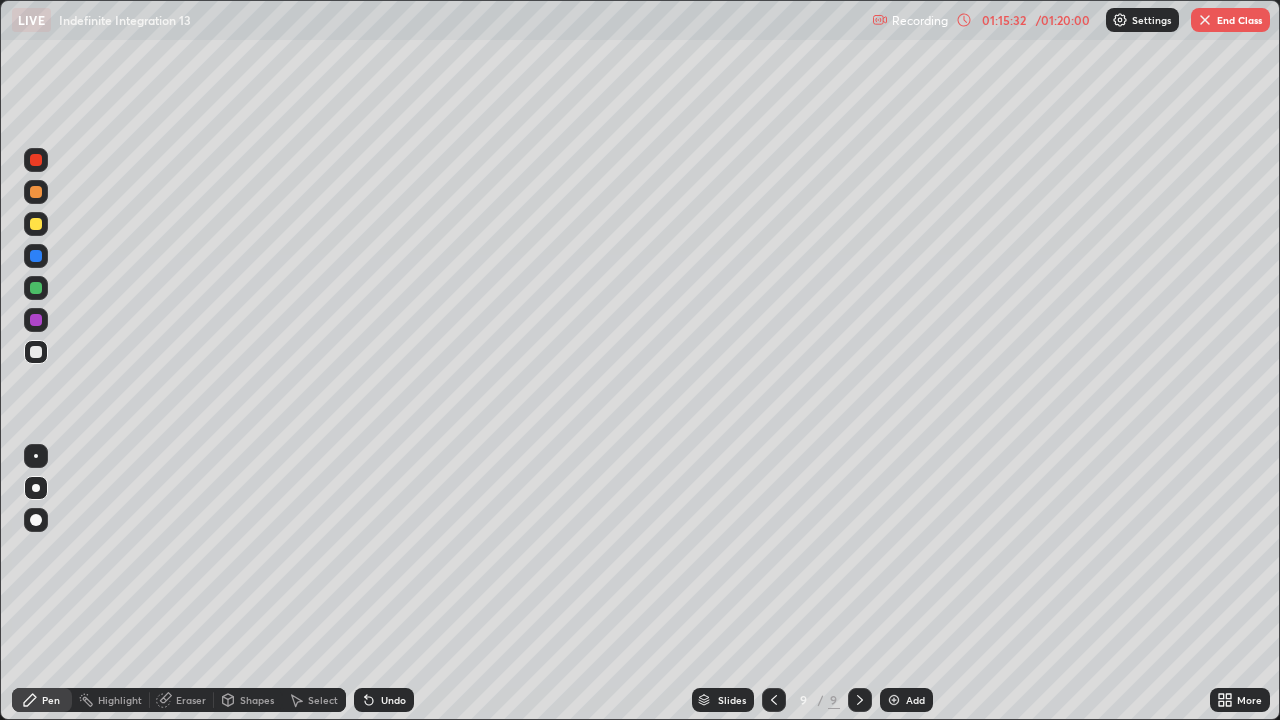 click at bounding box center (36, 320) 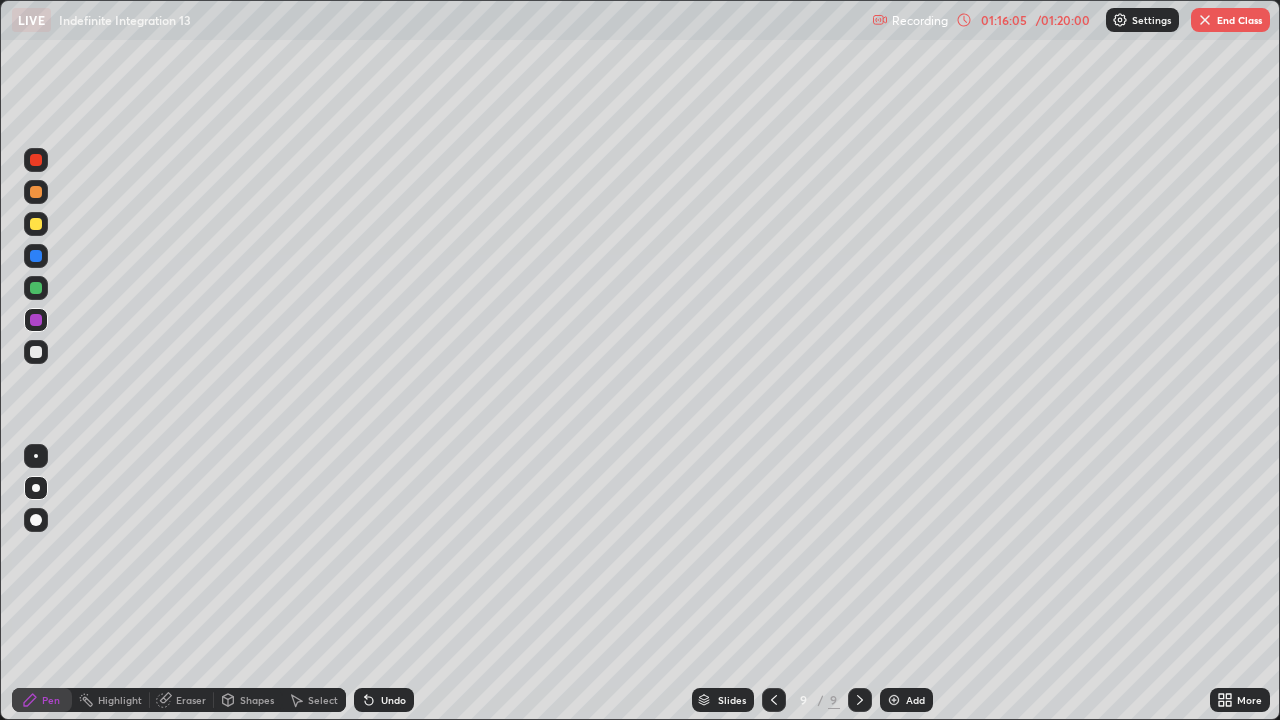 click at bounding box center [36, 288] 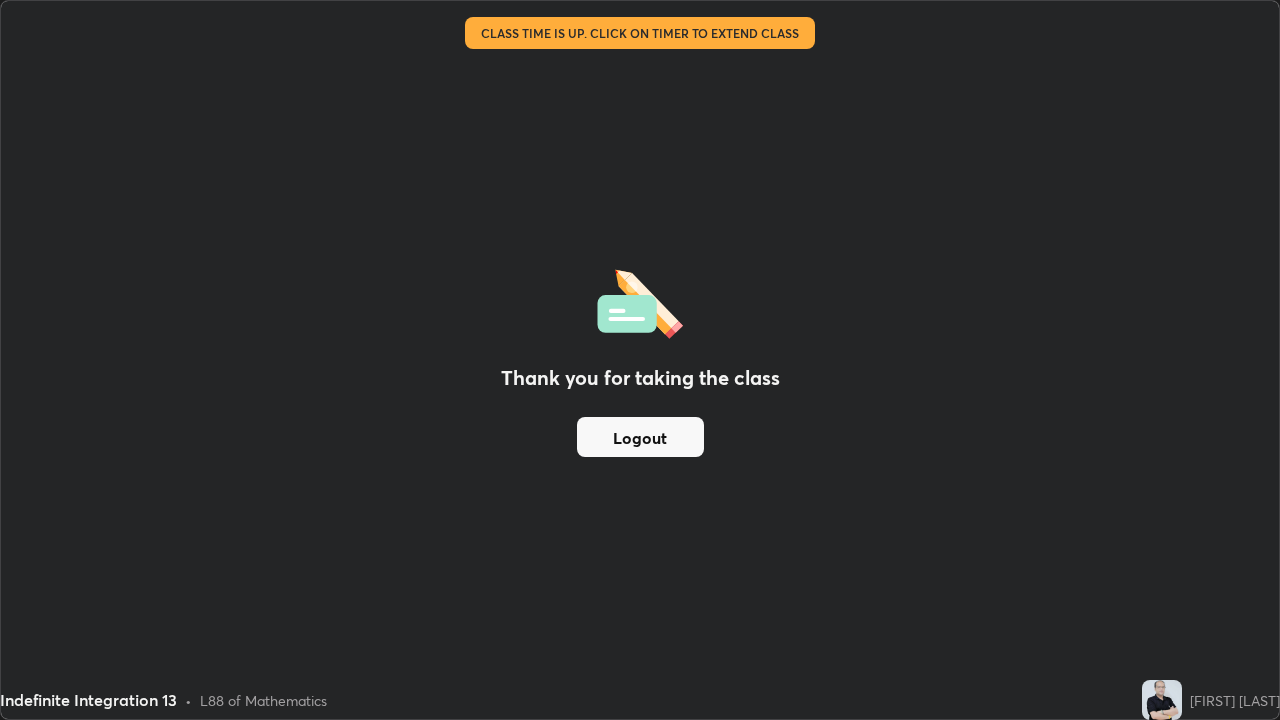 click on "Logout" at bounding box center [640, 437] 